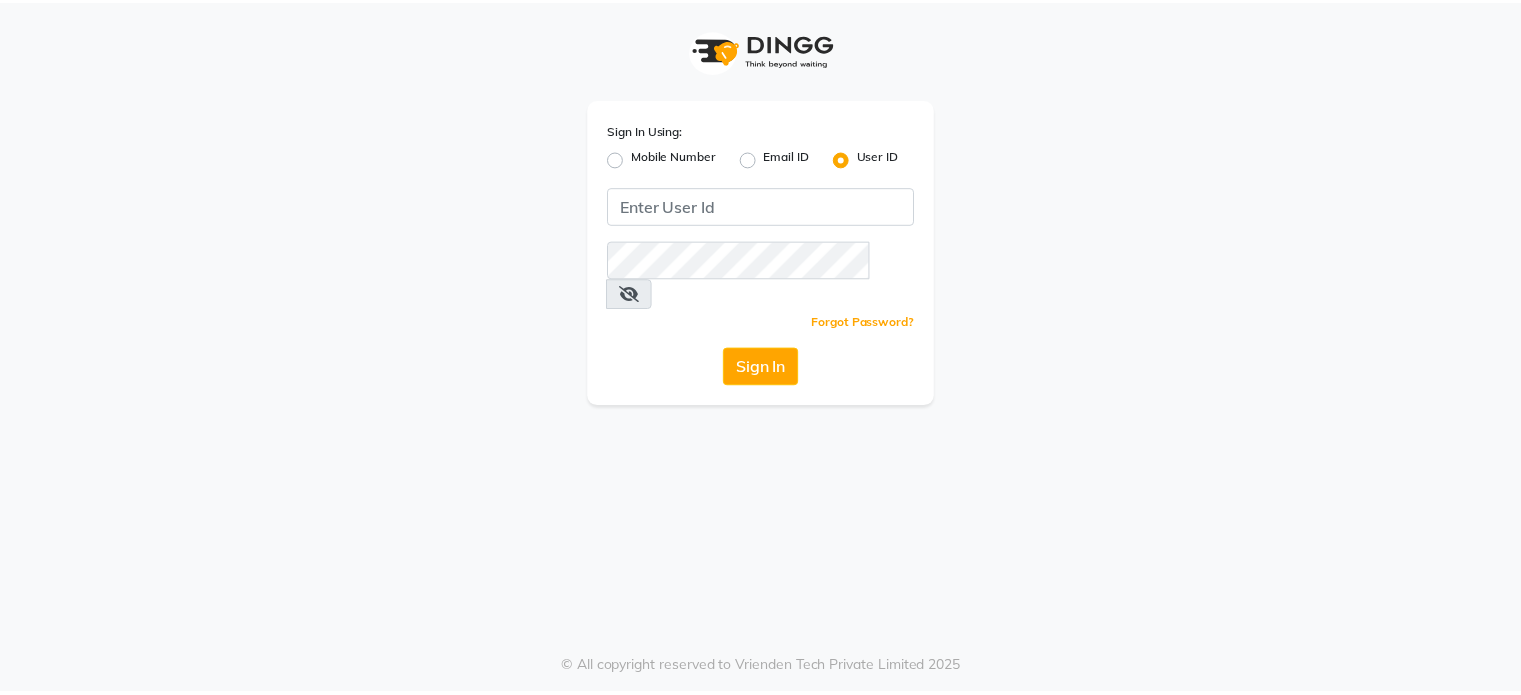 scroll, scrollTop: 0, scrollLeft: 0, axis: both 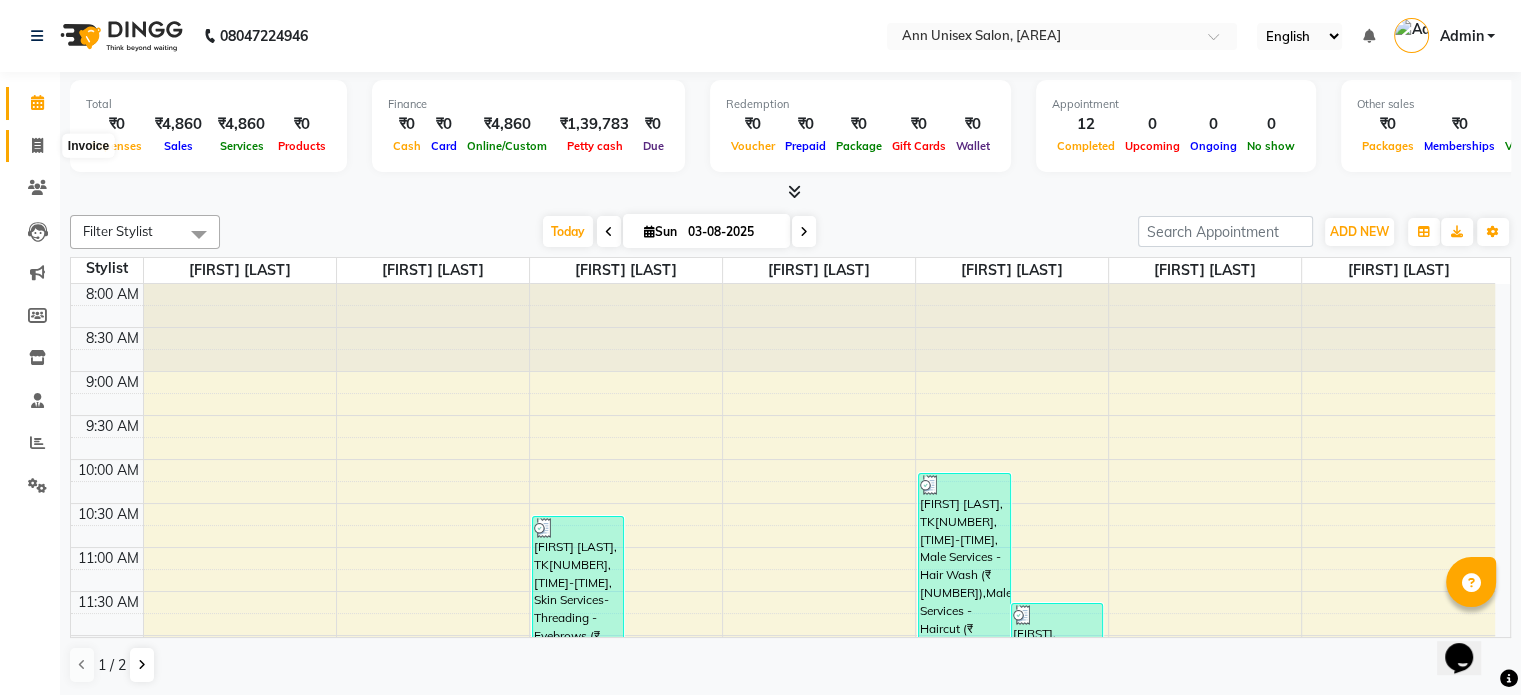 click 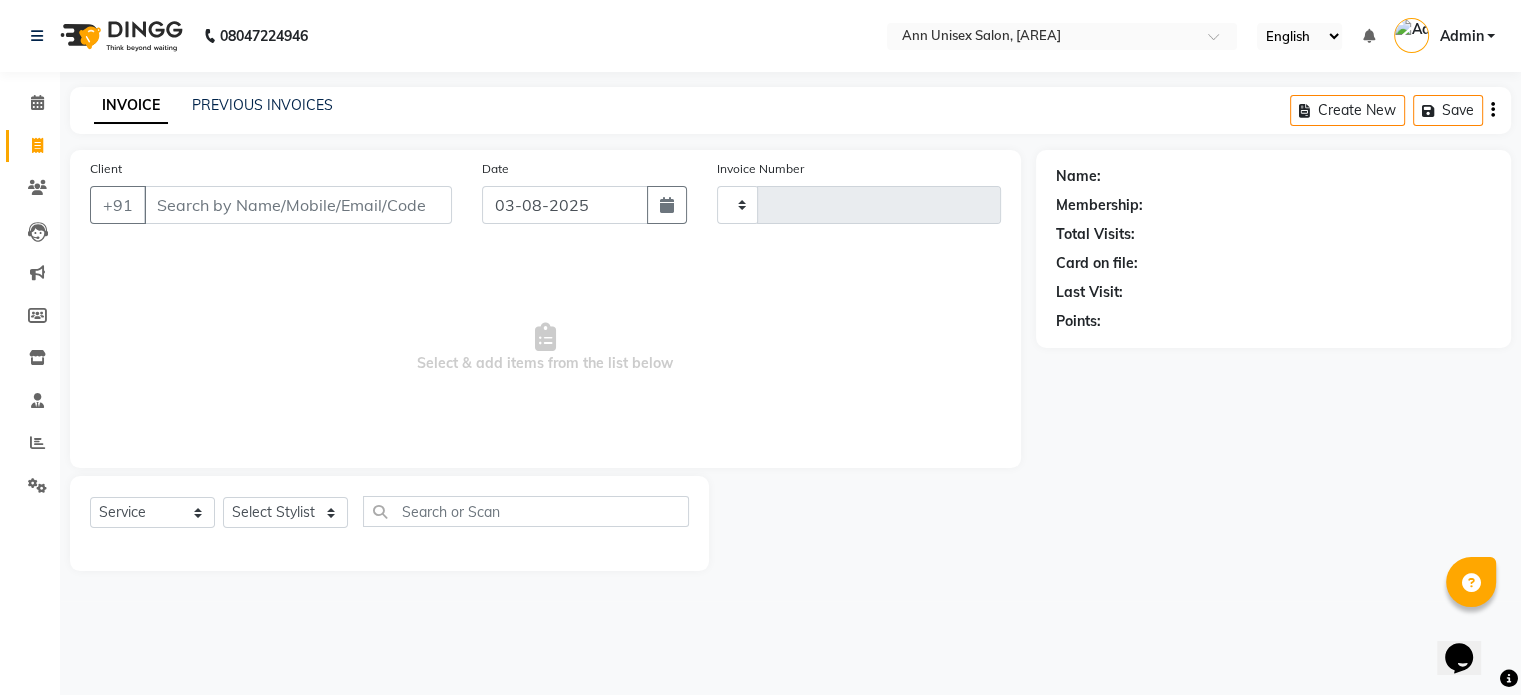 scroll, scrollTop: 0, scrollLeft: 0, axis: both 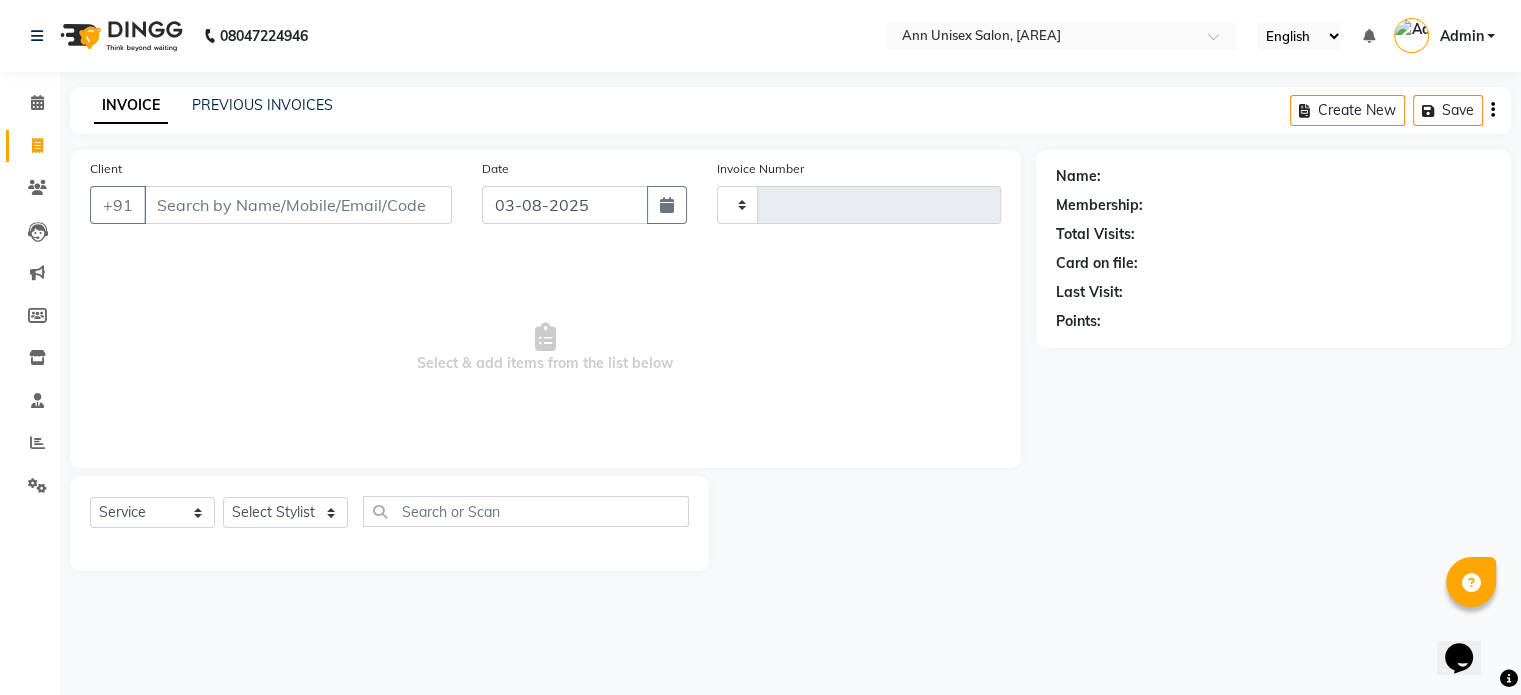 type on "1033" 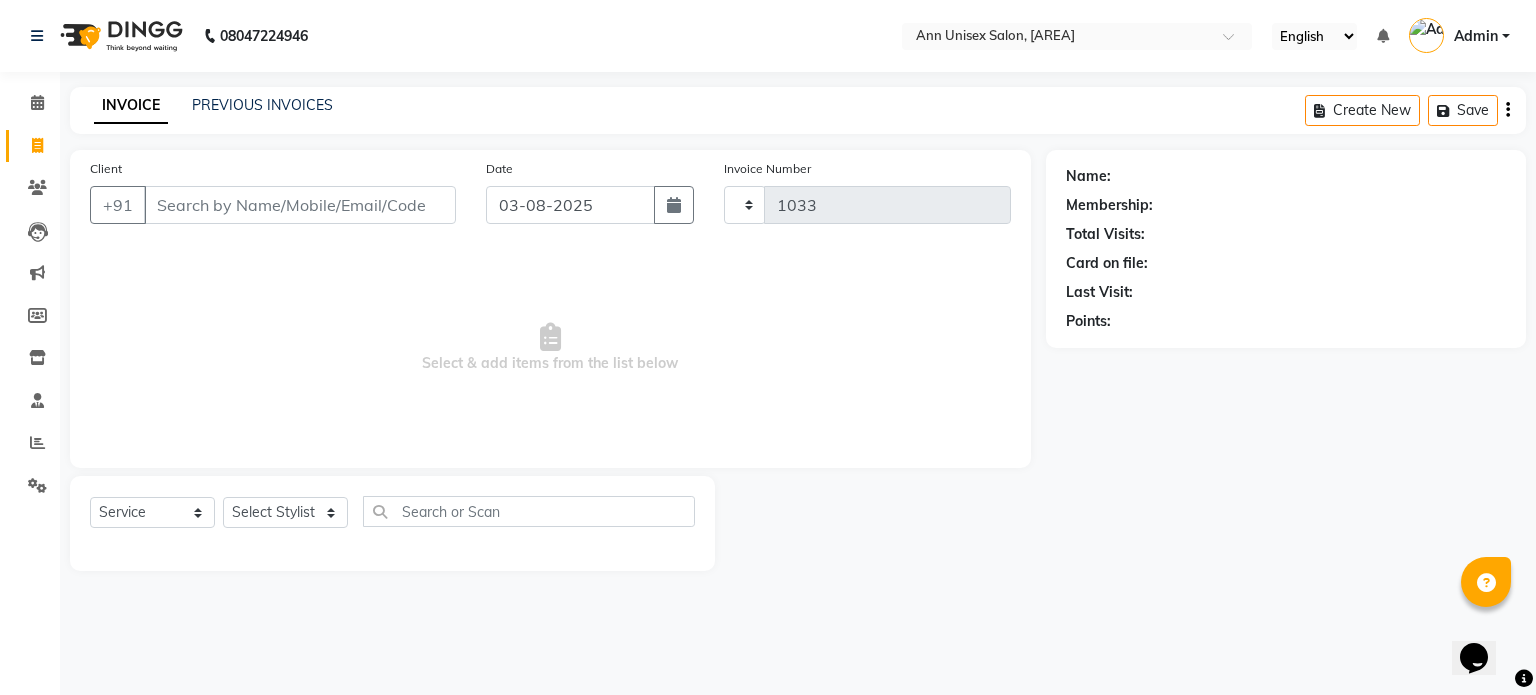 select on "7372" 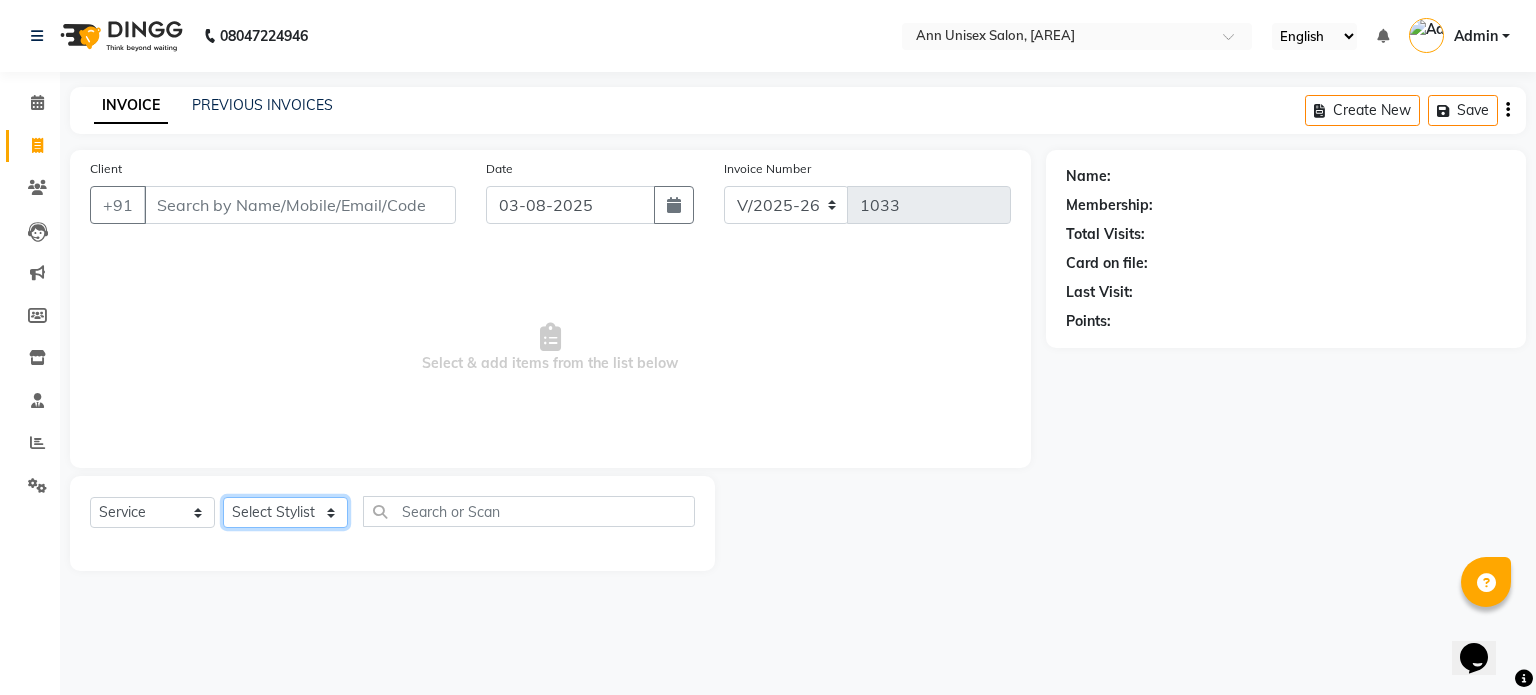 click on "Select Stylist [FIRST] [LAST] [FIRST] [LAST] [FIRST] [LAST] [FIRST] [LAST] [FIRST] [LAST] [FIRST] [LAST] [FIRST] [LAST] [FIRST] [LAST]" 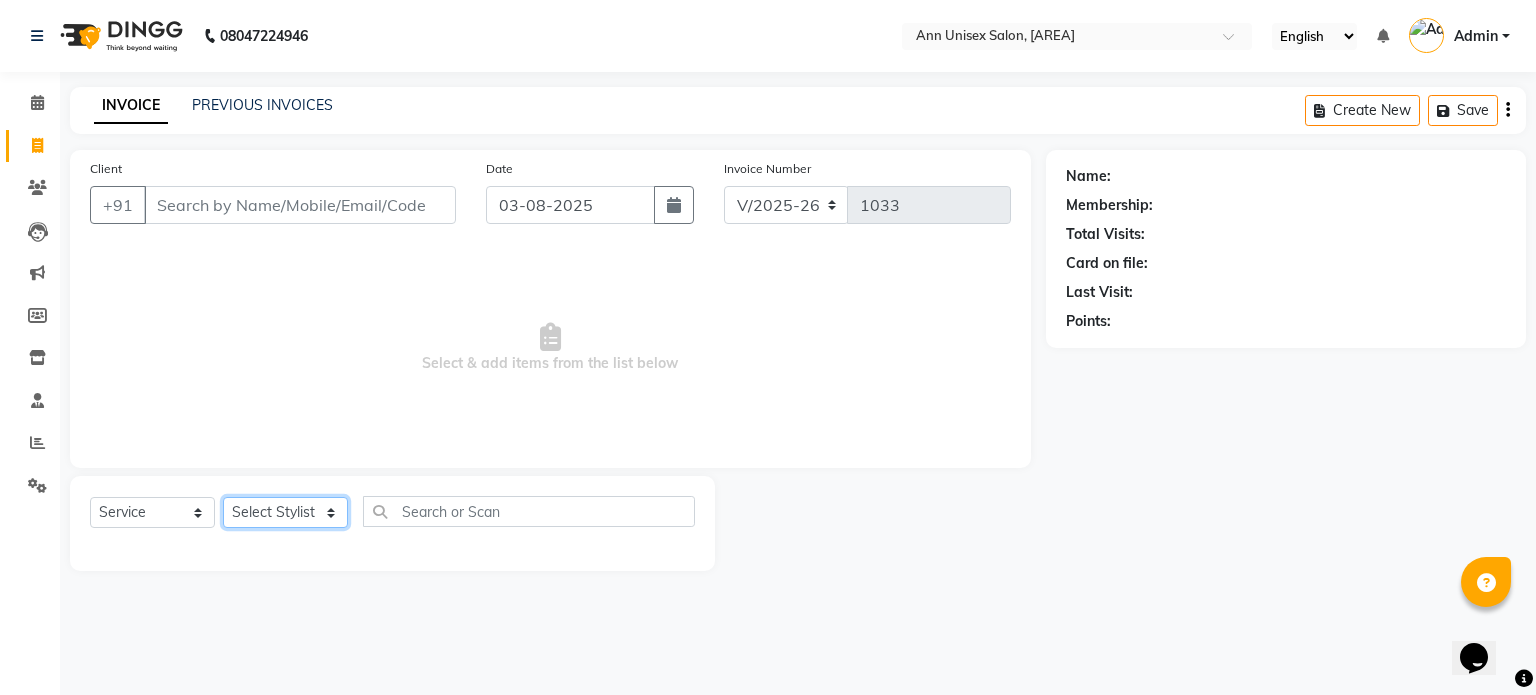 select on "64437" 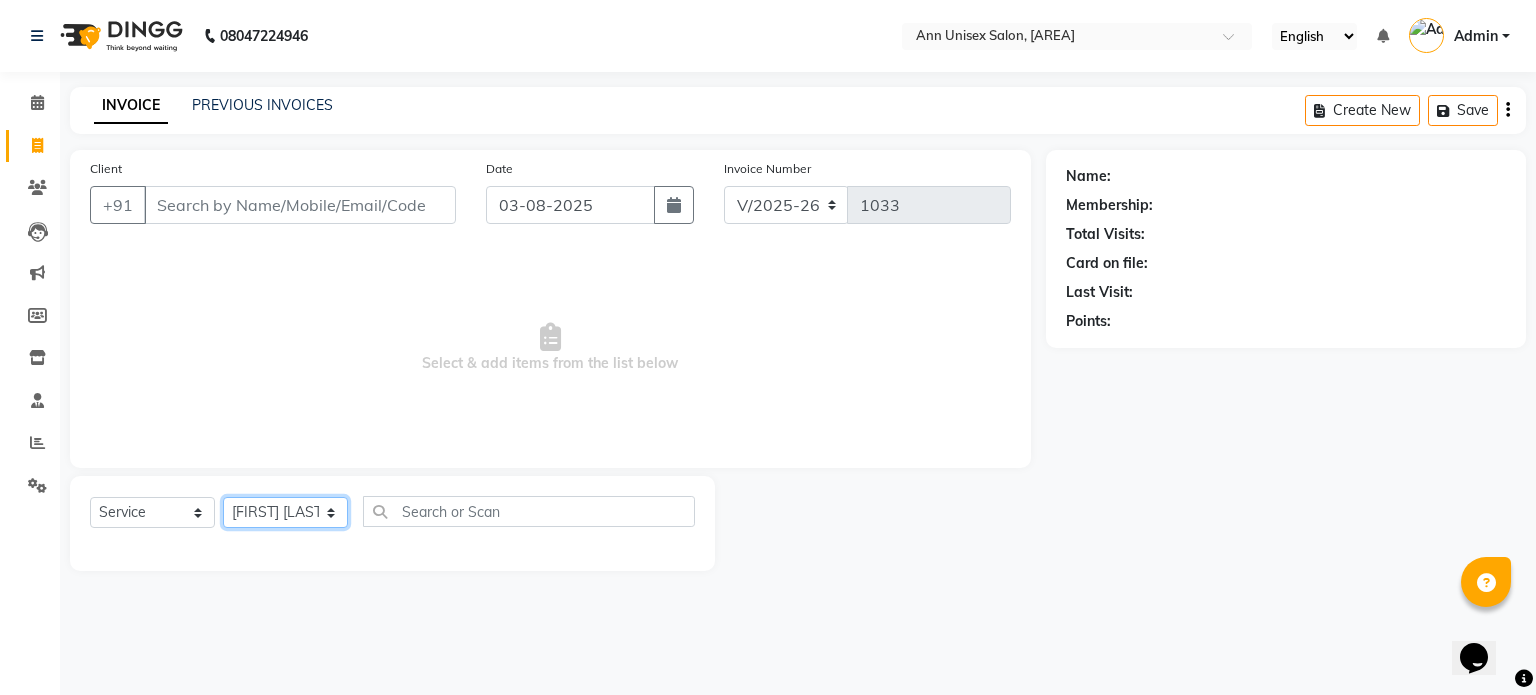 click on "Select Stylist [FIRST] [LAST] [FIRST] [LAST] [FIRST] [LAST] [FIRST] [LAST] [FIRST] [LAST] [FIRST] [LAST] [FIRST] [LAST] [FIRST] [LAST]" 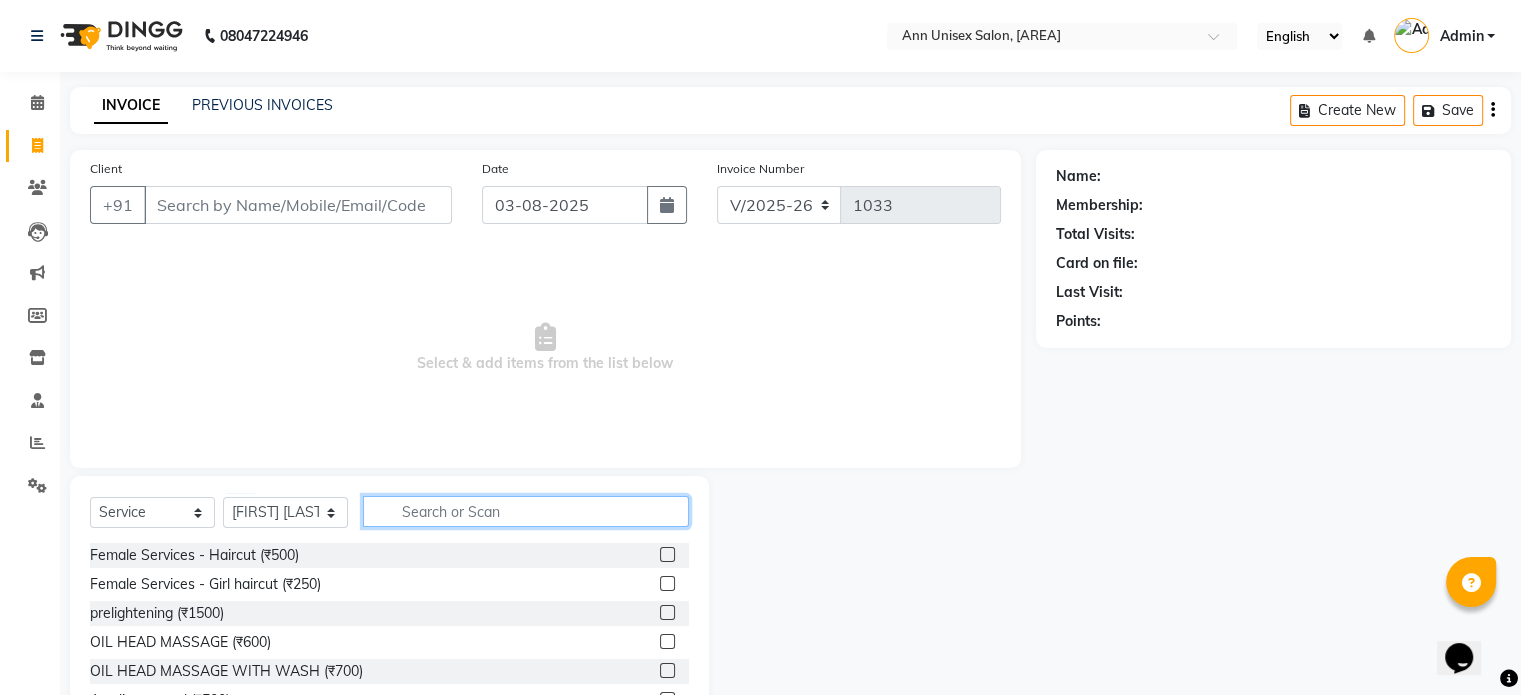 click 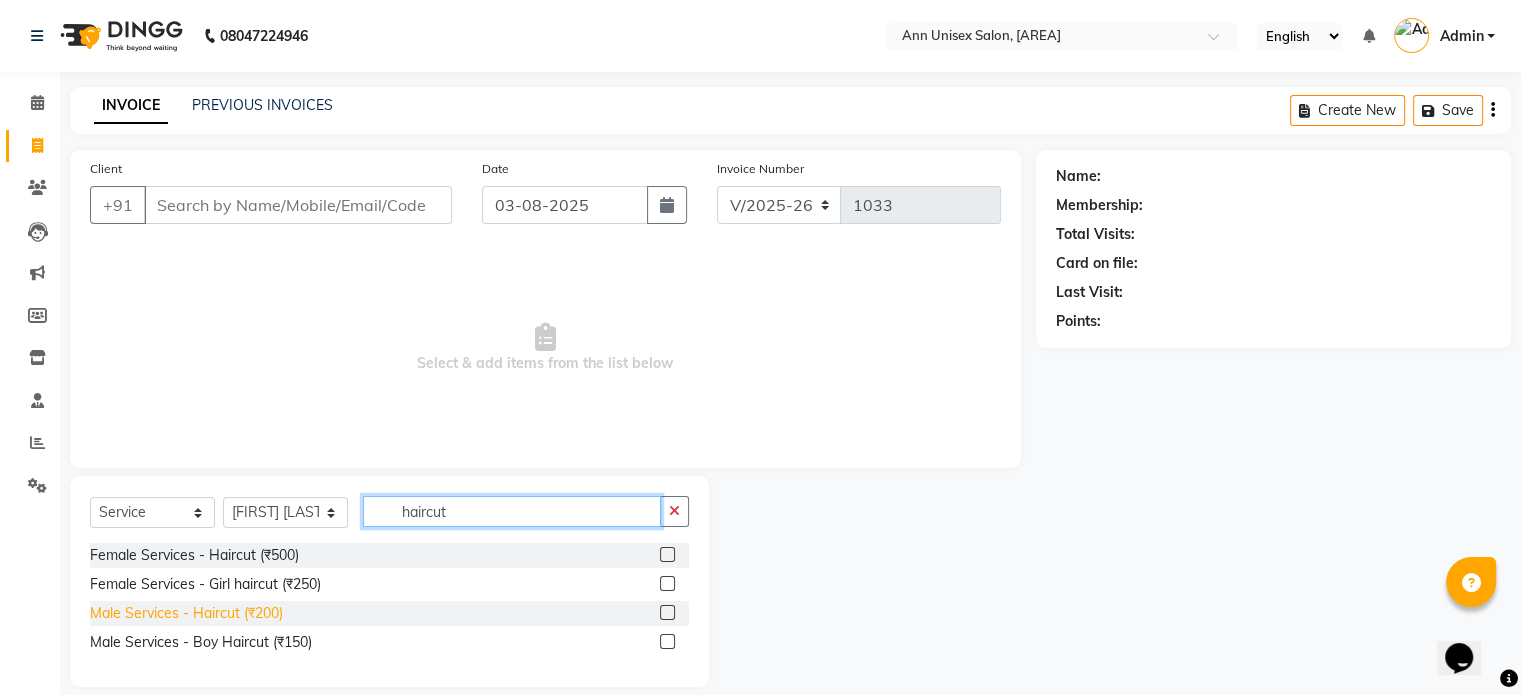 type on "haircut" 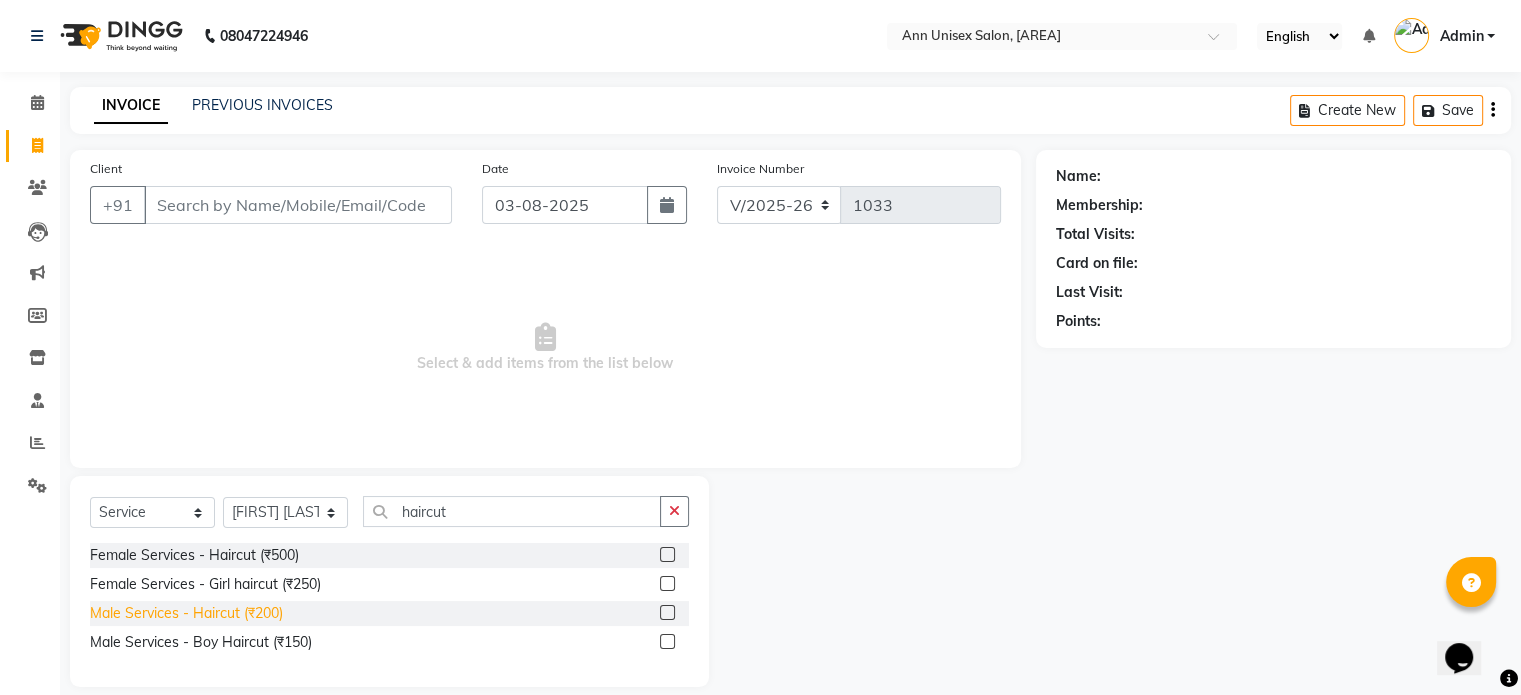 click on "Male Services - Haircut (₹200)" 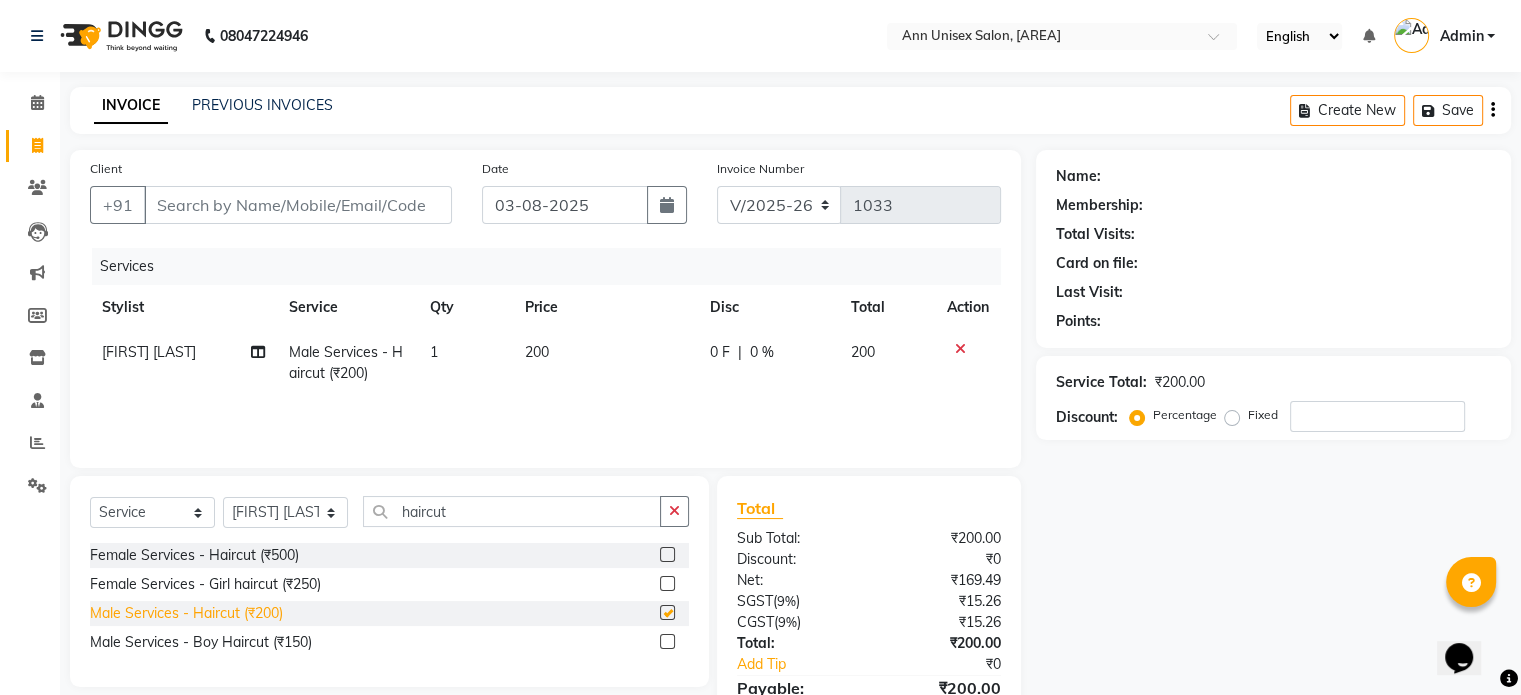 checkbox on "false" 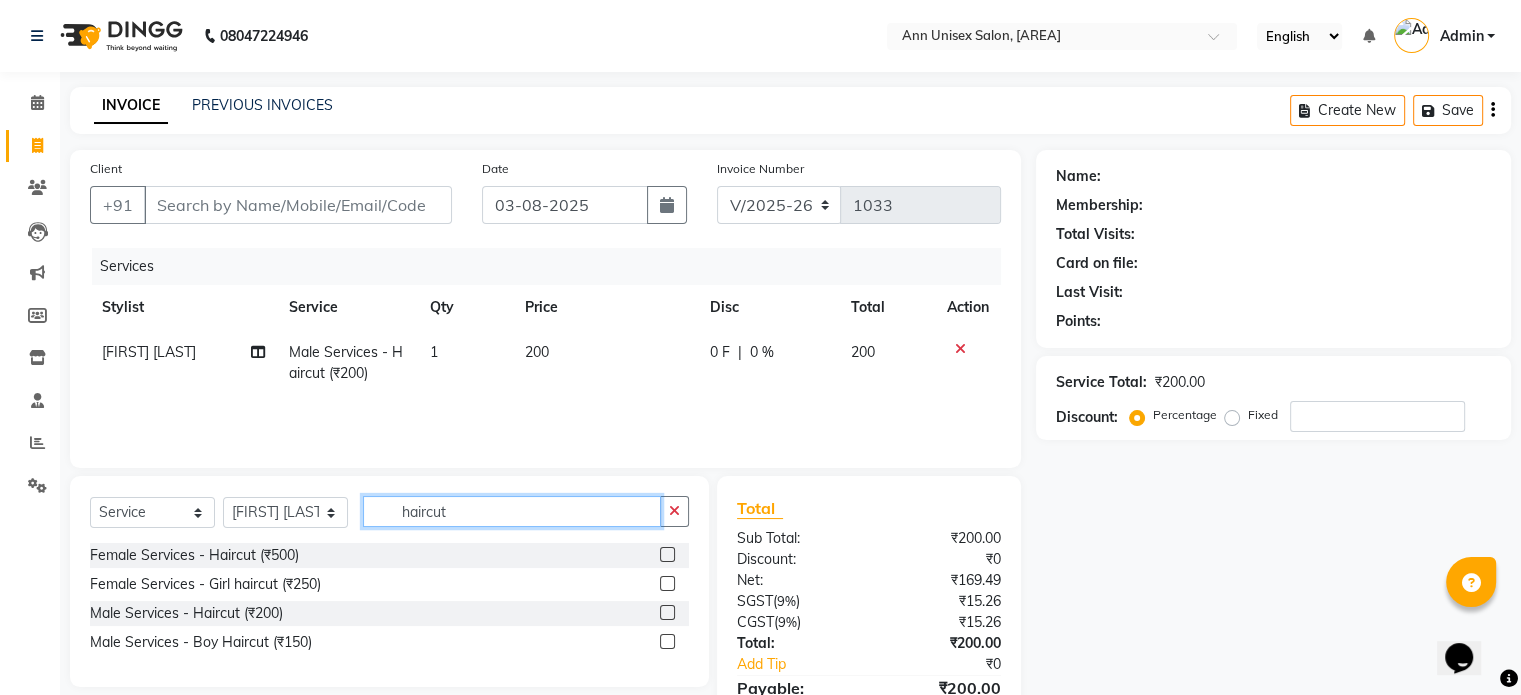 click on "haircut" 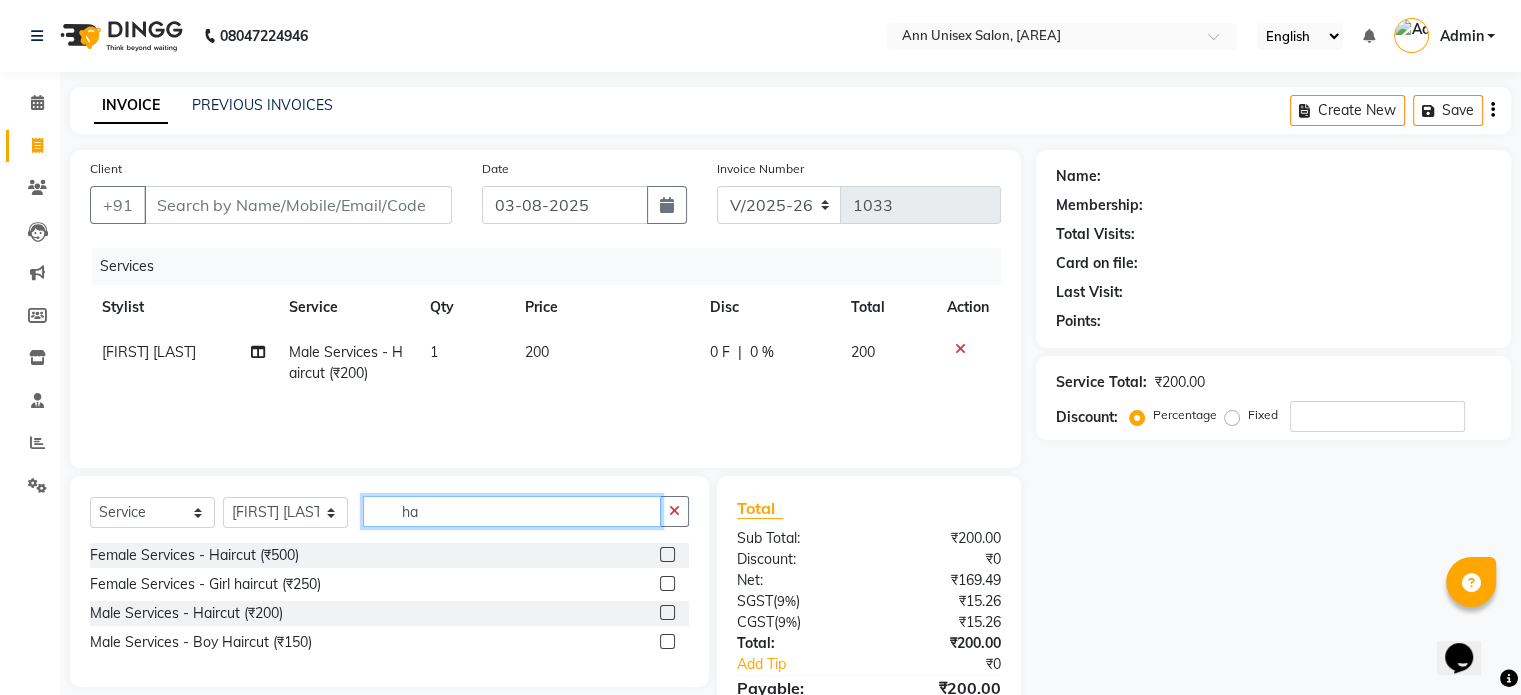 type on "h" 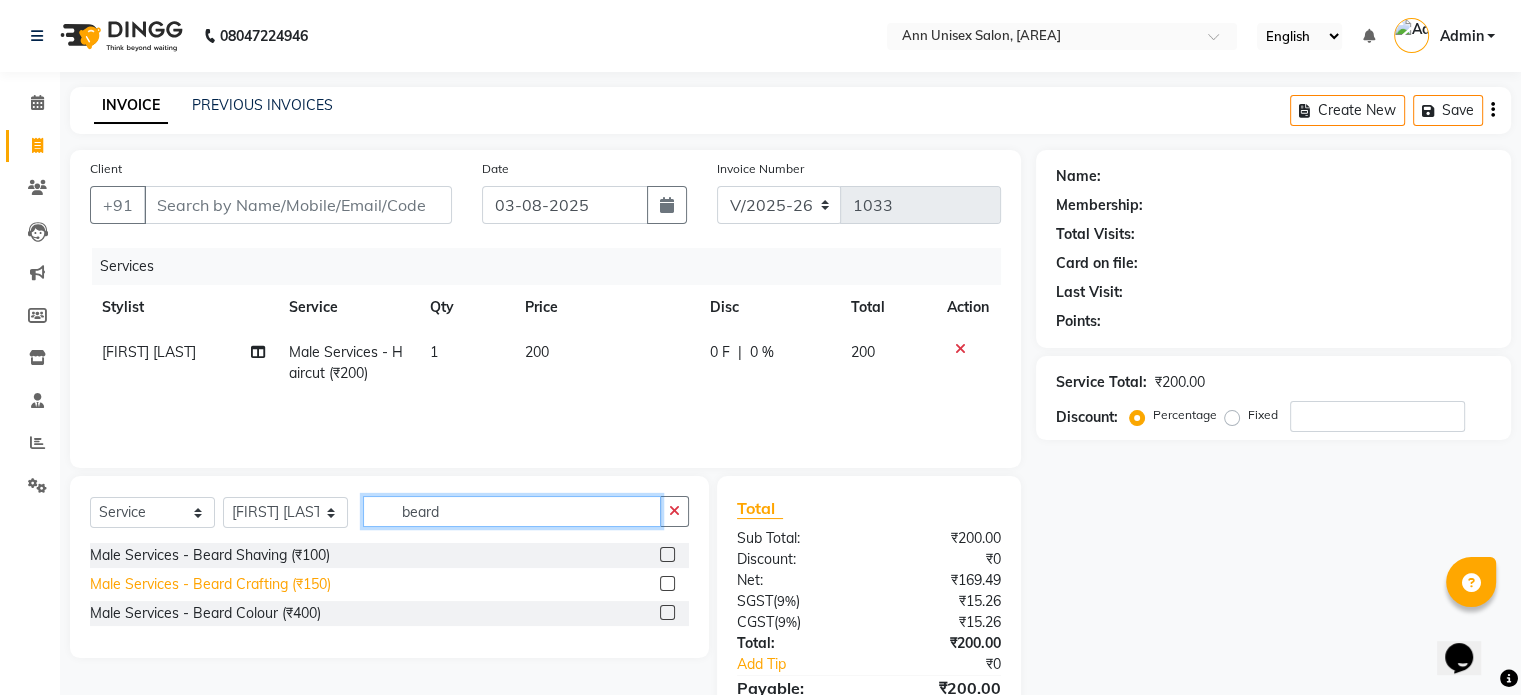 type on "beard" 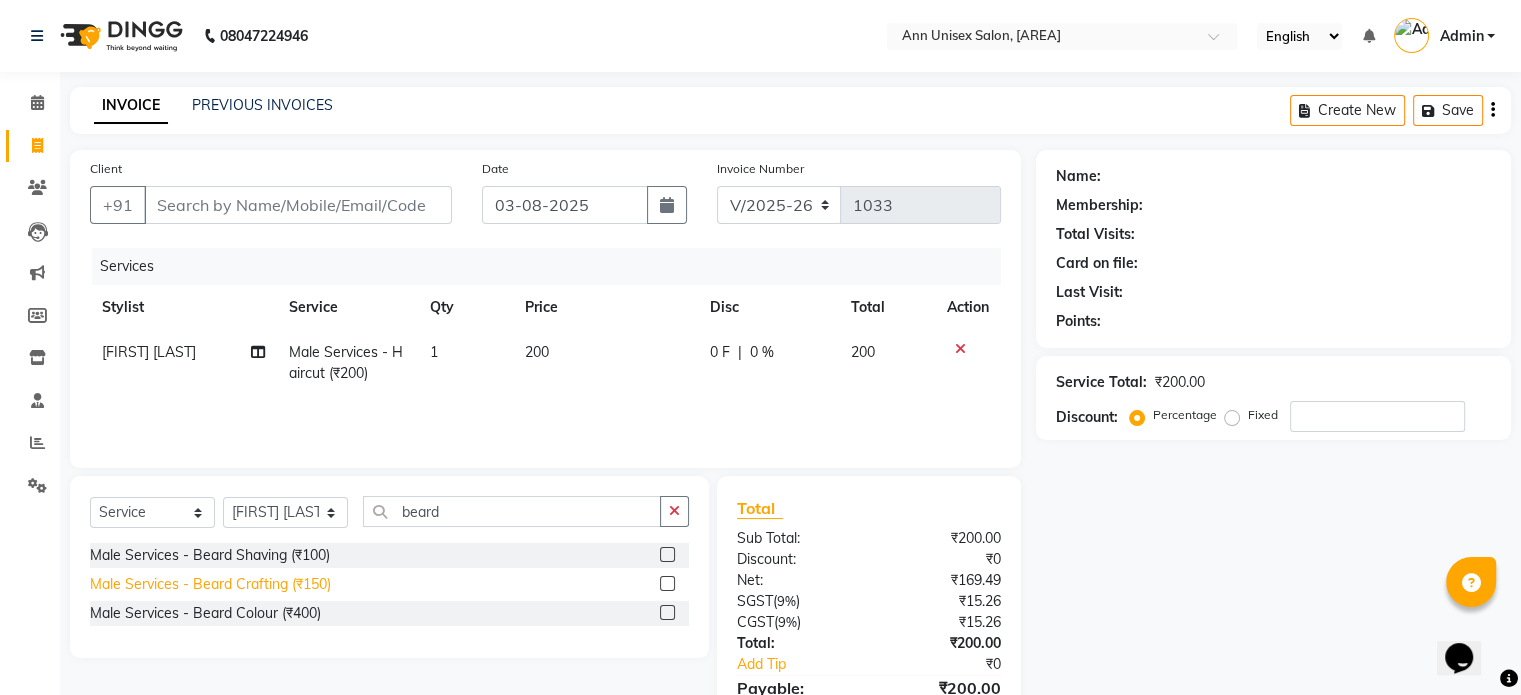click on "Male Services - Beard Crafting (₹150)" 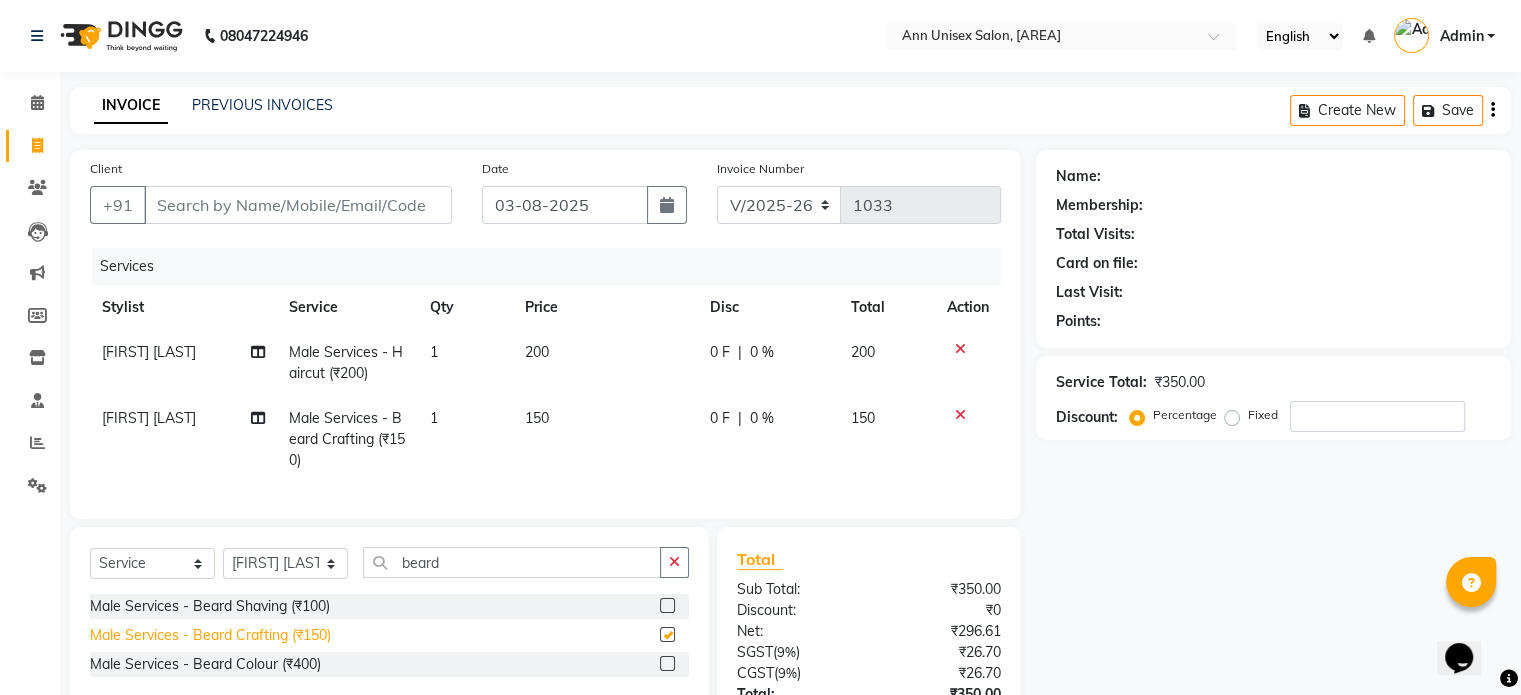 checkbox on "false" 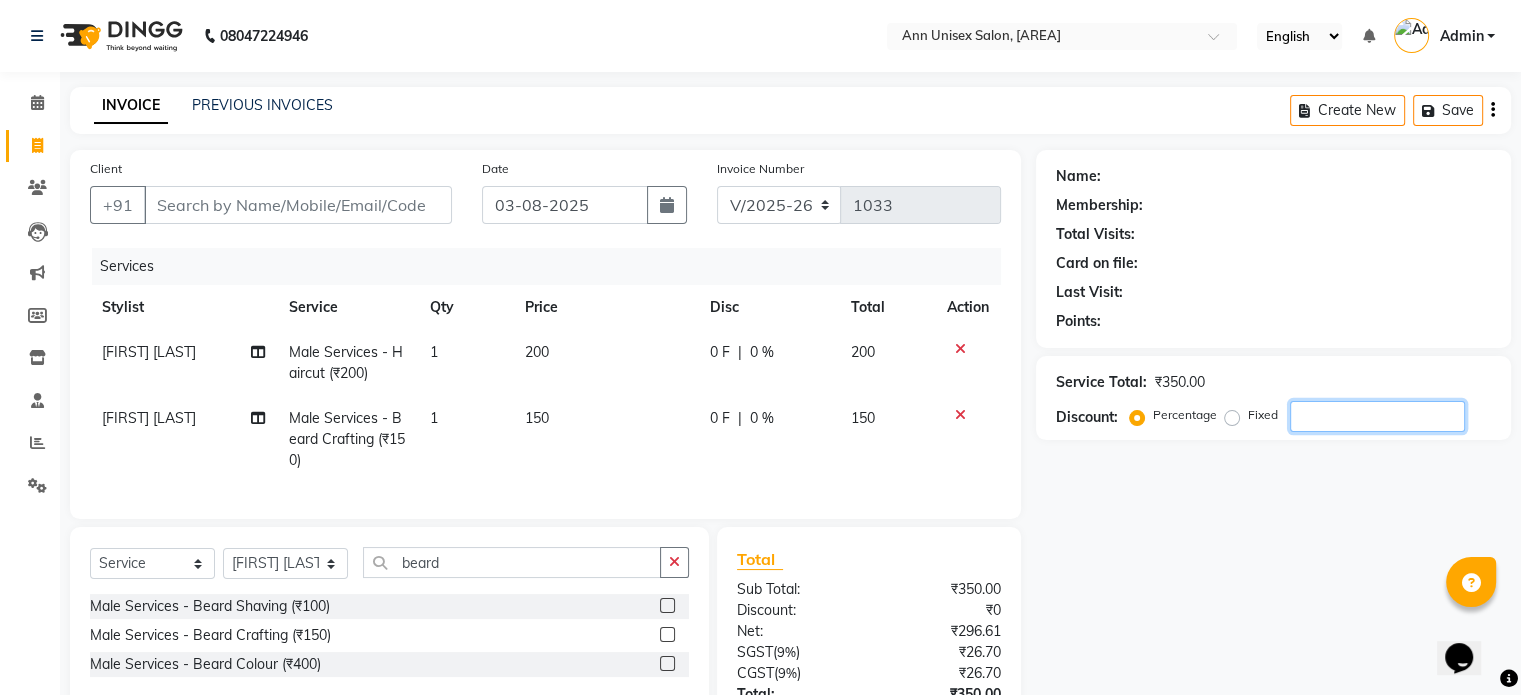 click 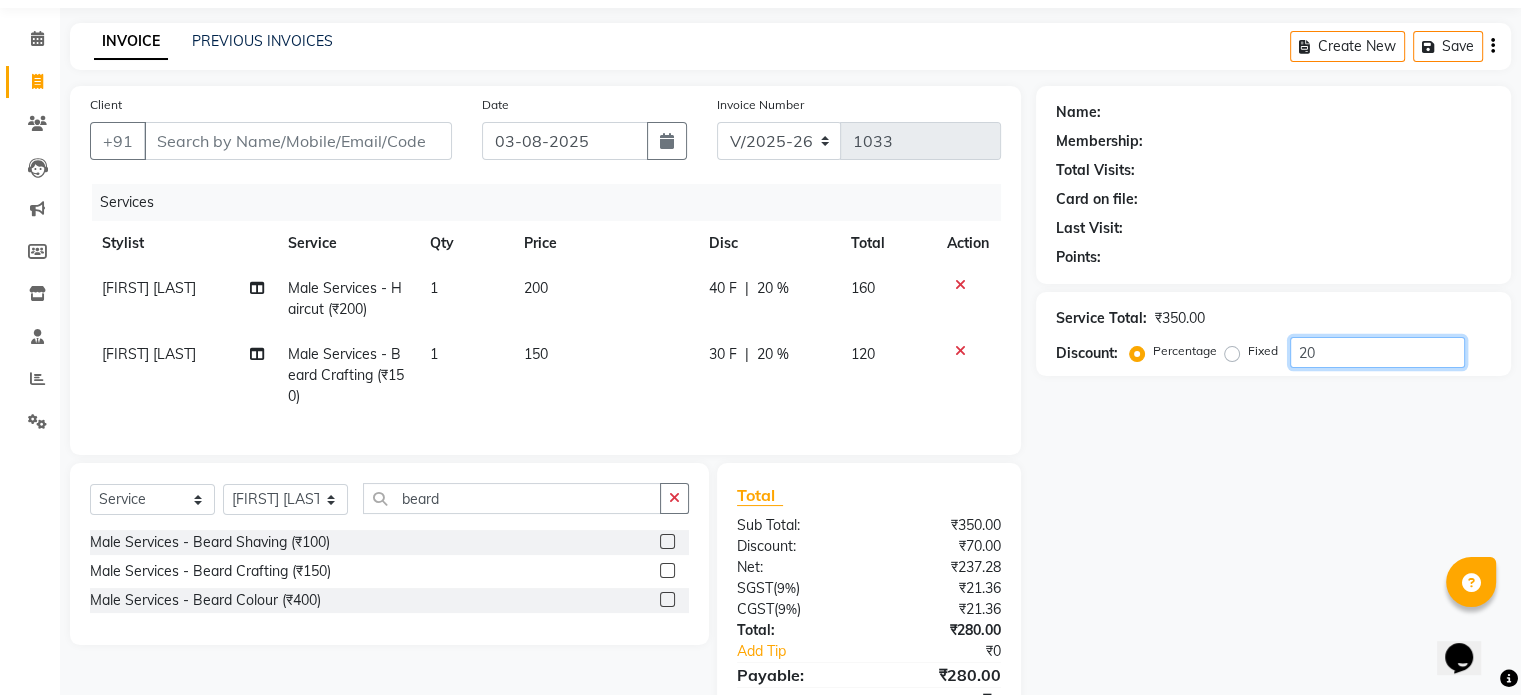 scroll, scrollTop: 52, scrollLeft: 0, axis: vertical 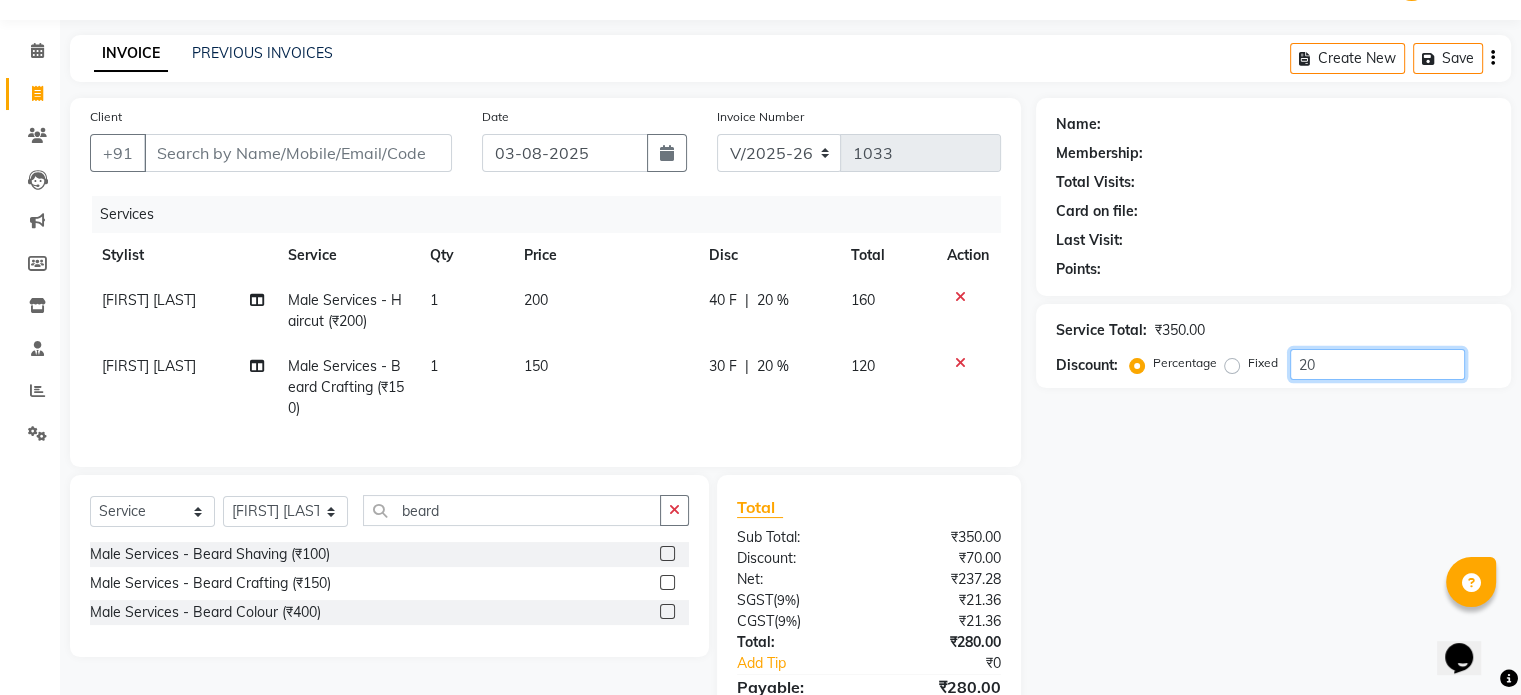 type on "20" 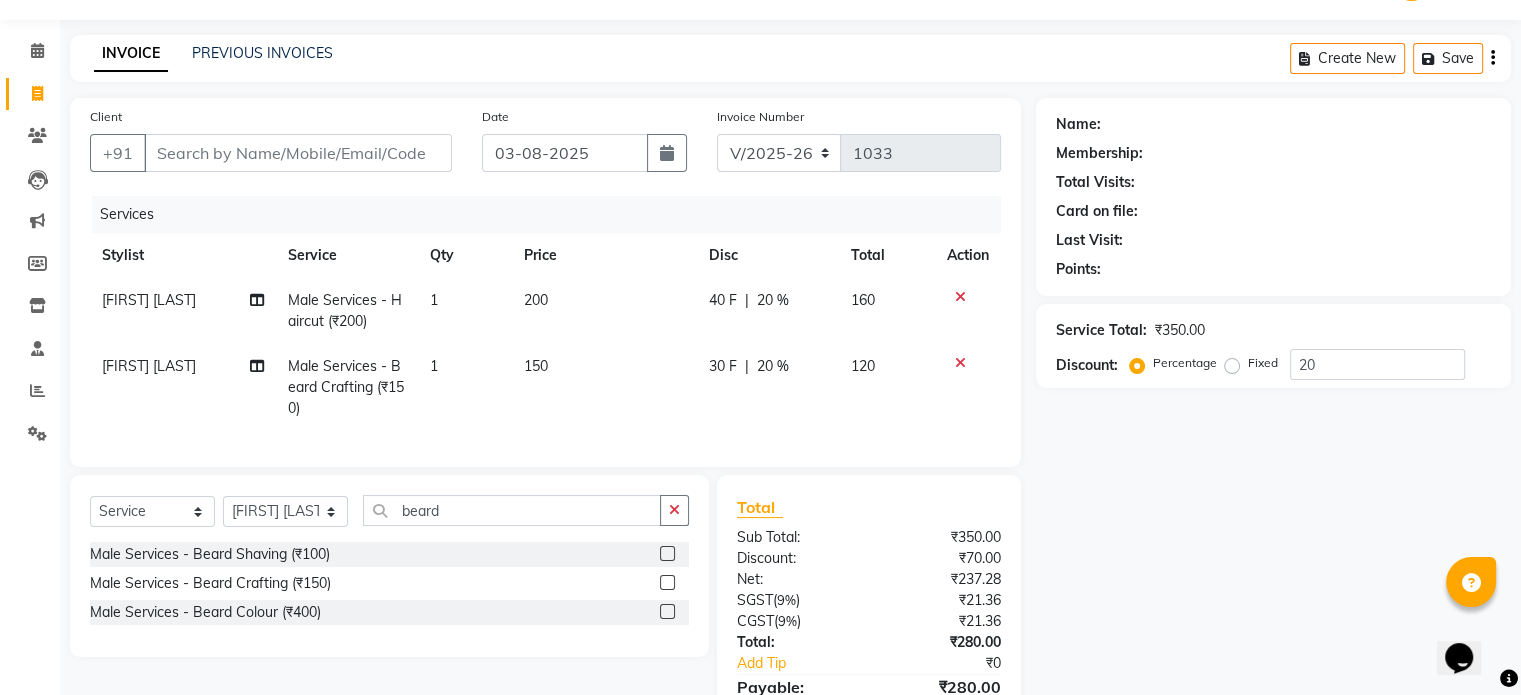 click on "20 %" 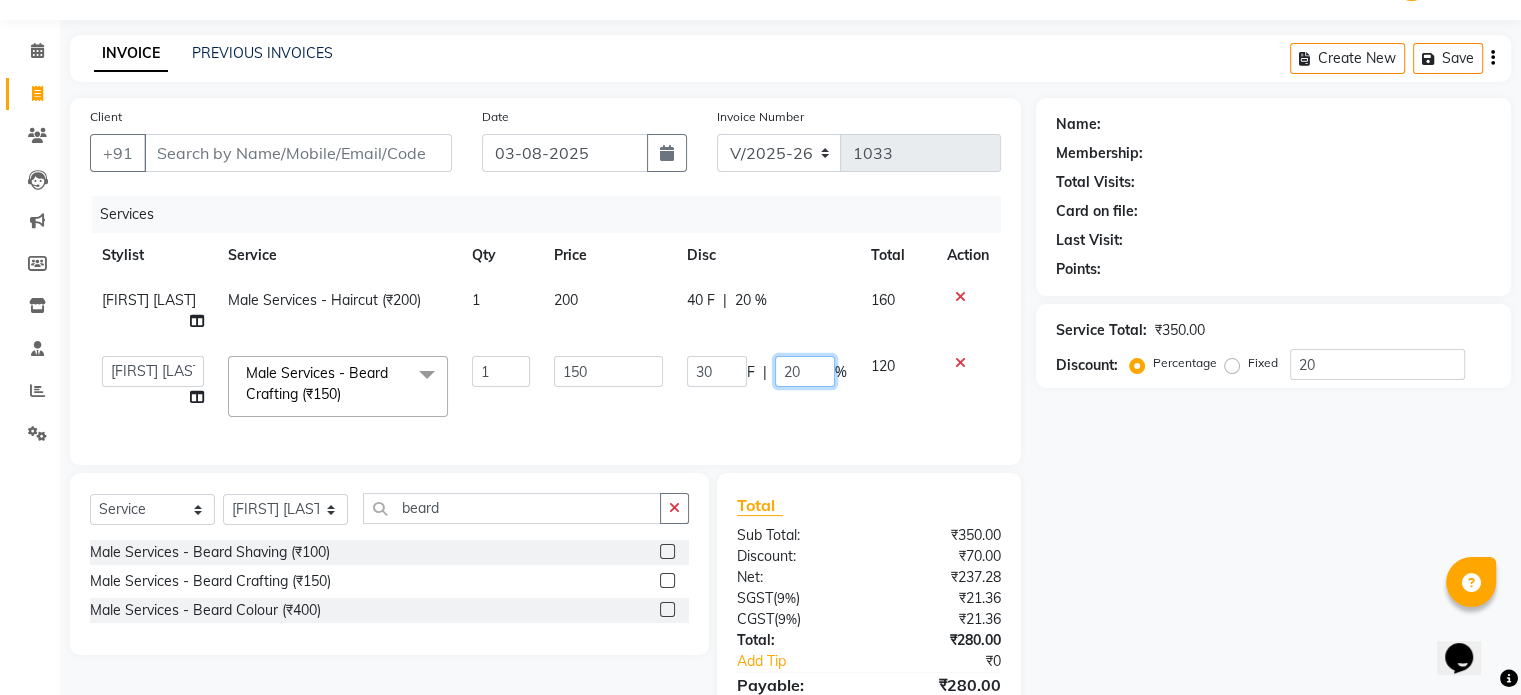 click on "20" 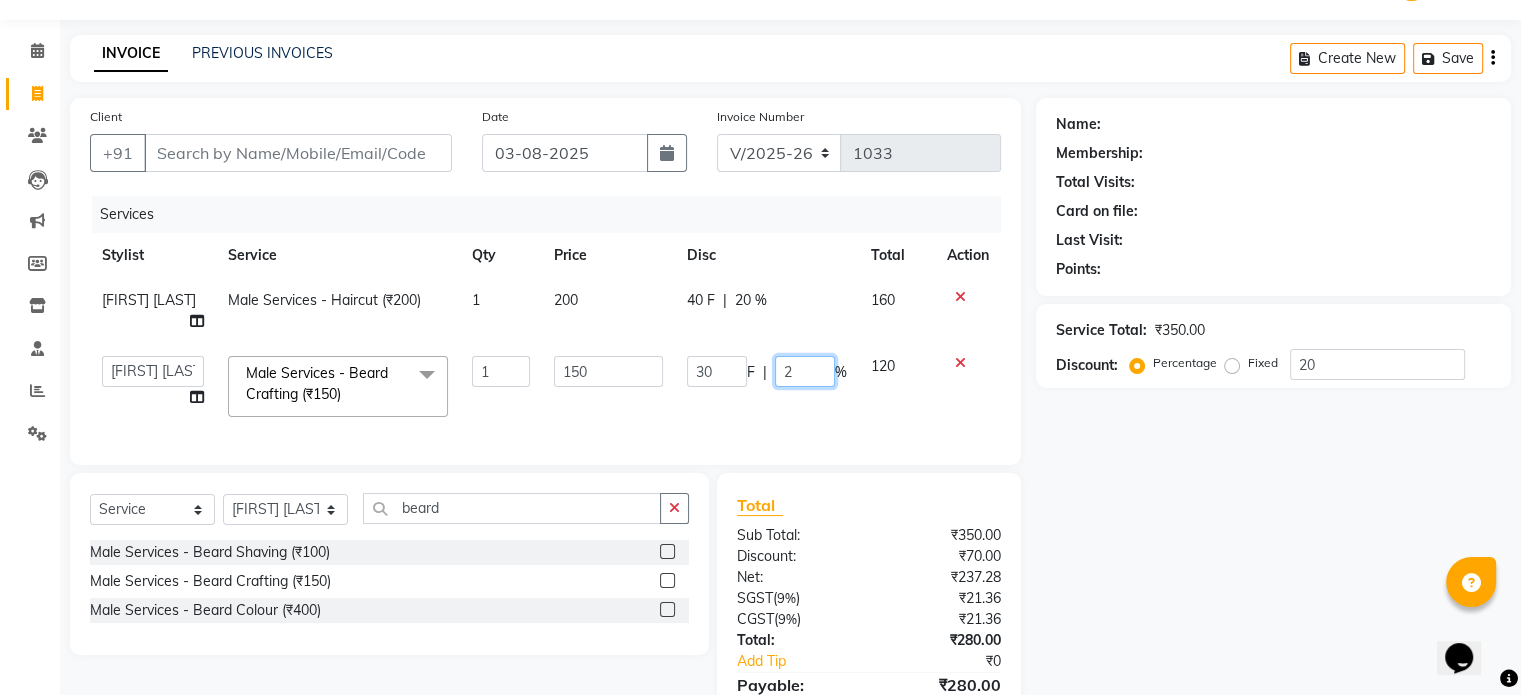 type 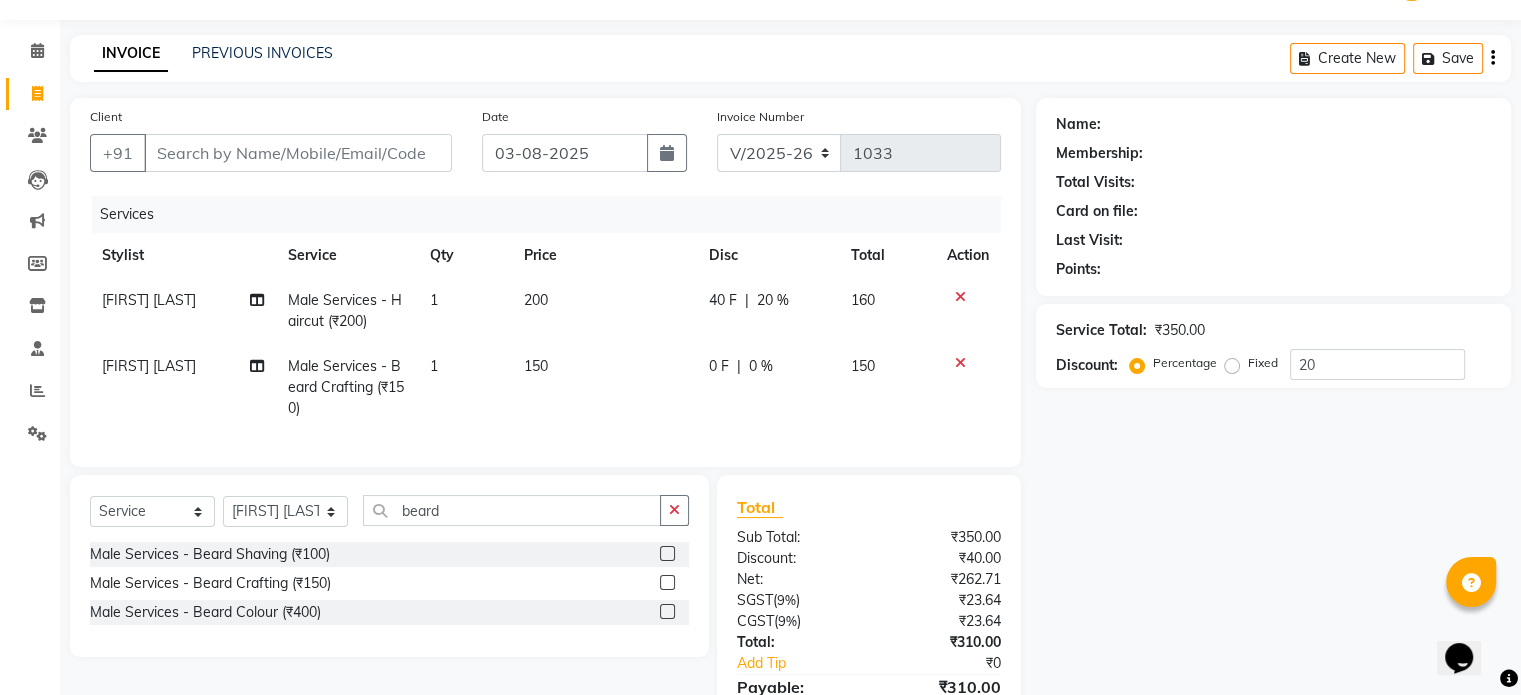 click on "0 F | 0 %" 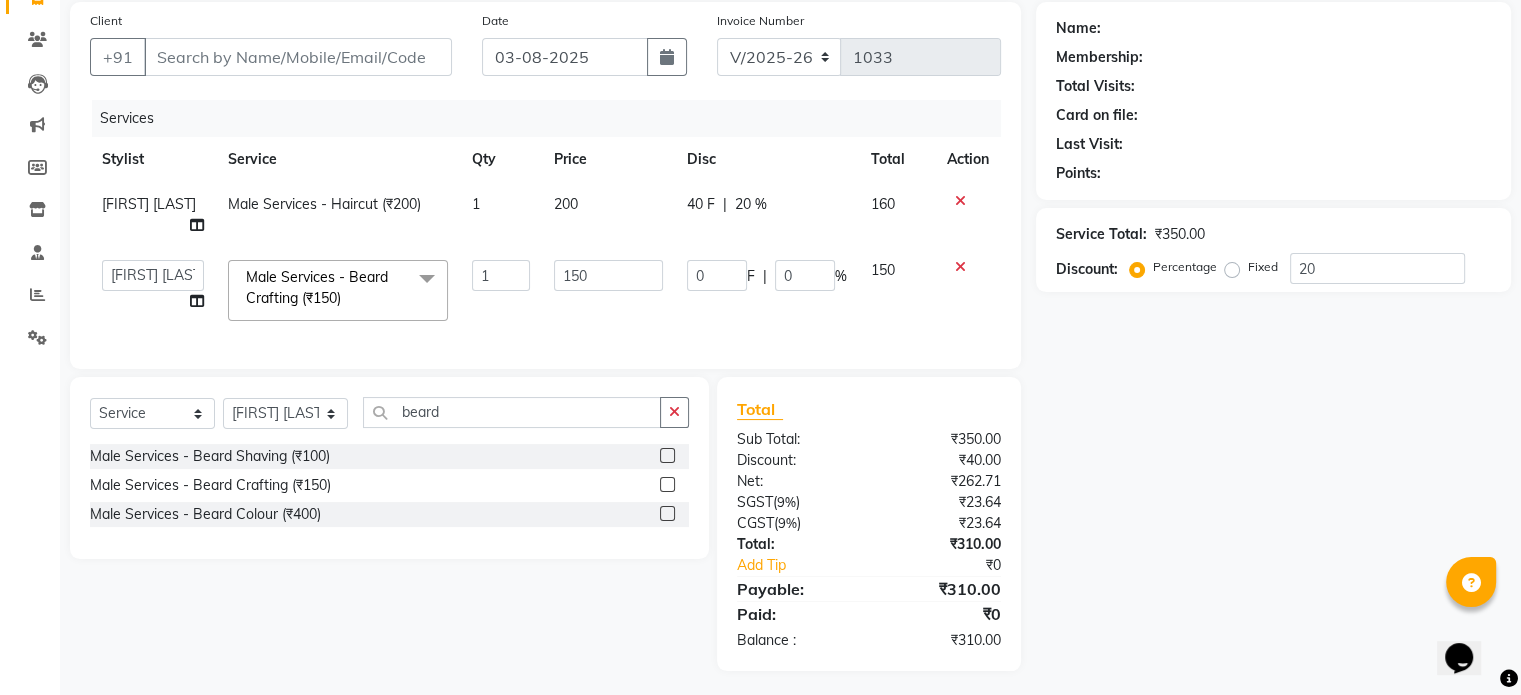 scroll, scrollTop: 0, scrollLeft: 0, axis: both 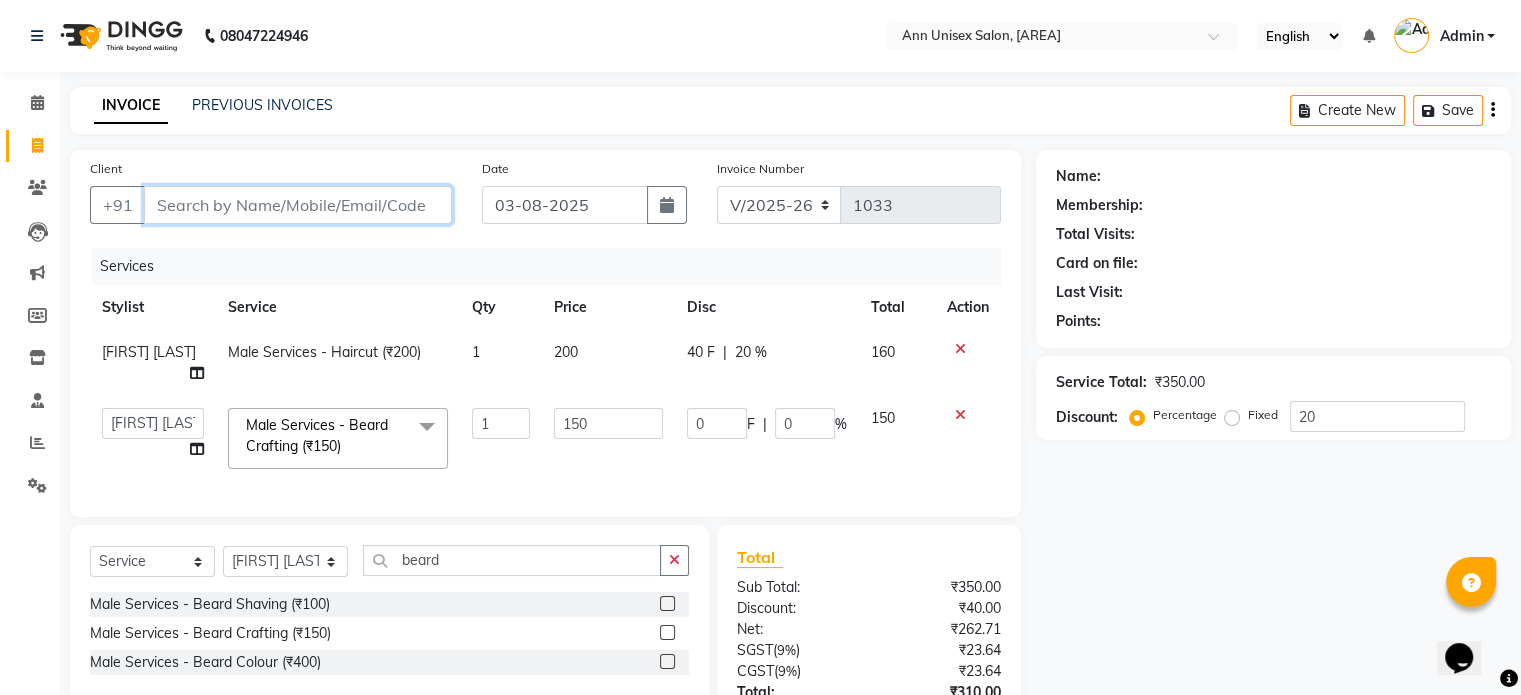 click on "Client" at bounding box center [298, 205] 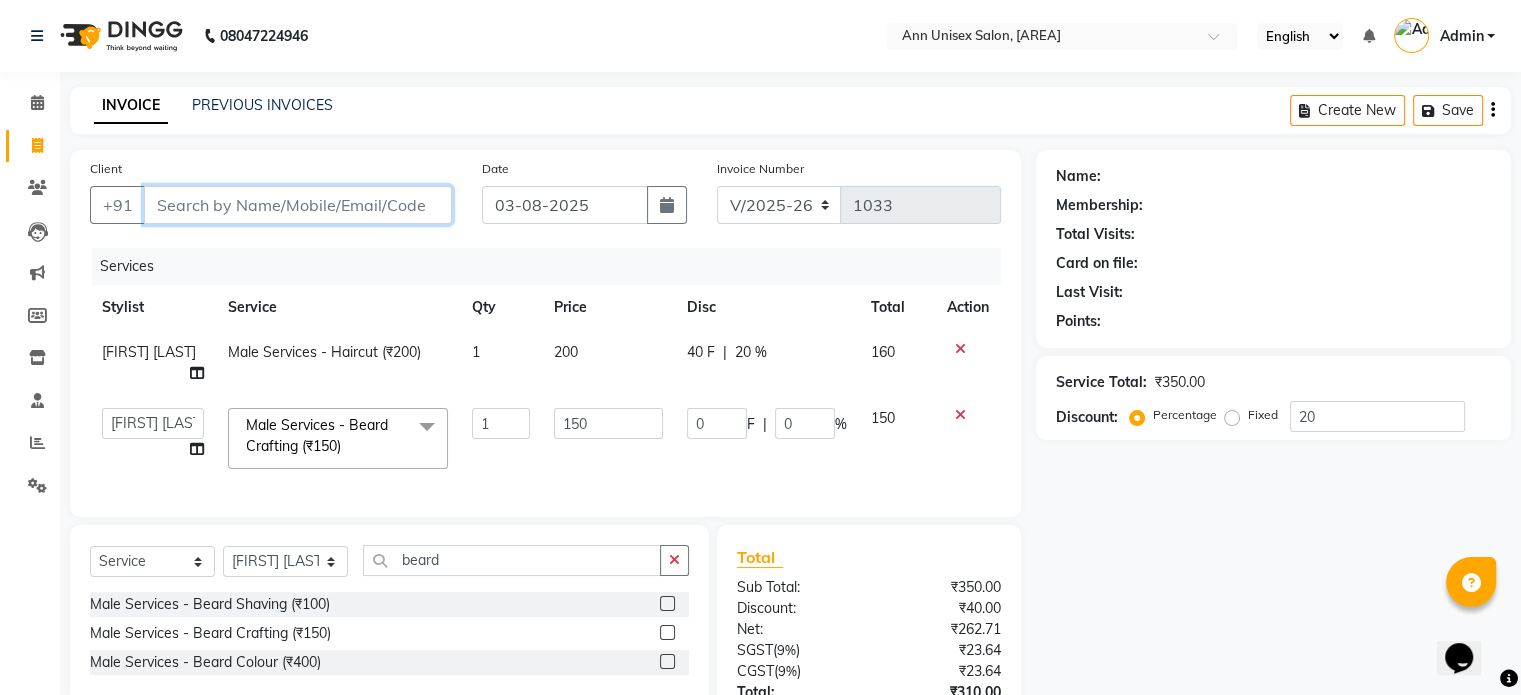 type on "a" 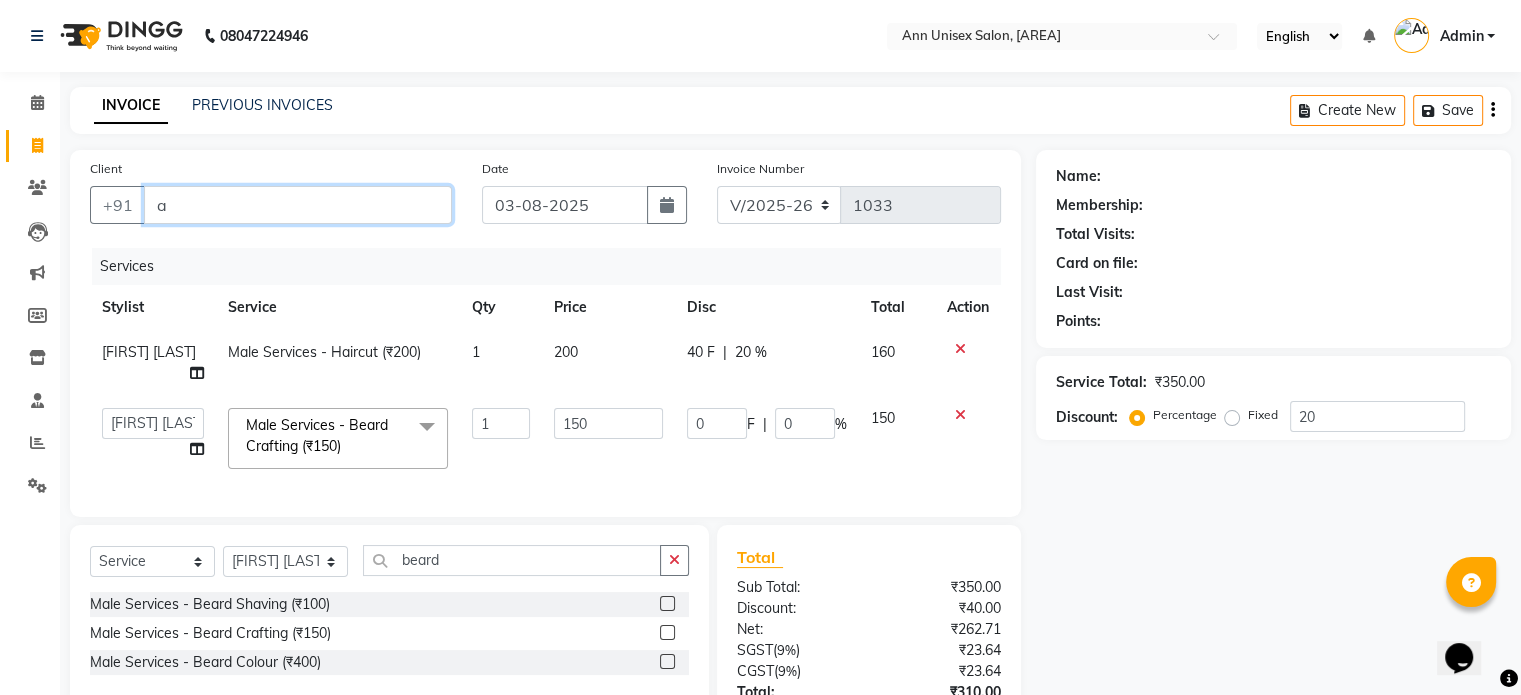 type on "0" 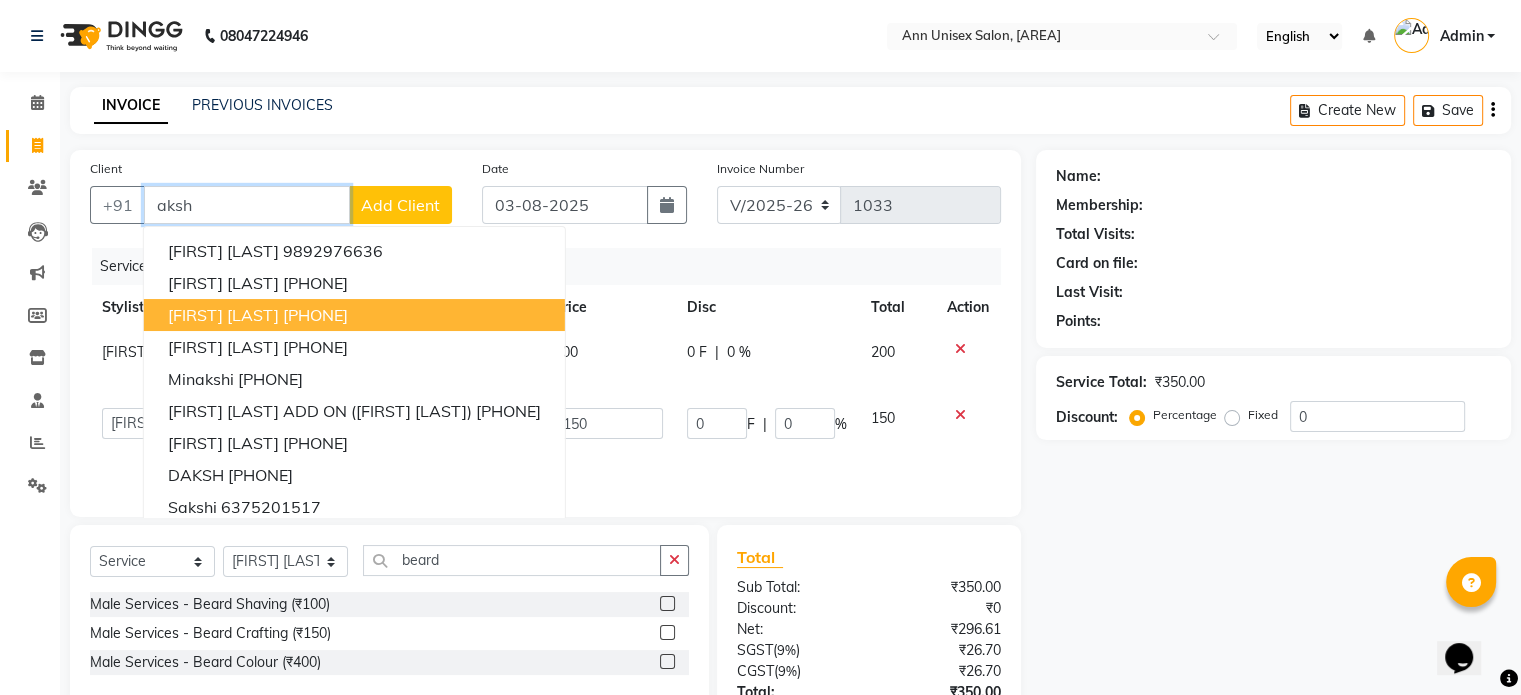 click on "AKSHAY RANE" at bounding box center [223, 315] 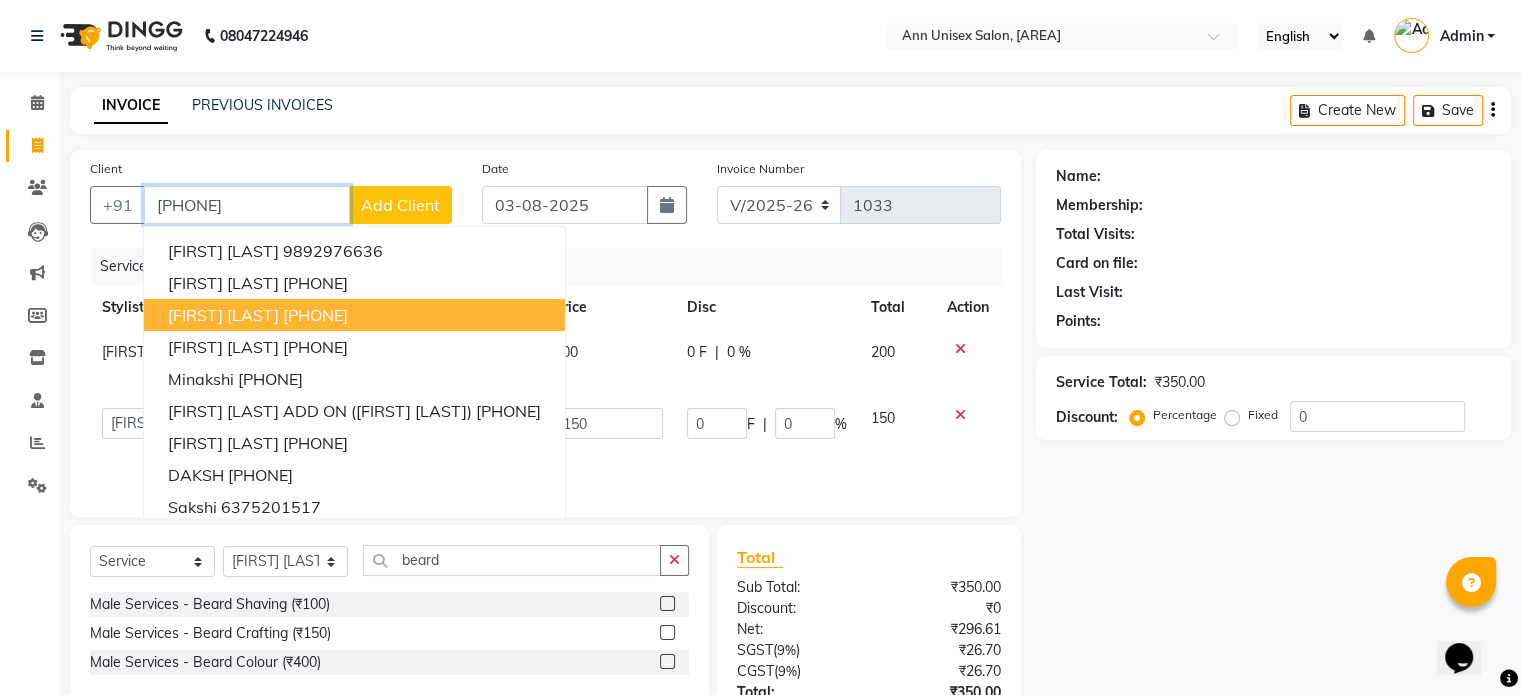 type on "9930339022" 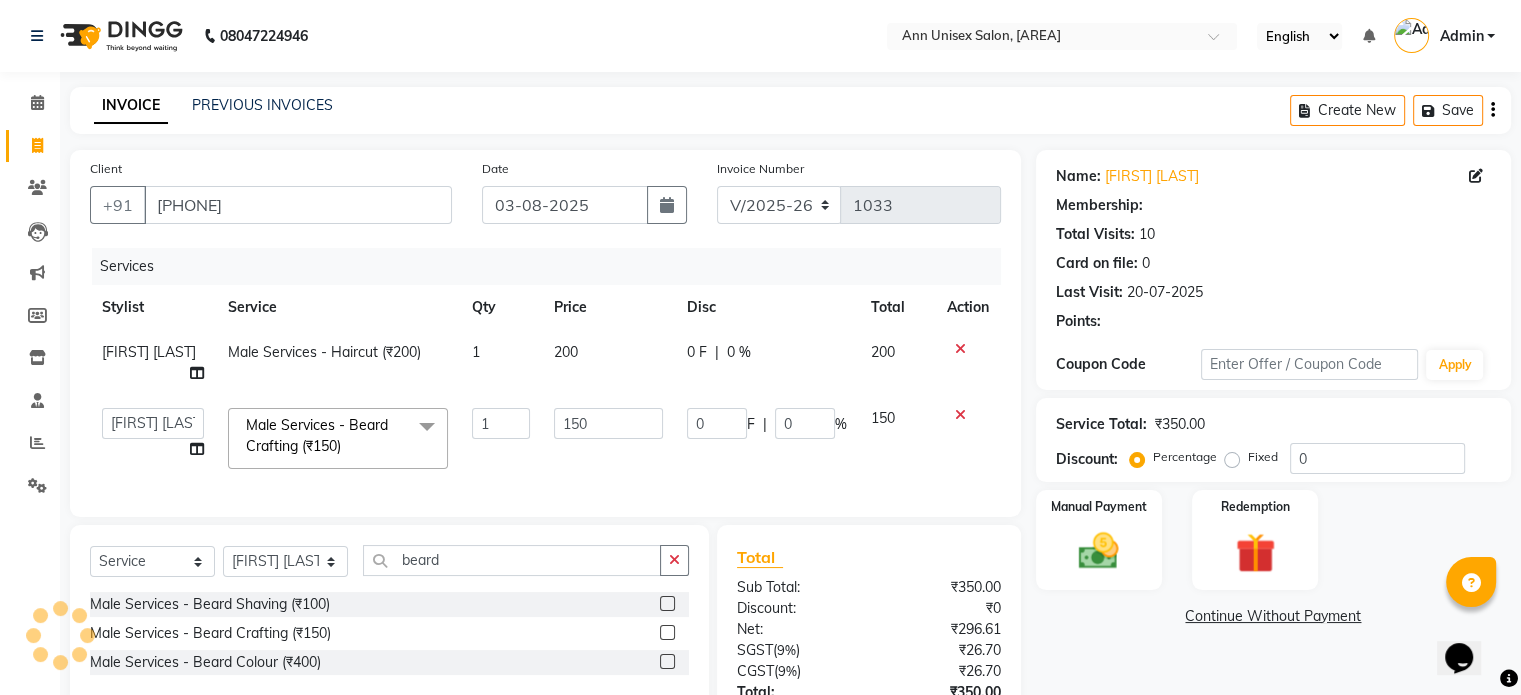select on "1: Object" 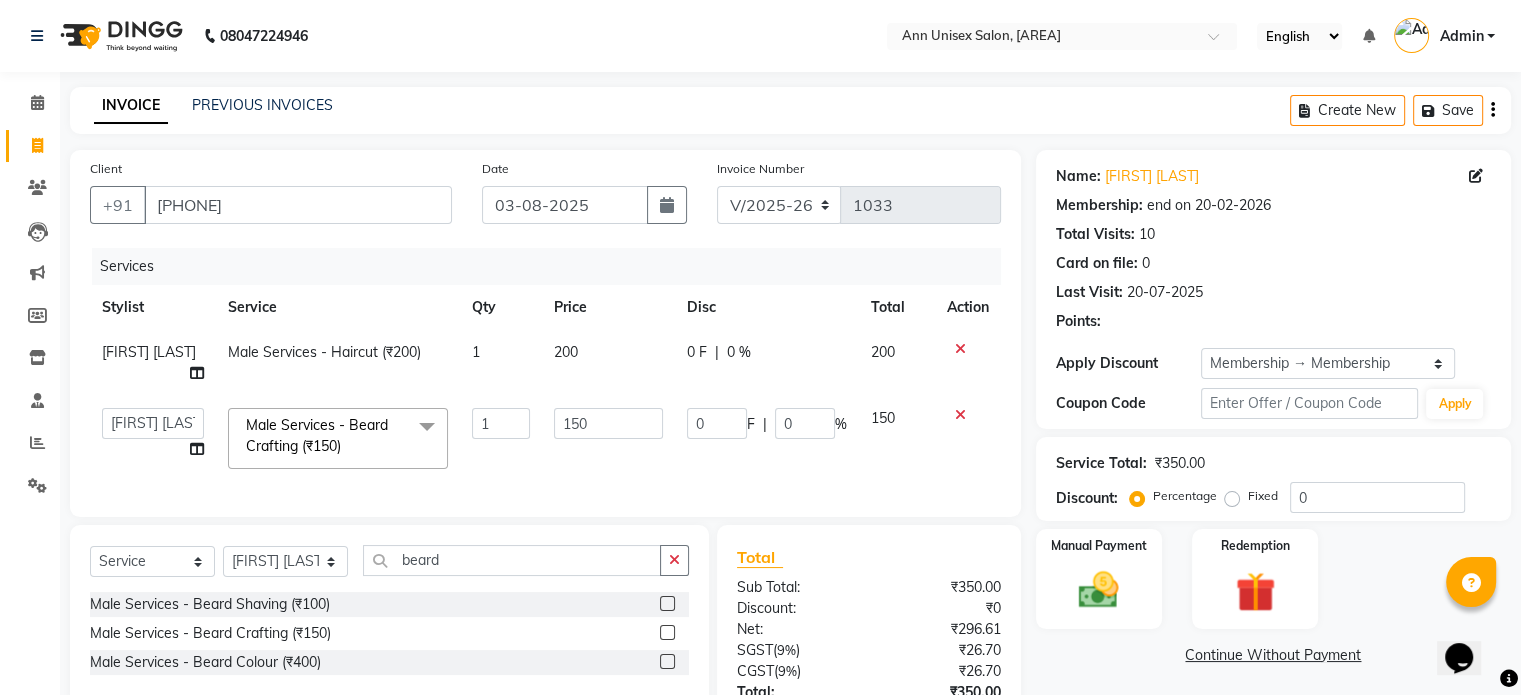 type on "20" 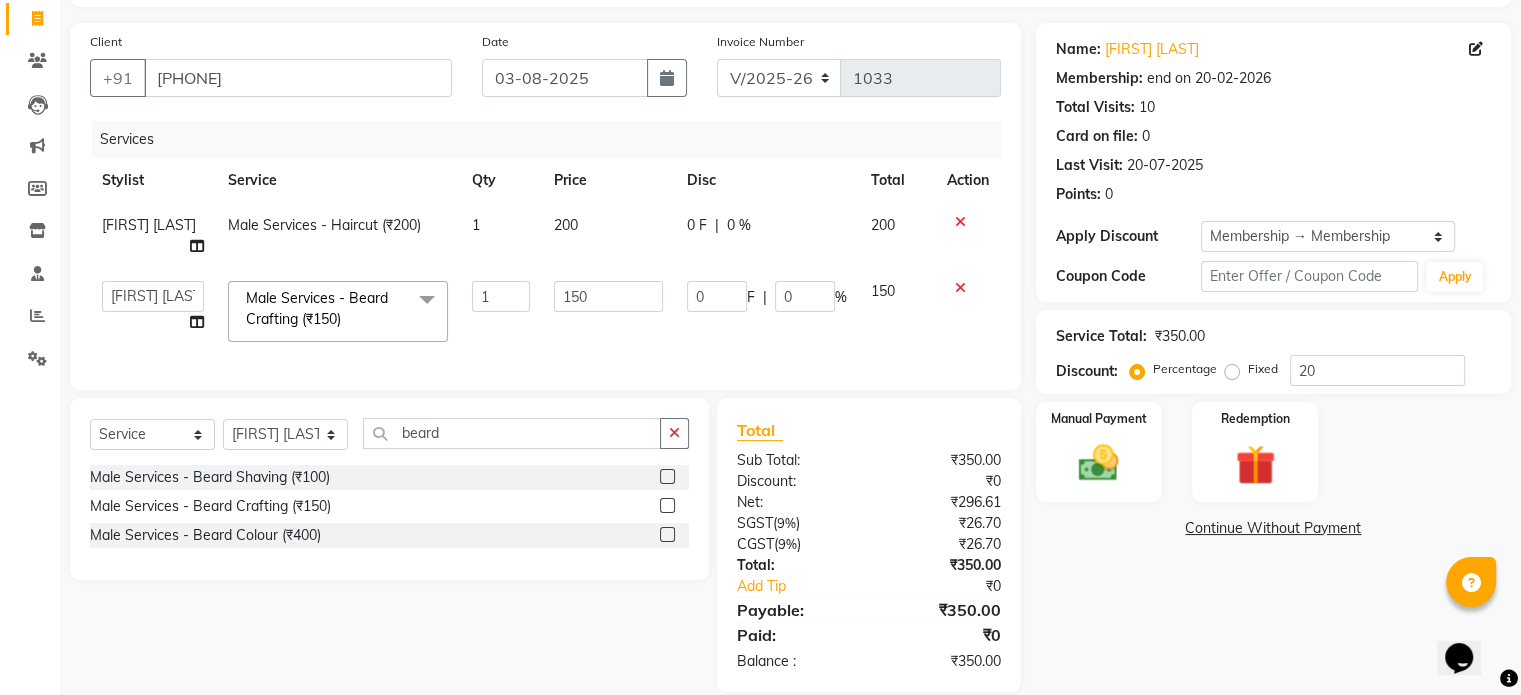 scroll, scrollTop: 132, scrollLeft: 0, axis: vertical 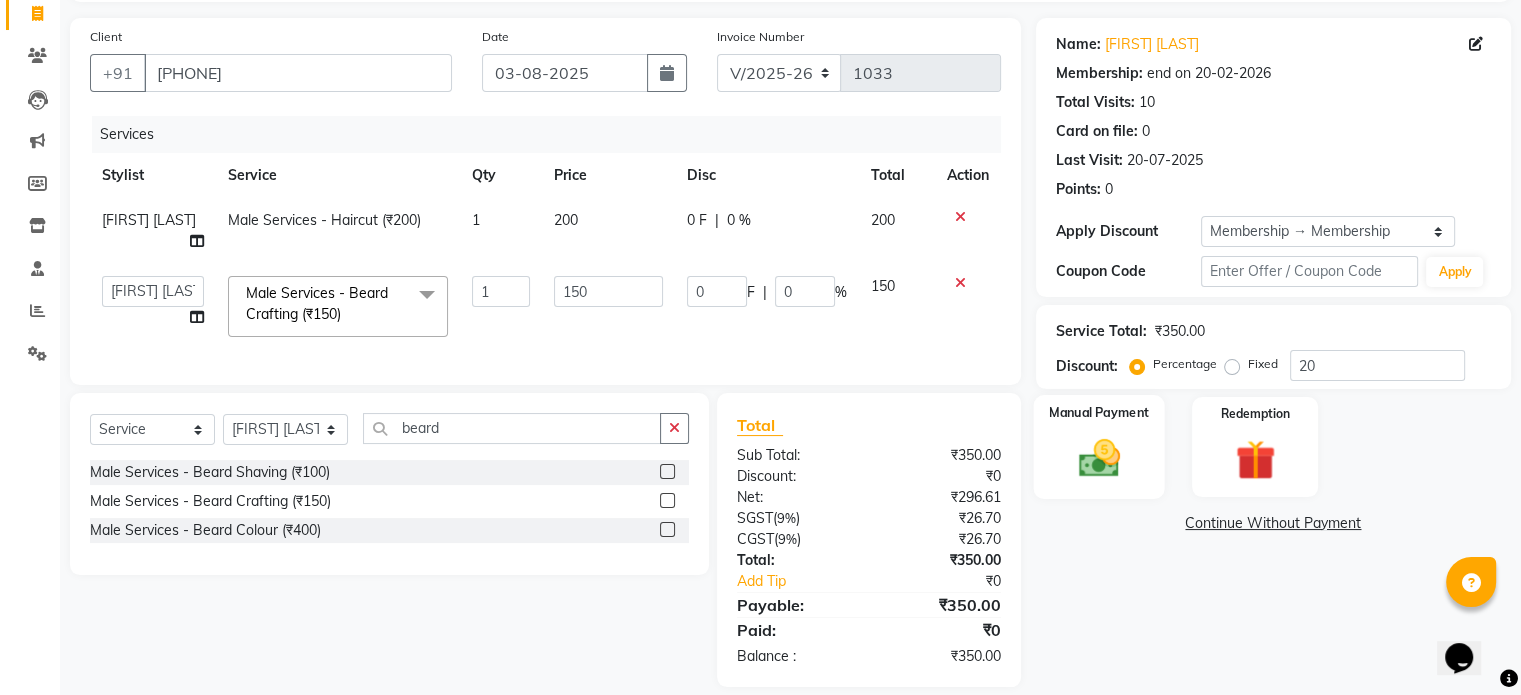 click 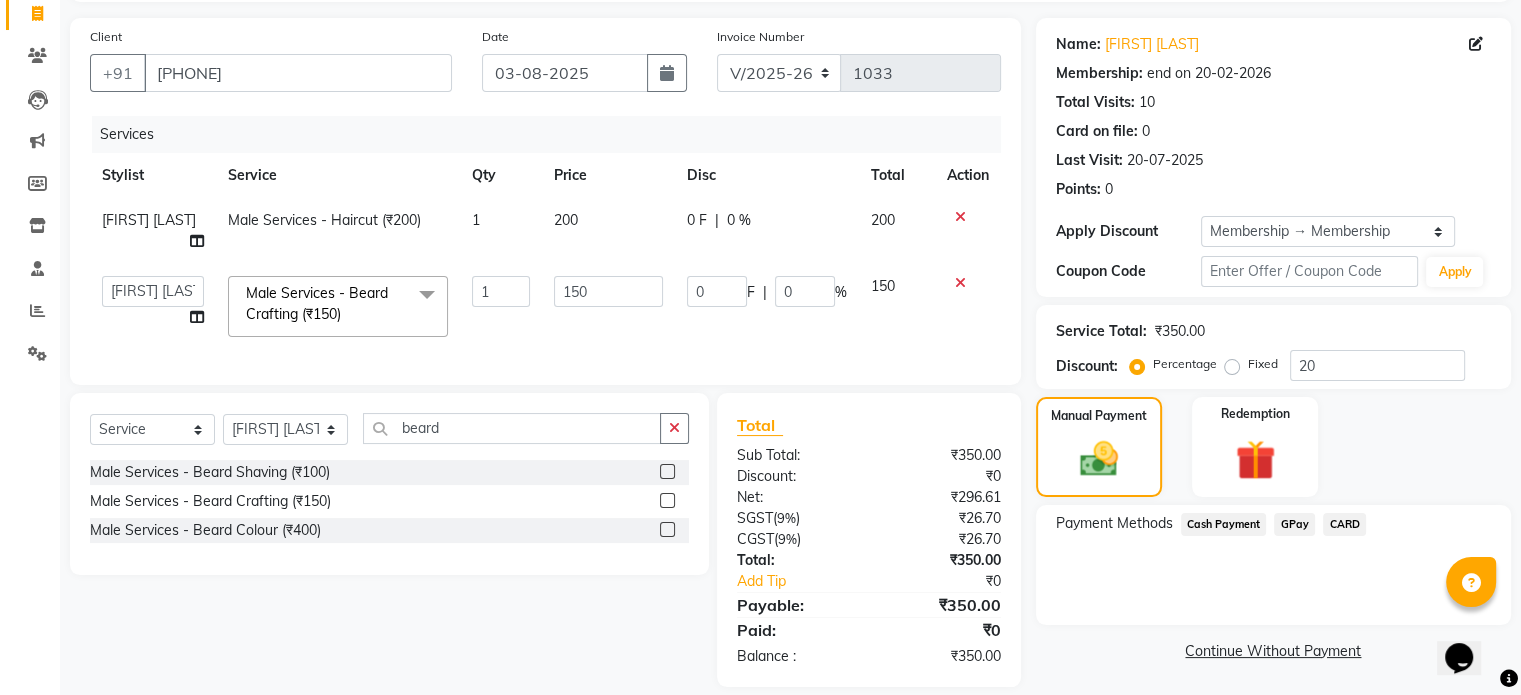 click on "0 F | 0 %" 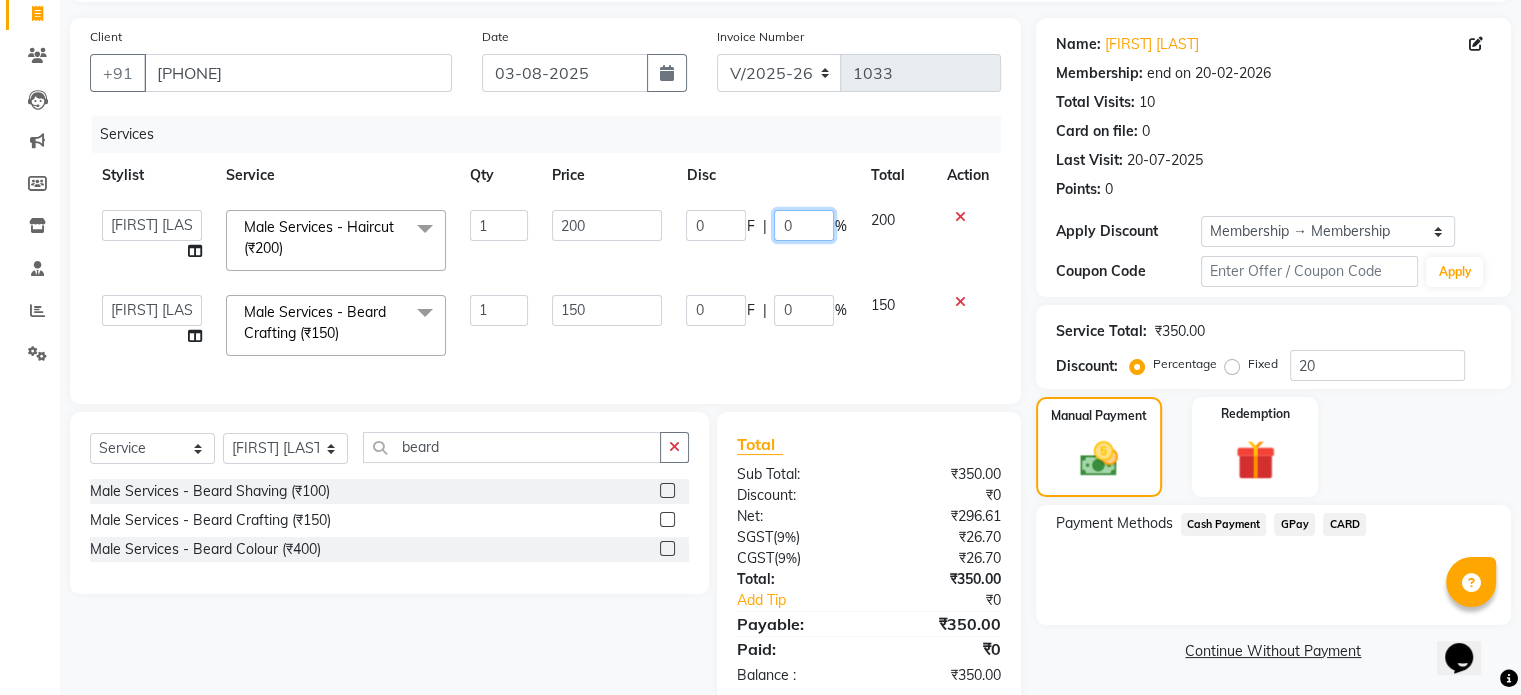 click on "0" 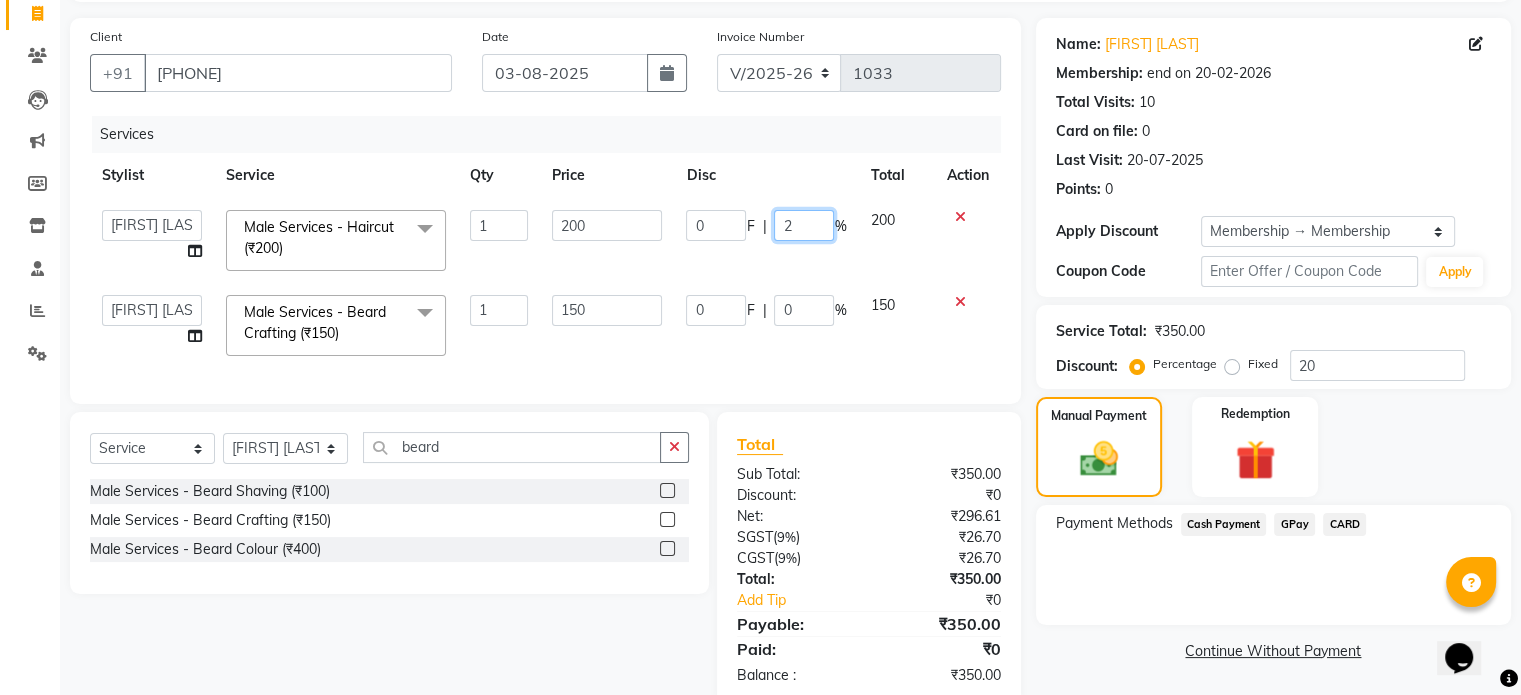 type on "20" 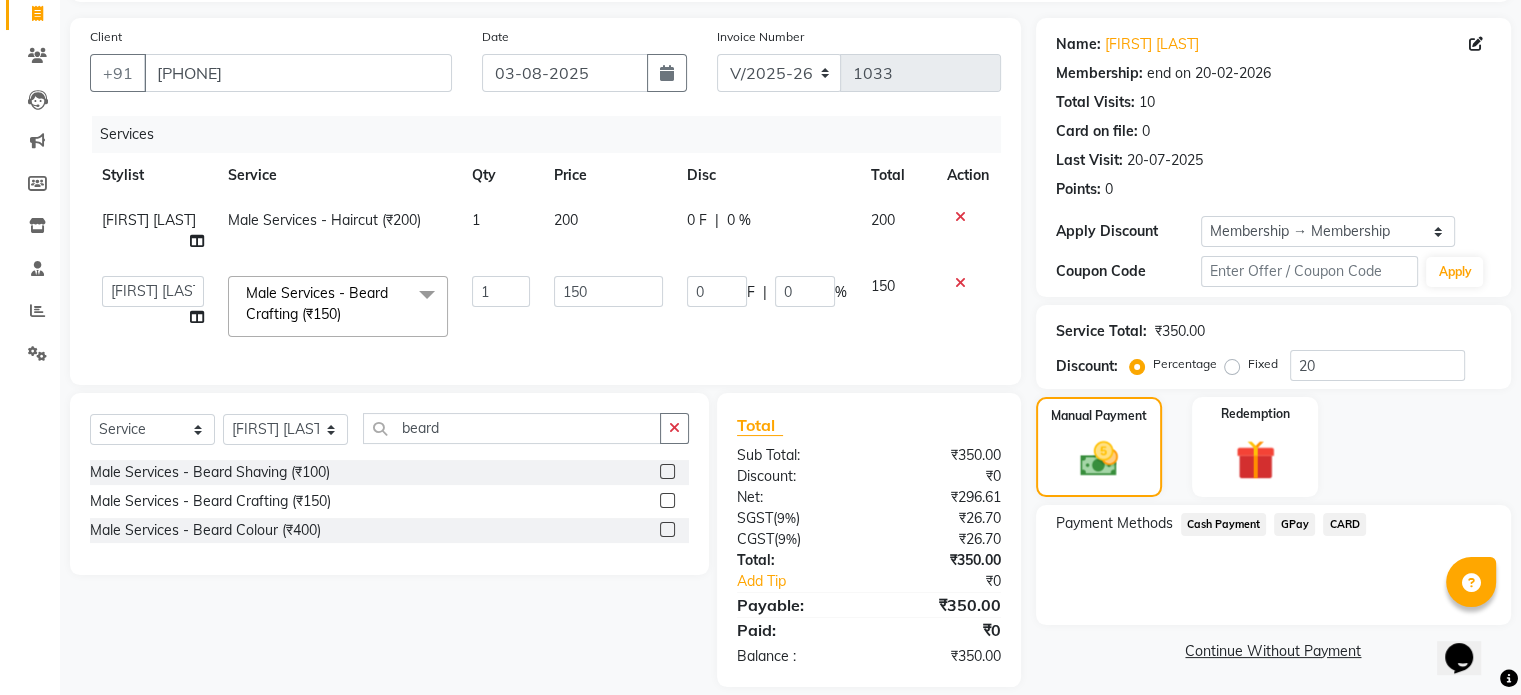 click on "Kasim salmani Male Services - Haircut (₹200) 1 200 0 F | 0 % 200  Ankita Bagave   Kasim salmani   Manisha Doshi   Pooja Jha   RAHUL AHANKARE   Rahul Thakur   Sanju Sharma   SHARUKH  Male Services - Beard Crafting (₹150)  x Female Services - Haircut (₹500) Female Services - Girl haircut (₹250) prelightening (₹1500) OIL HEAD MASSAGE (₹600) OIL HEAD MASSAGE WITH WASH (₹700) Acrylic removel (₹500) Stickons Removel (₹300) Gel Polish Removel (₹200) Offer Gel Polish (₹299) Gel Polish (₹500) Offer Stickons With Gel Polish (₹499) Stickons (₹500) French Gel Polish (₹700) Offer French Polish (₹499) Nail art per finger (₹100) Basic Per Finger Nail art (₹50) Acrylic Extension (₹1200) Offer Acrylic Extension  (₹899) Below Waist Global Colour (₹5500) TONG UPTO SOULDER (₹800) Tong Below Shoulder (₹1000) Tong Uptowaist (₹1200) Tong Blow waist (₹1500) TOUT - ULTIMAT HYDRATION (₹1300) TOUT ULTIMATE REVIVAL  (₹1100) ADD ON MASK WHITENING (₹600) Beed Wax - Eyebrowos (₹70)" 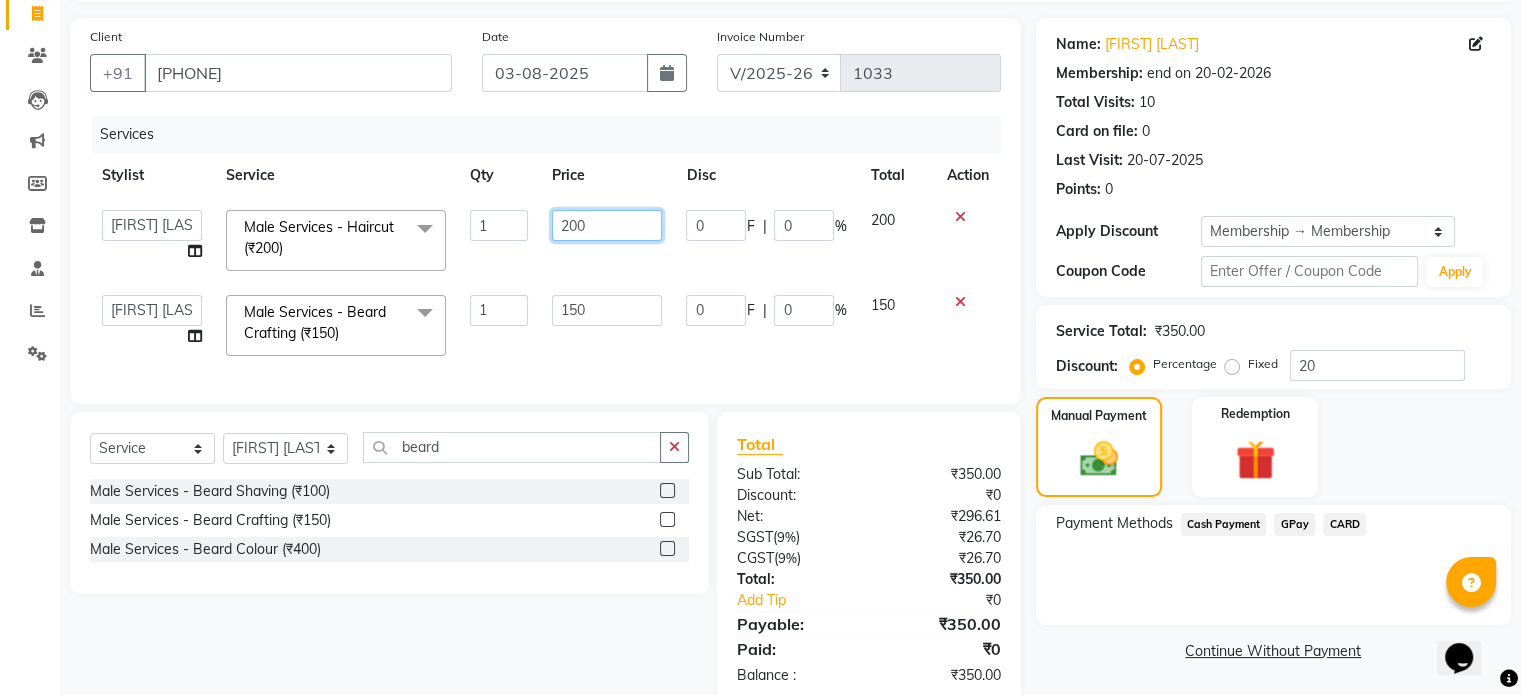 click on "200" 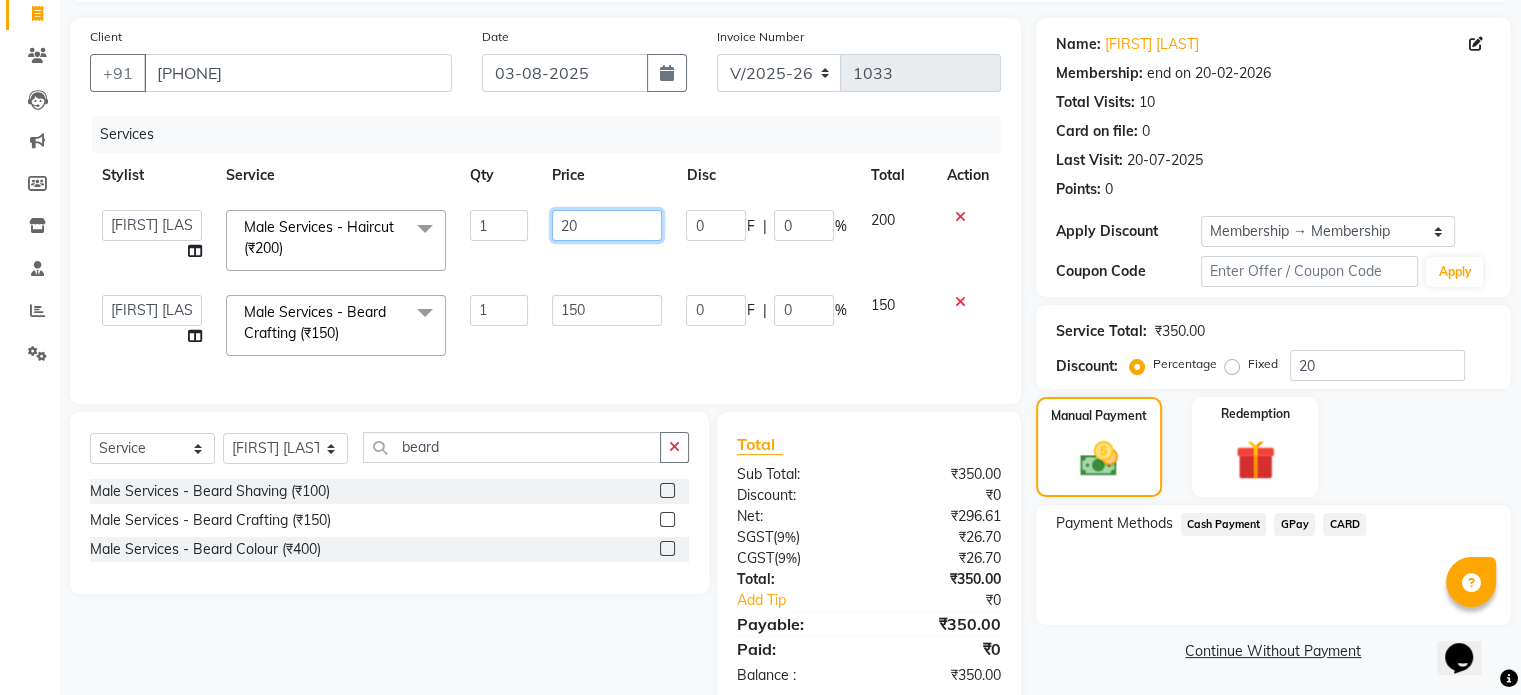 type on "2" 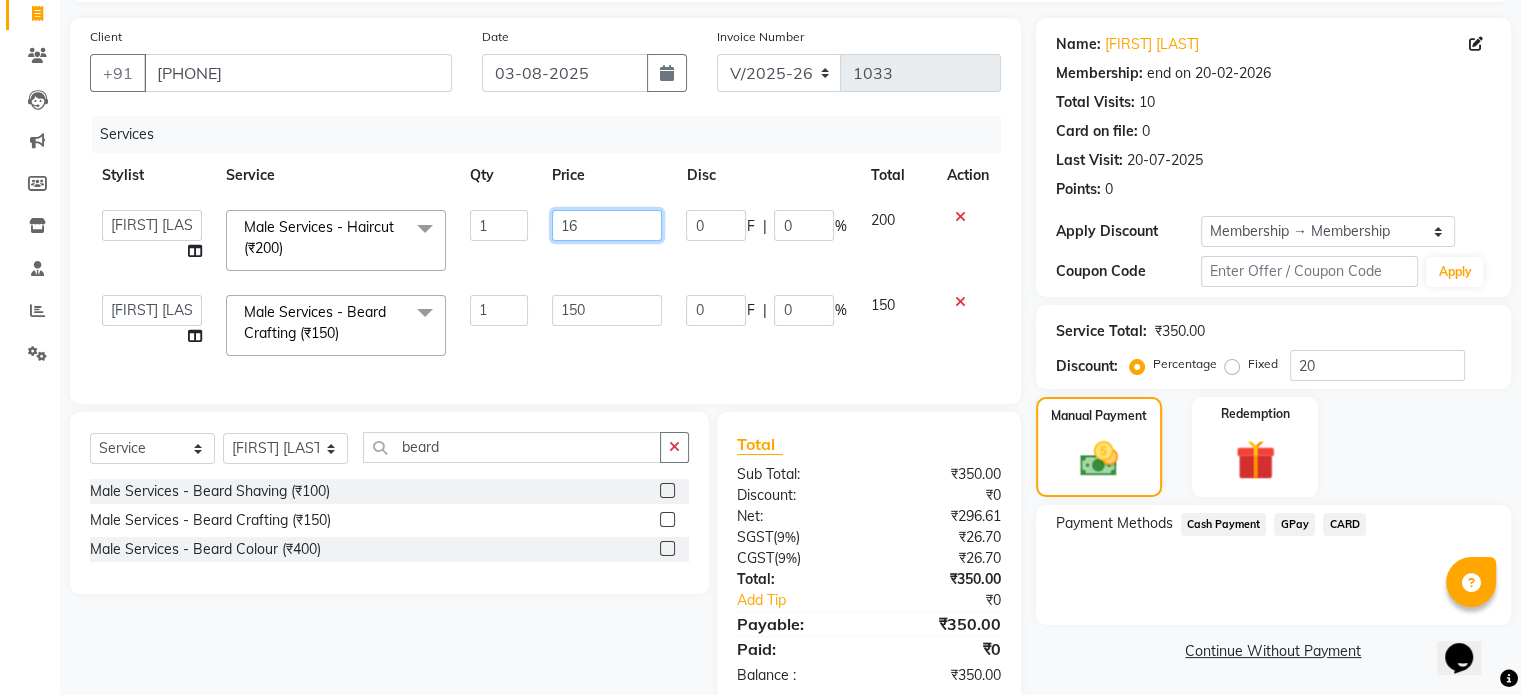 type on "160" 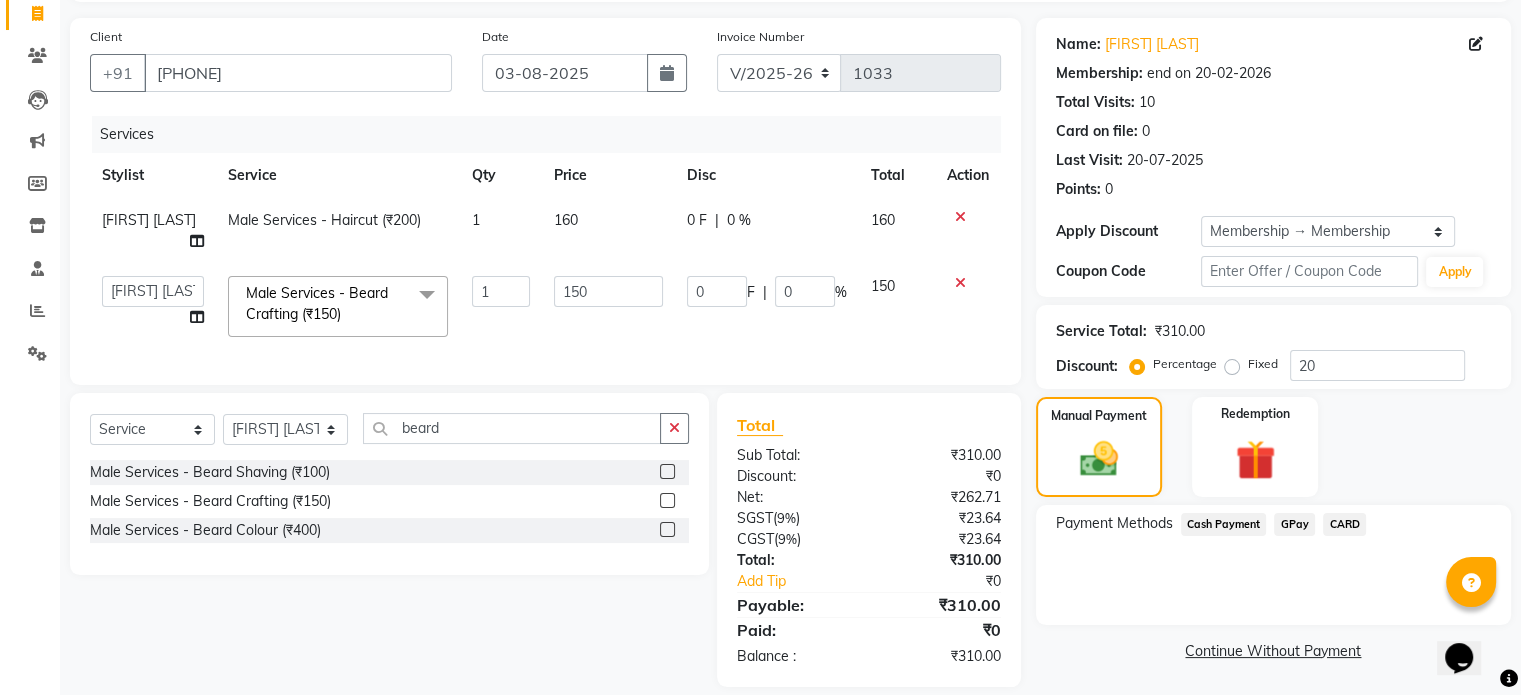 click on "Payment Methods  Cash Payment   GPay   CARD" 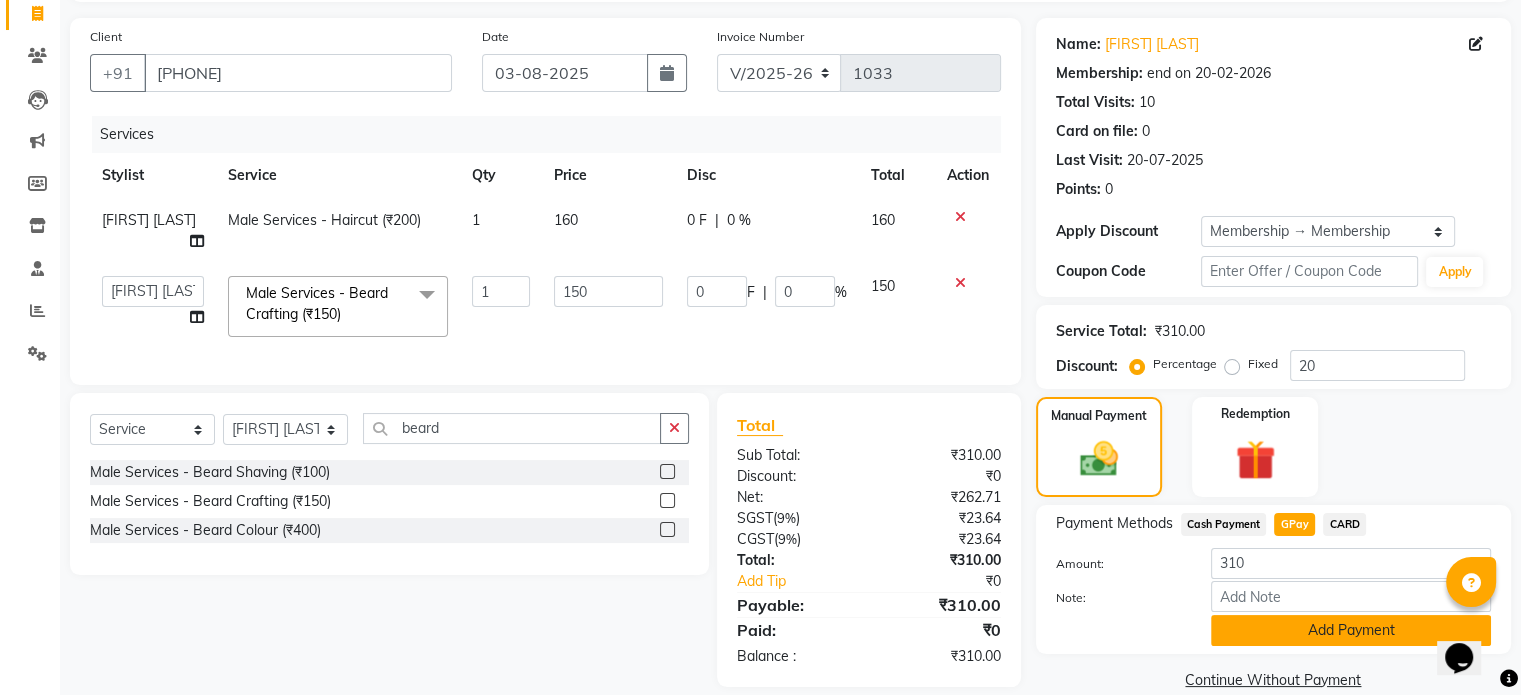 click on "Add Payment" 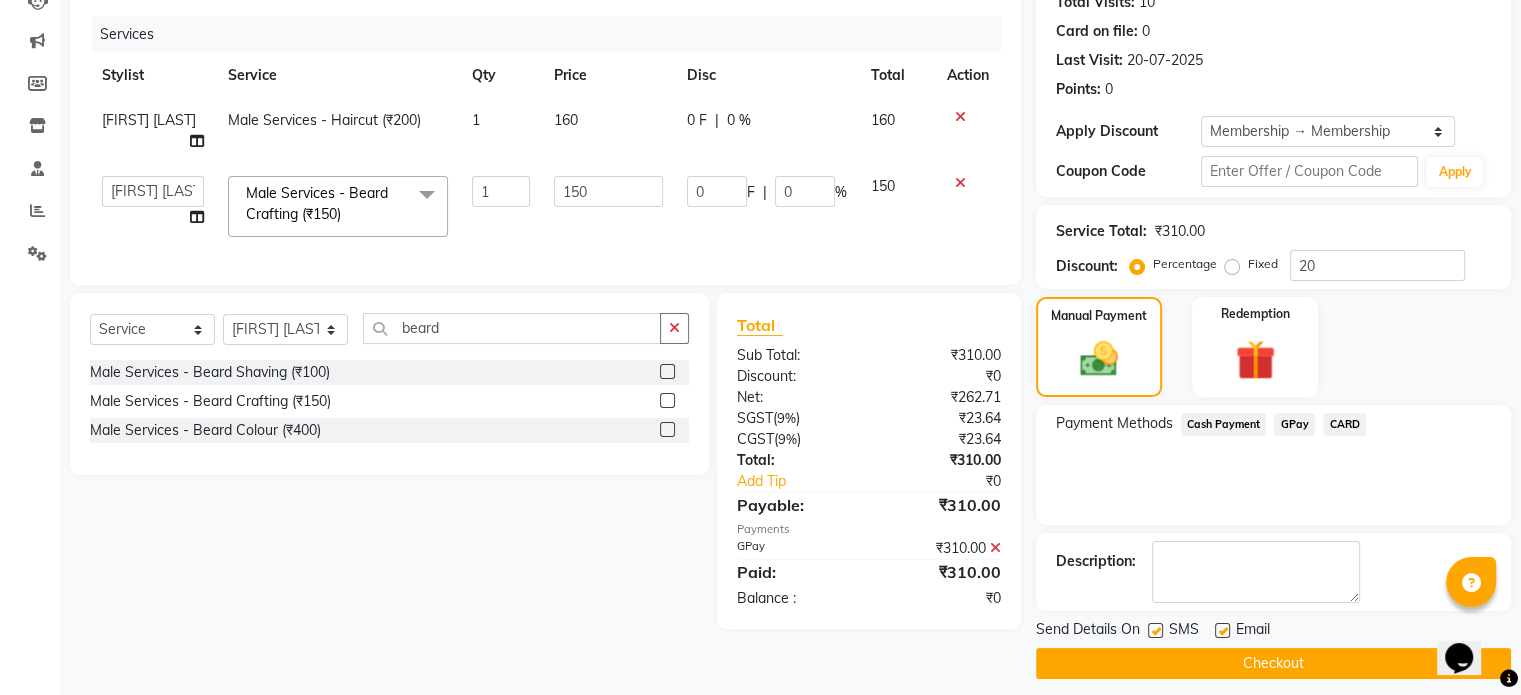scroll, scrollTop: 244, scrollLeft: 0, axis: vertical 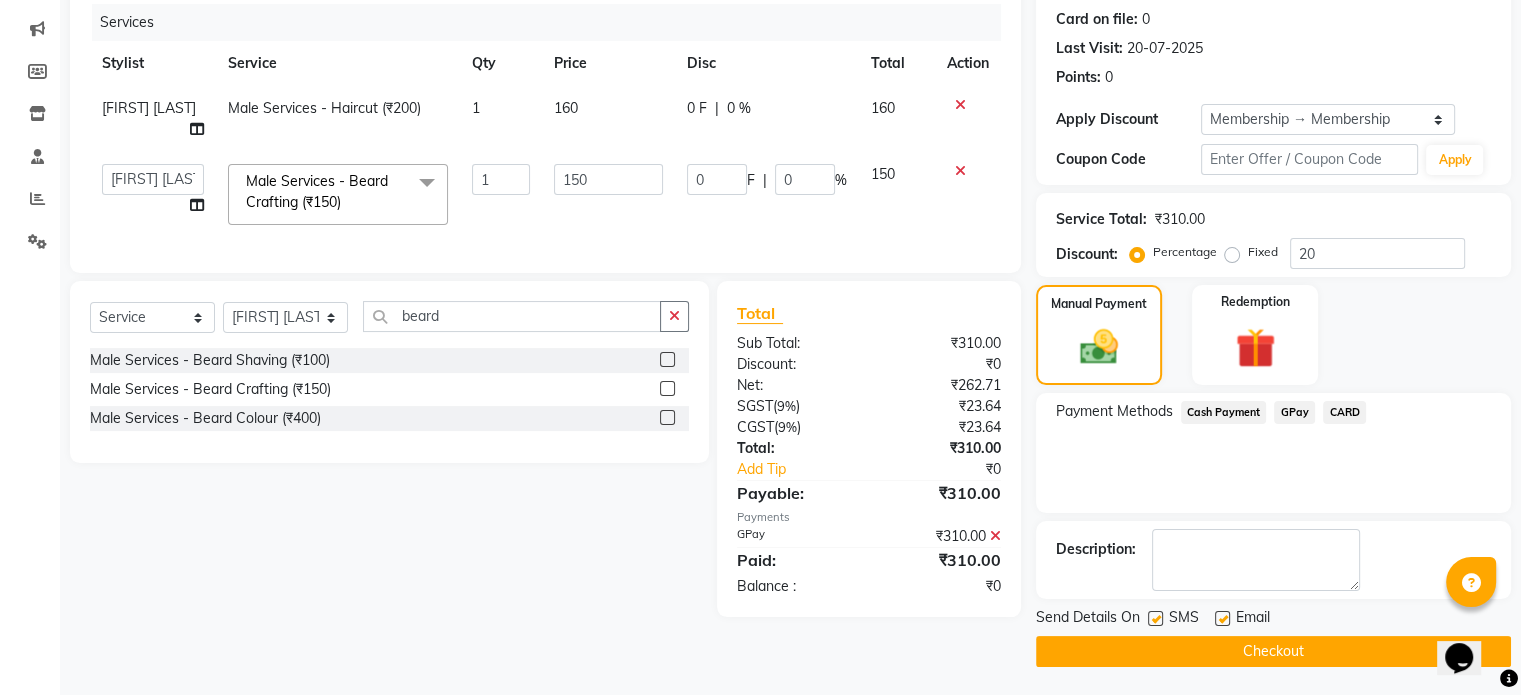 click on "Checkout" 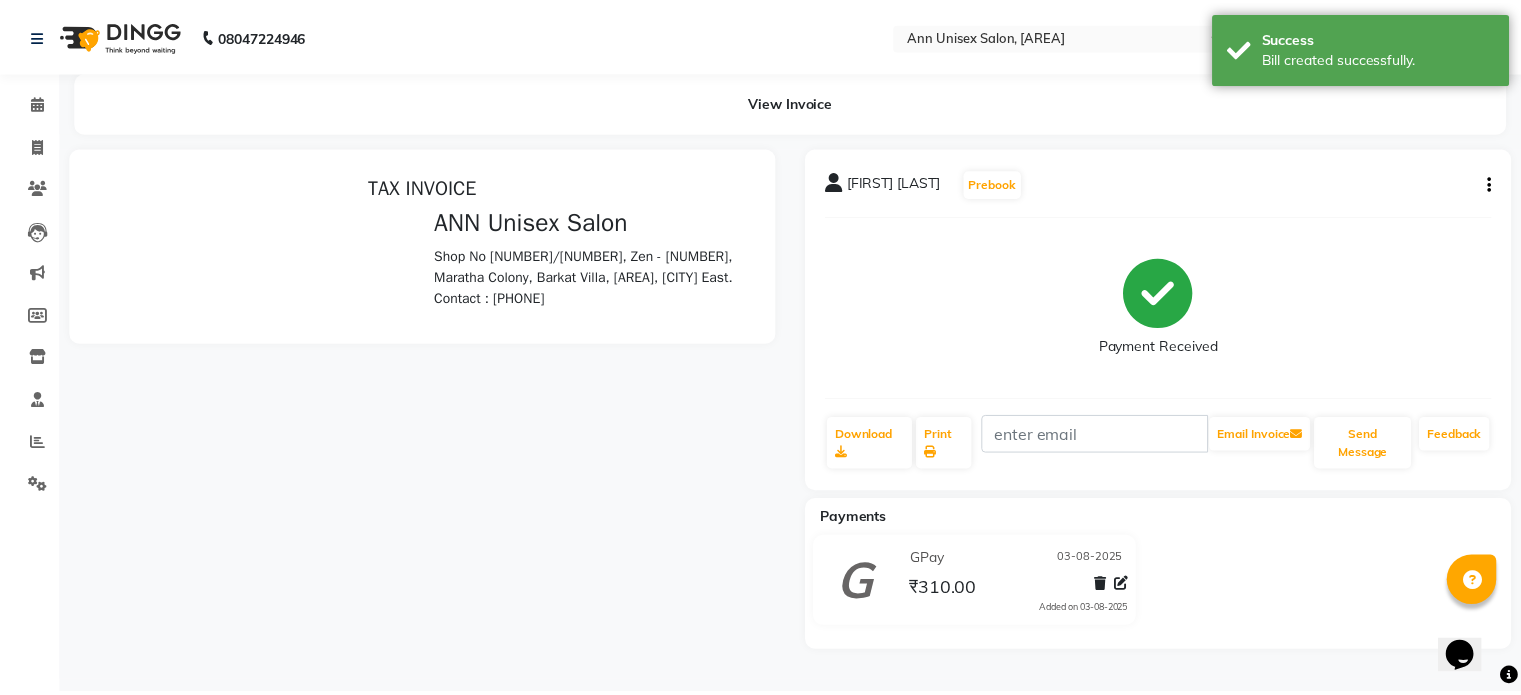 scroll, scrollTop: 0, scrollLeft: 0, axis: both 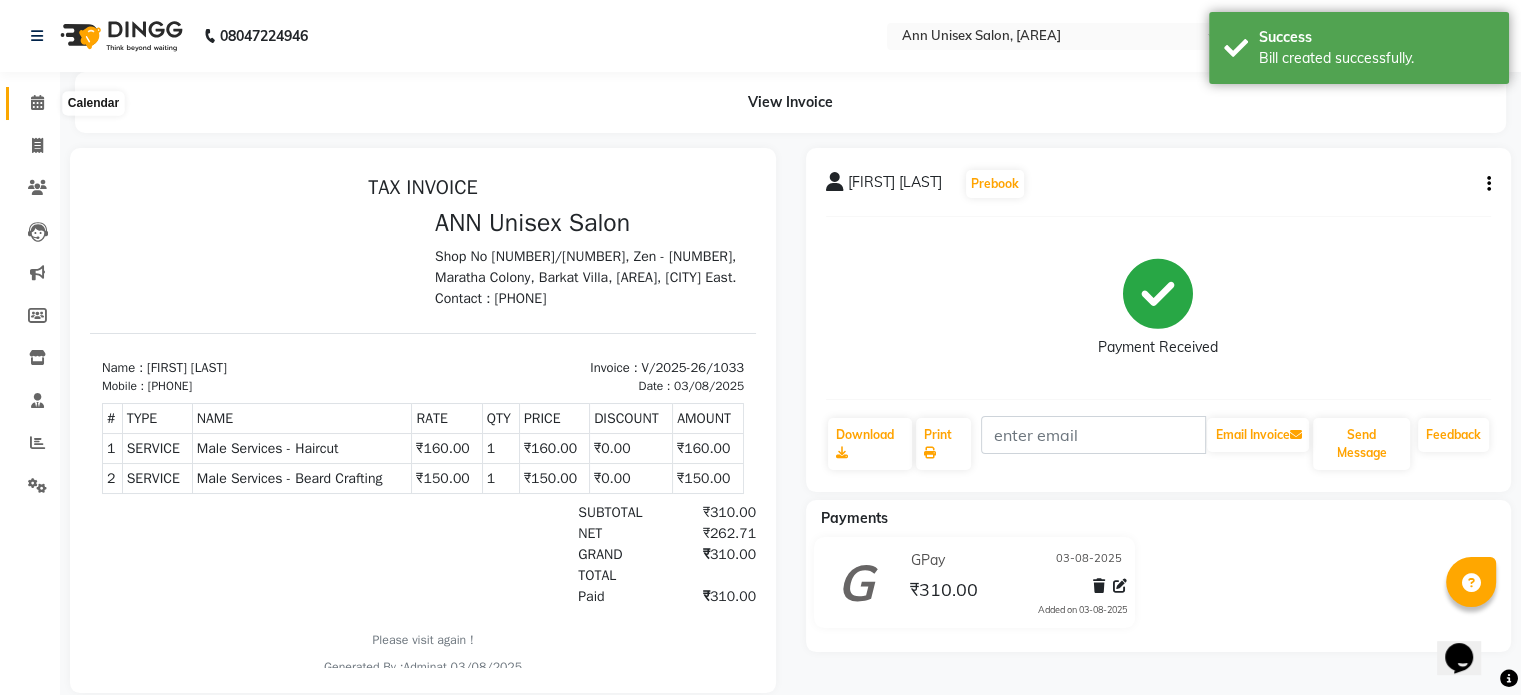 click 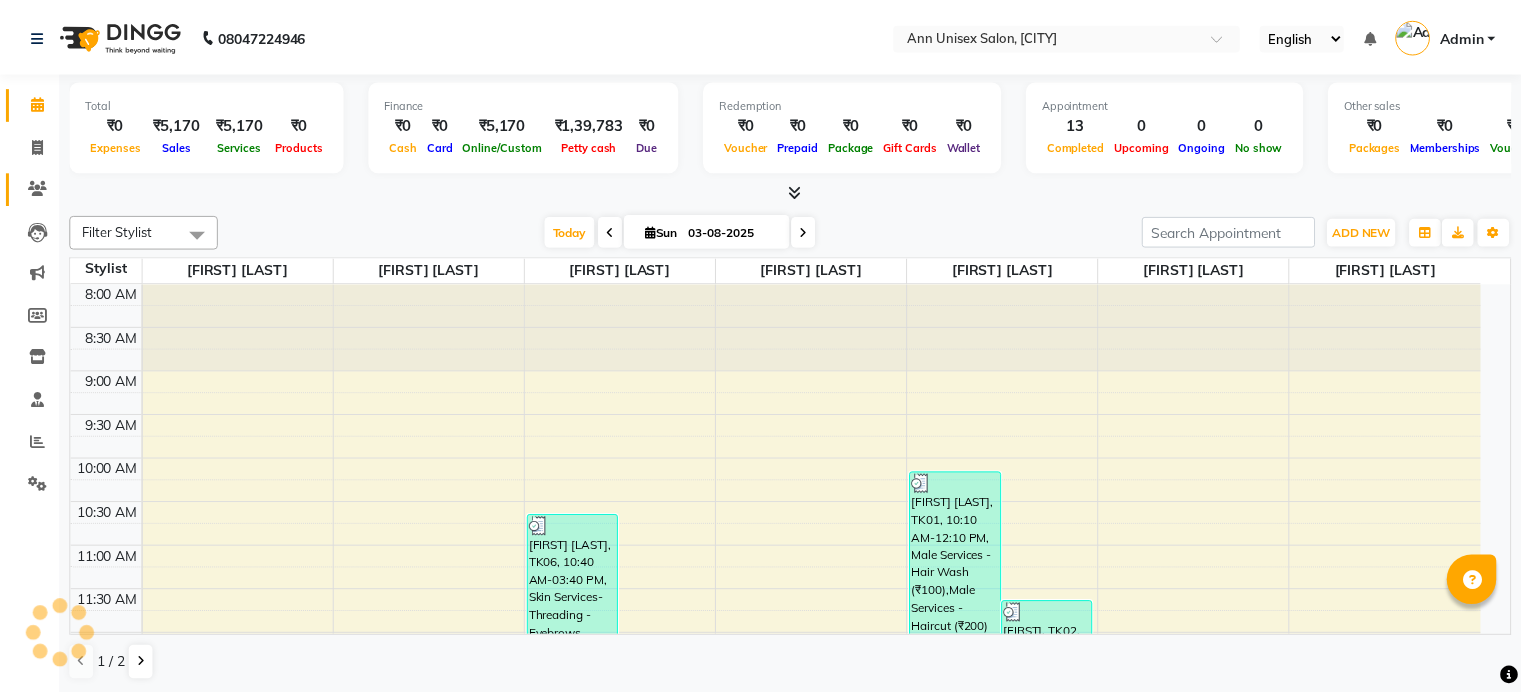 scroll, scrollTop: 0, scrollLeft: 0, axis: both 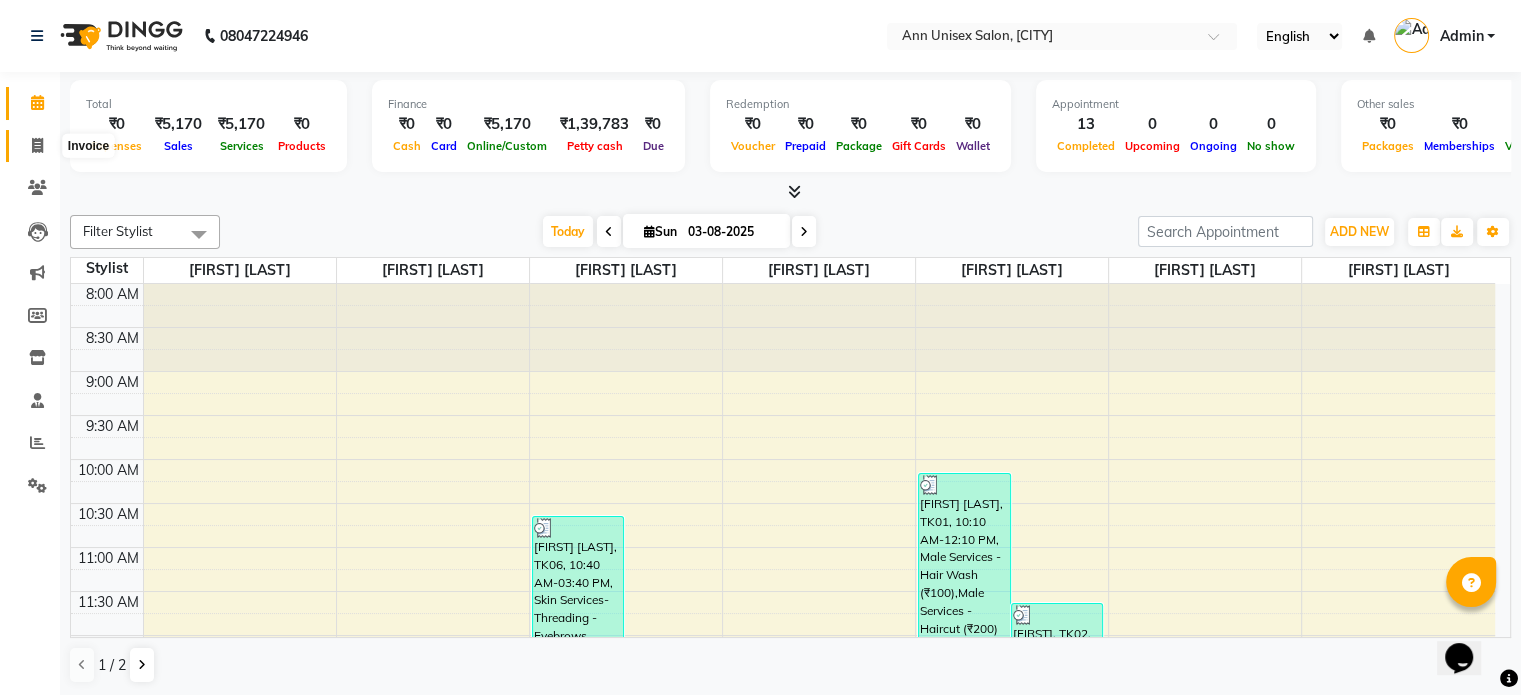 click 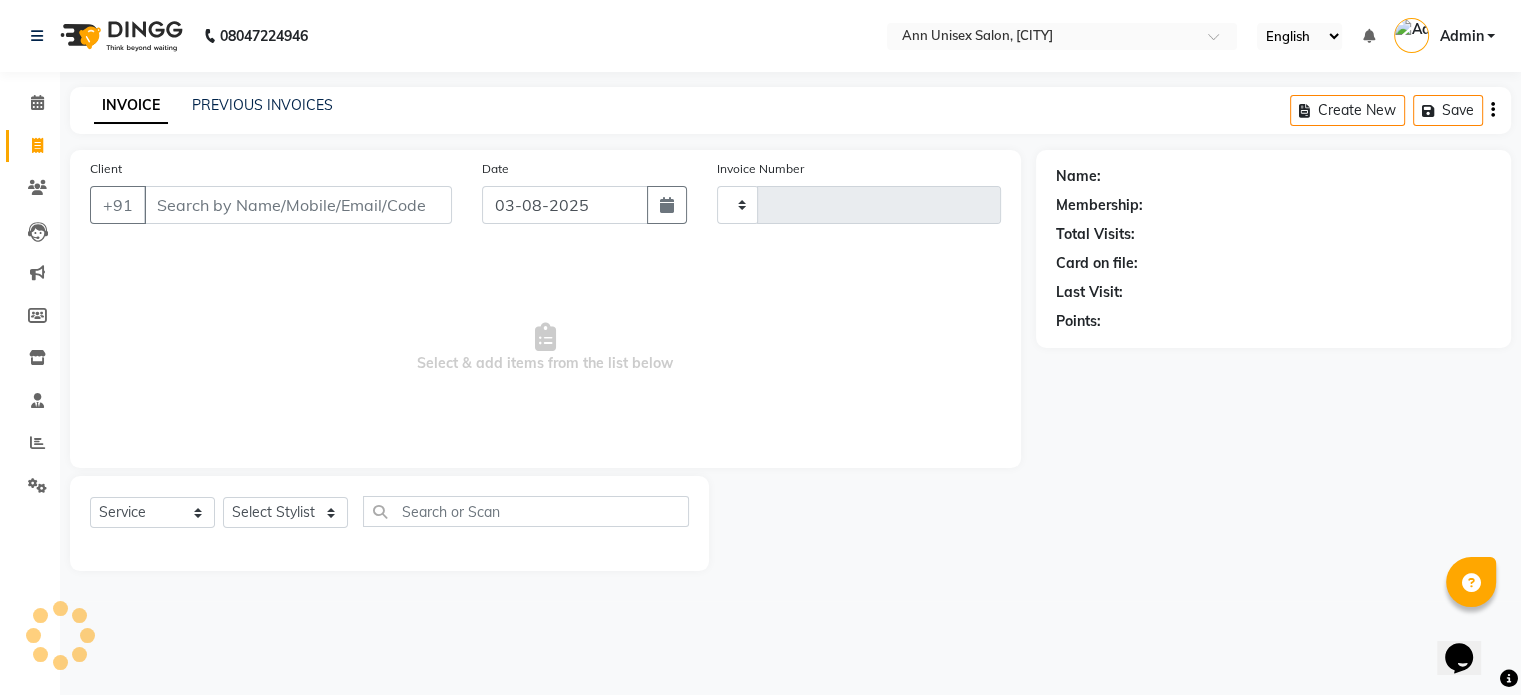 scroll, scrollTop: 0, scrollLeft: 0, axis: both 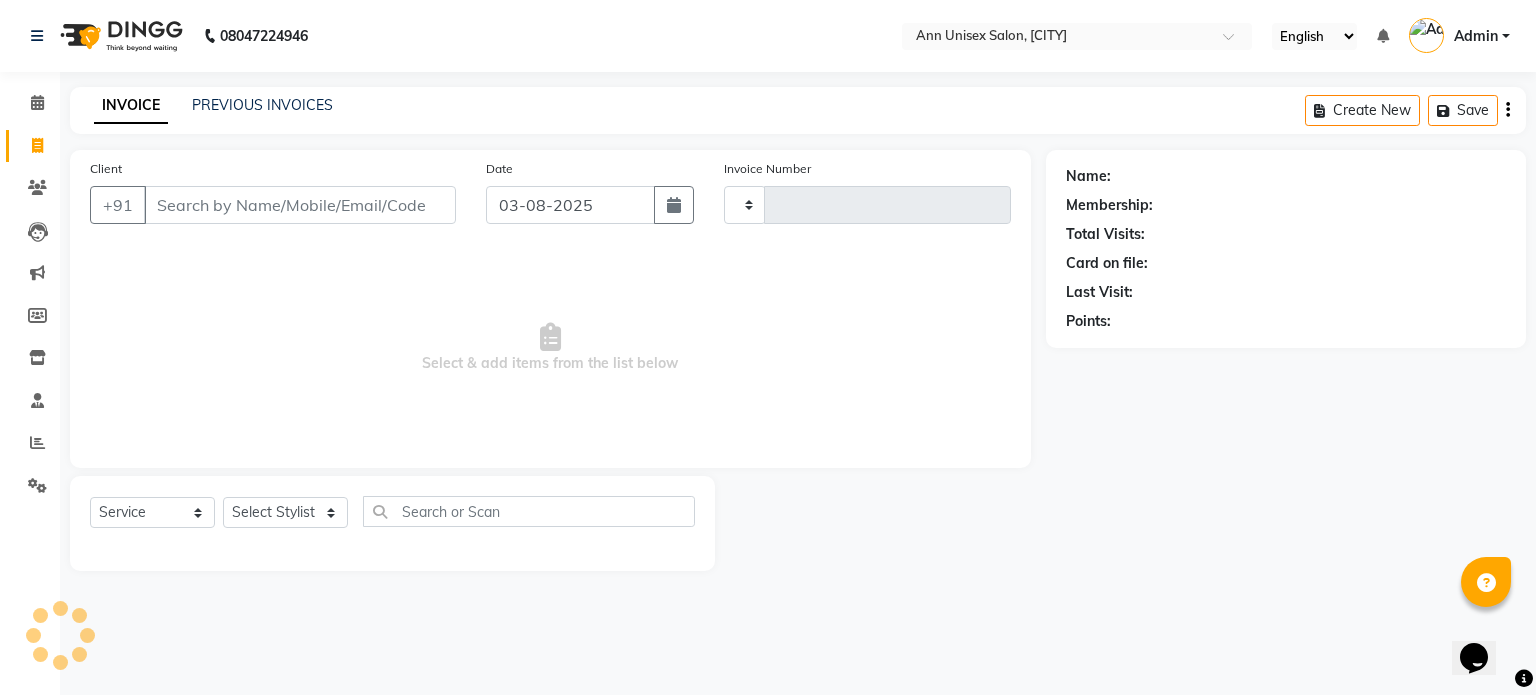 type on "1034" 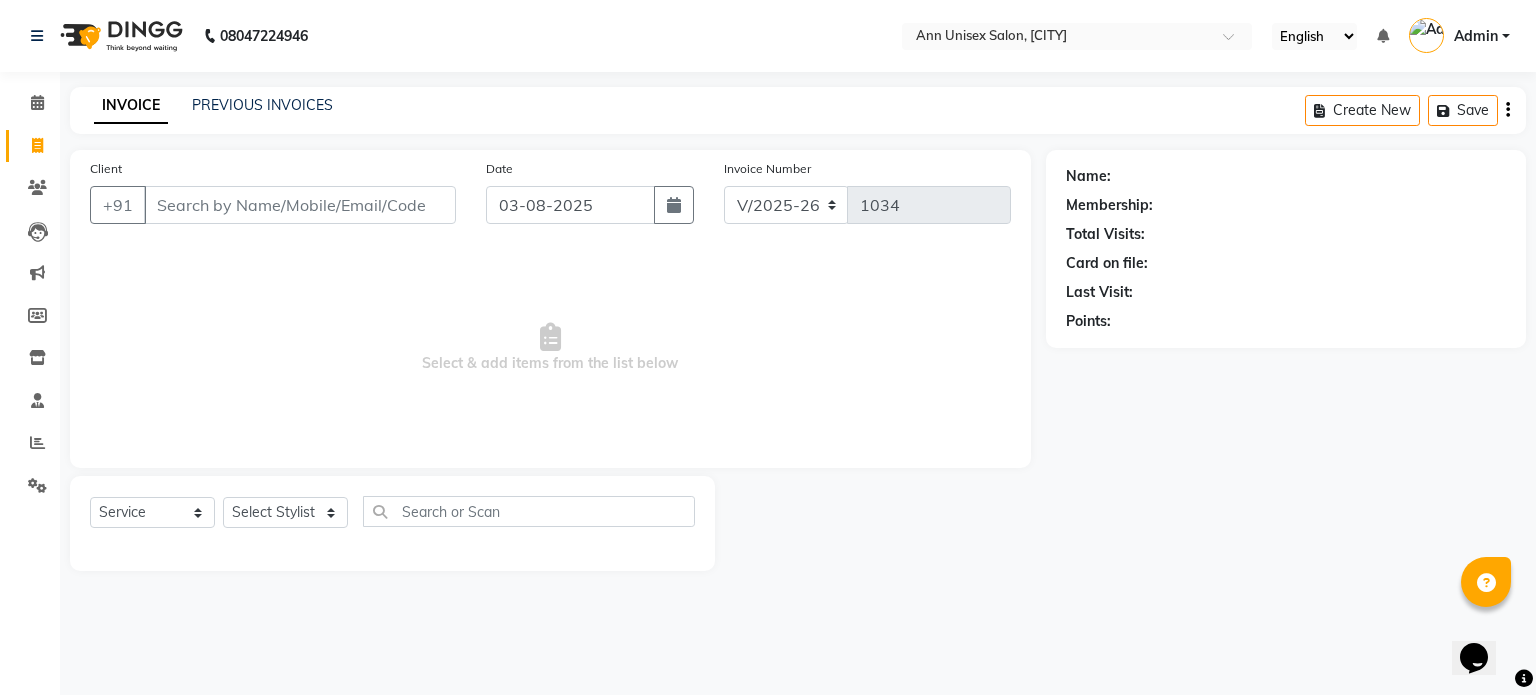 click on "Client" at bounding box center (300, 205) 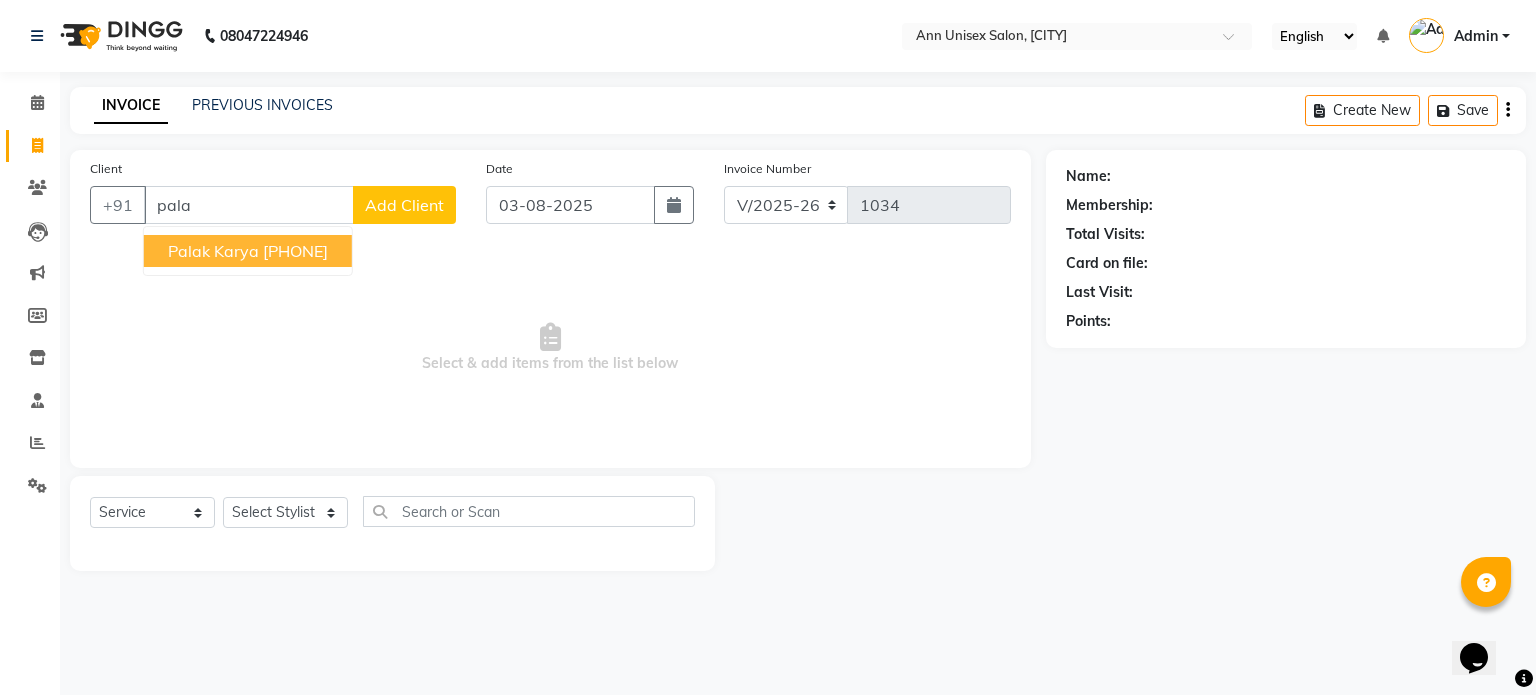 click on "pala" at bounding box center (249, 205) 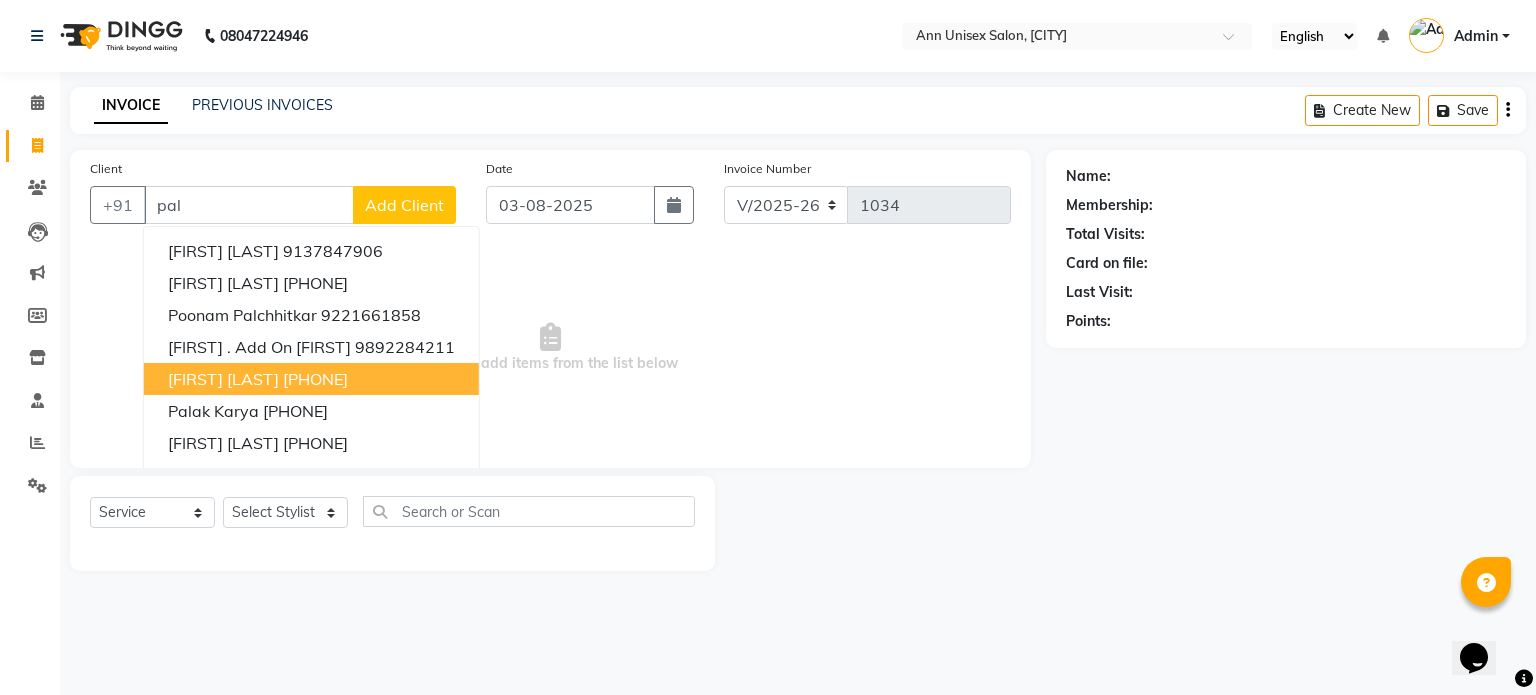 click on "[FIRST] [LAST]" at bounding box center (223, 379) 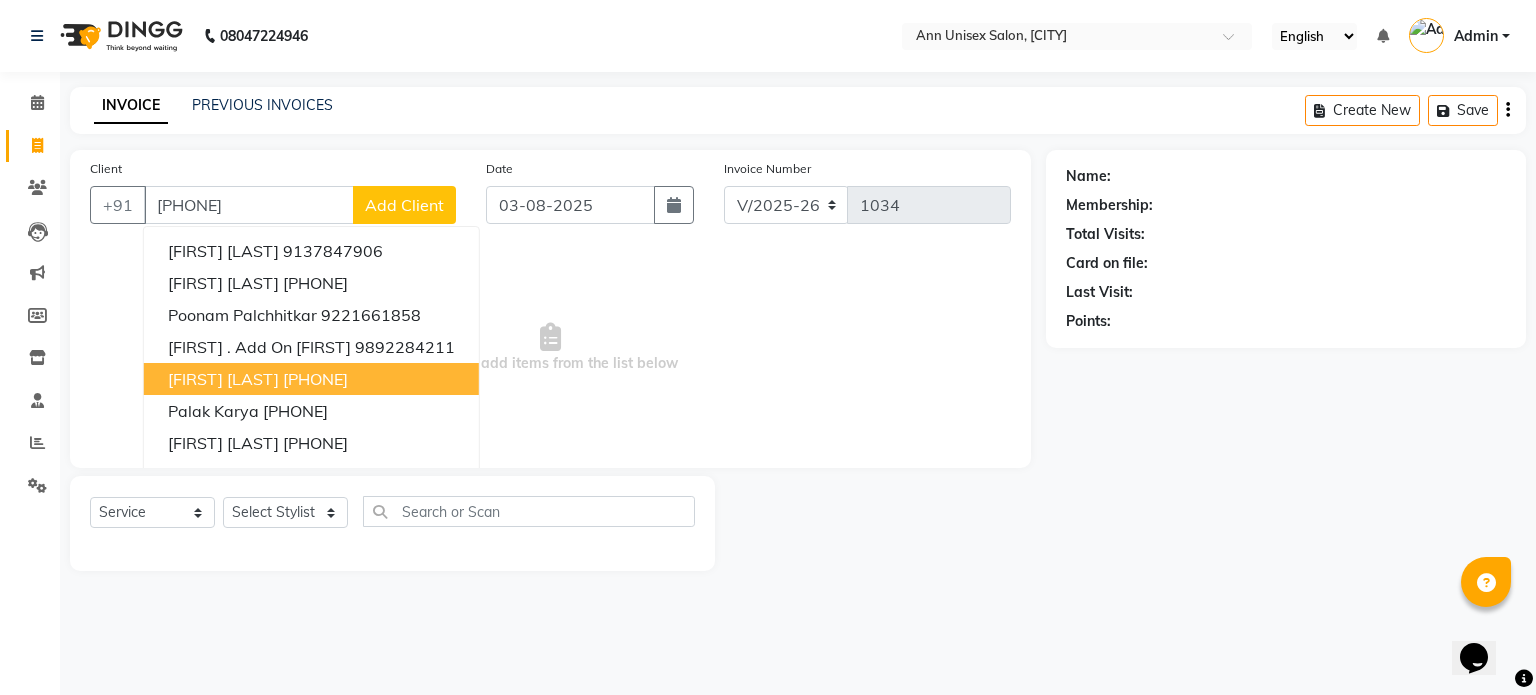 type on "[PHONE]" 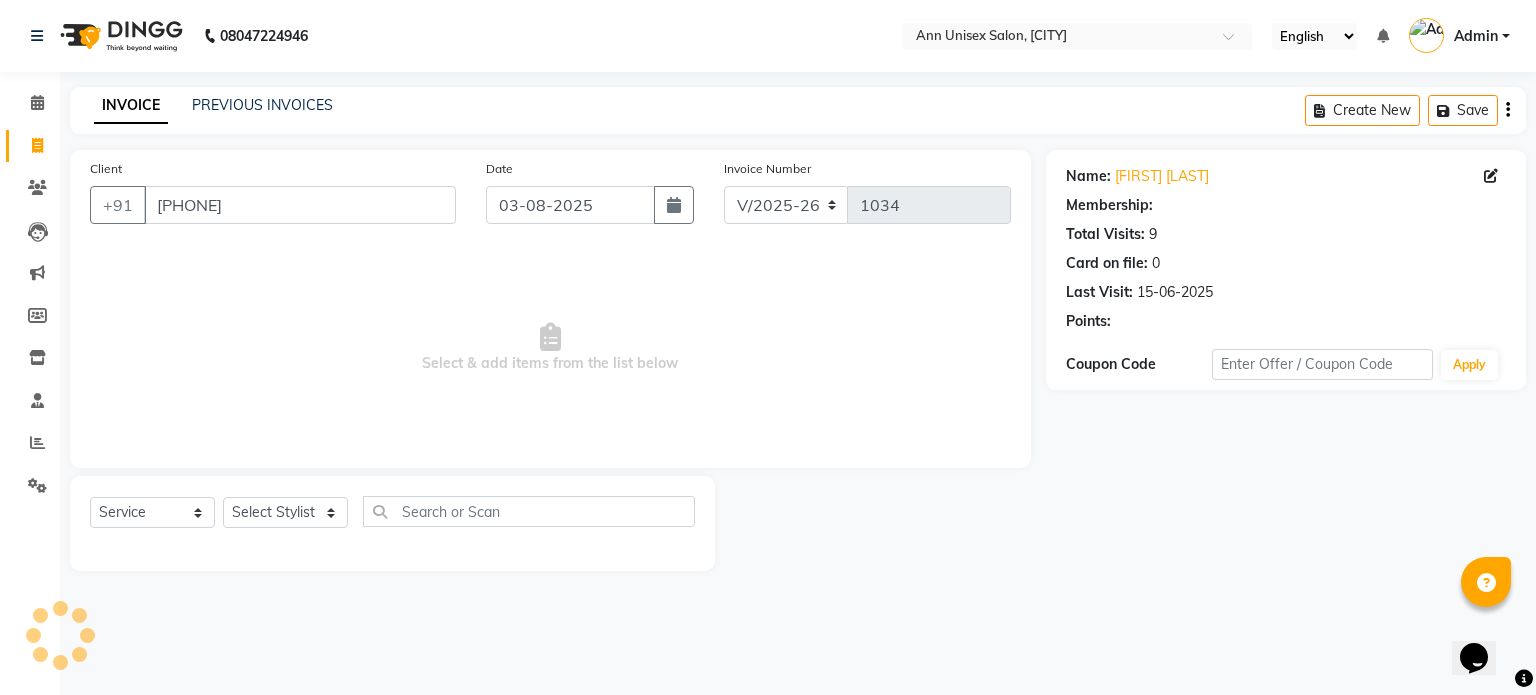 select on "1: Object" 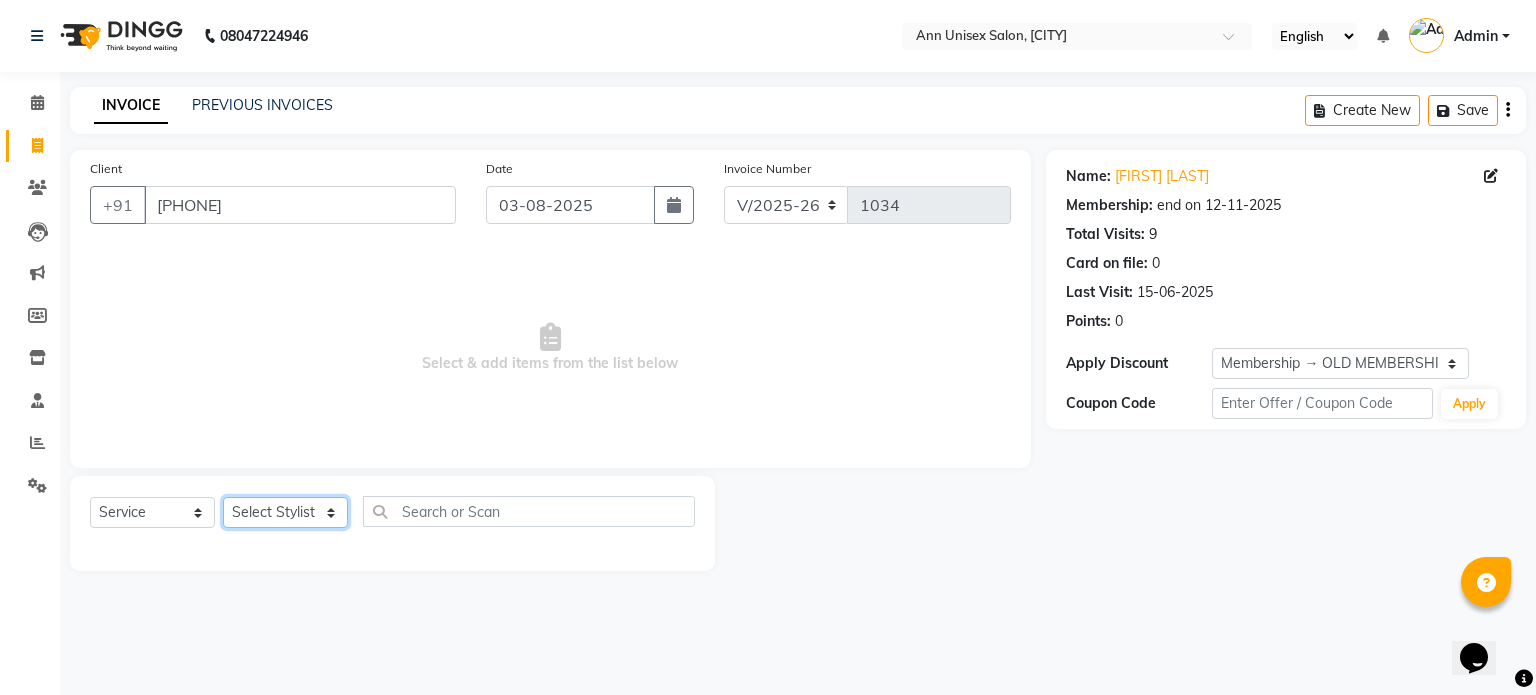 click on "Select Stylist Ankita Bagave Kasim salmani Manisha Doshi Pooja Jha RAHUL AHANKARE Rahul Thakur Sanju Sharma SHARUKH" 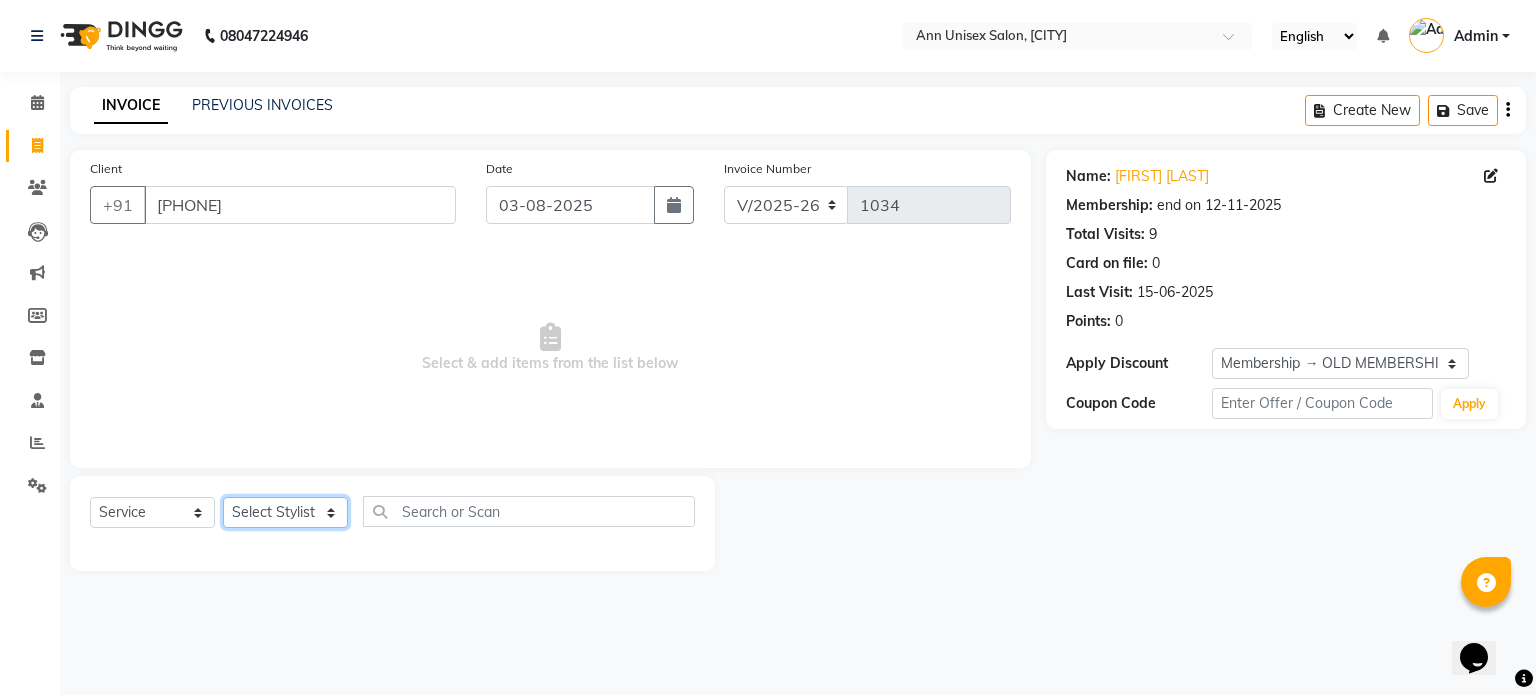 select on "64435" 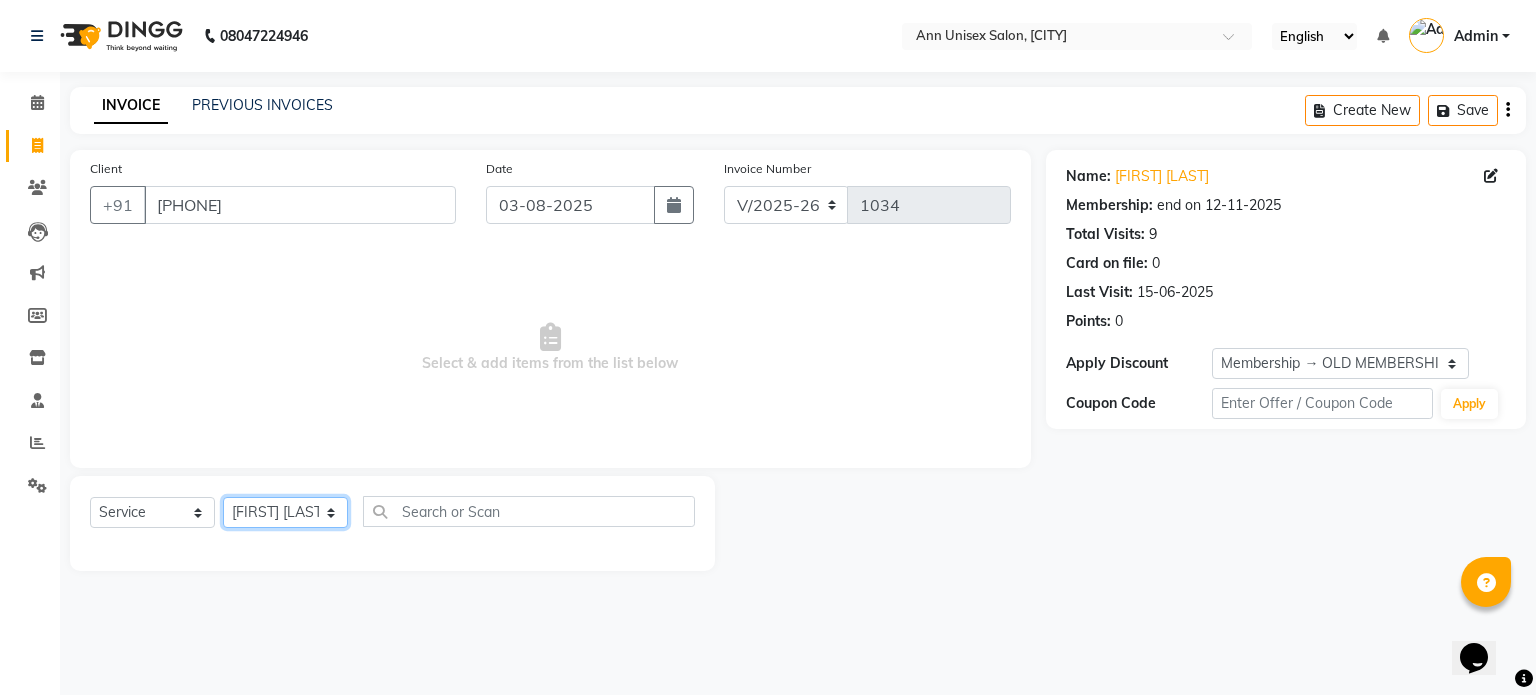 click on "Select Stylist Ankita Bagave Kasim salmani Manisha Doshi Pooja Jha RAHUL AHANKARE Rahul Thakur Sanju Sharma SHARUKH" 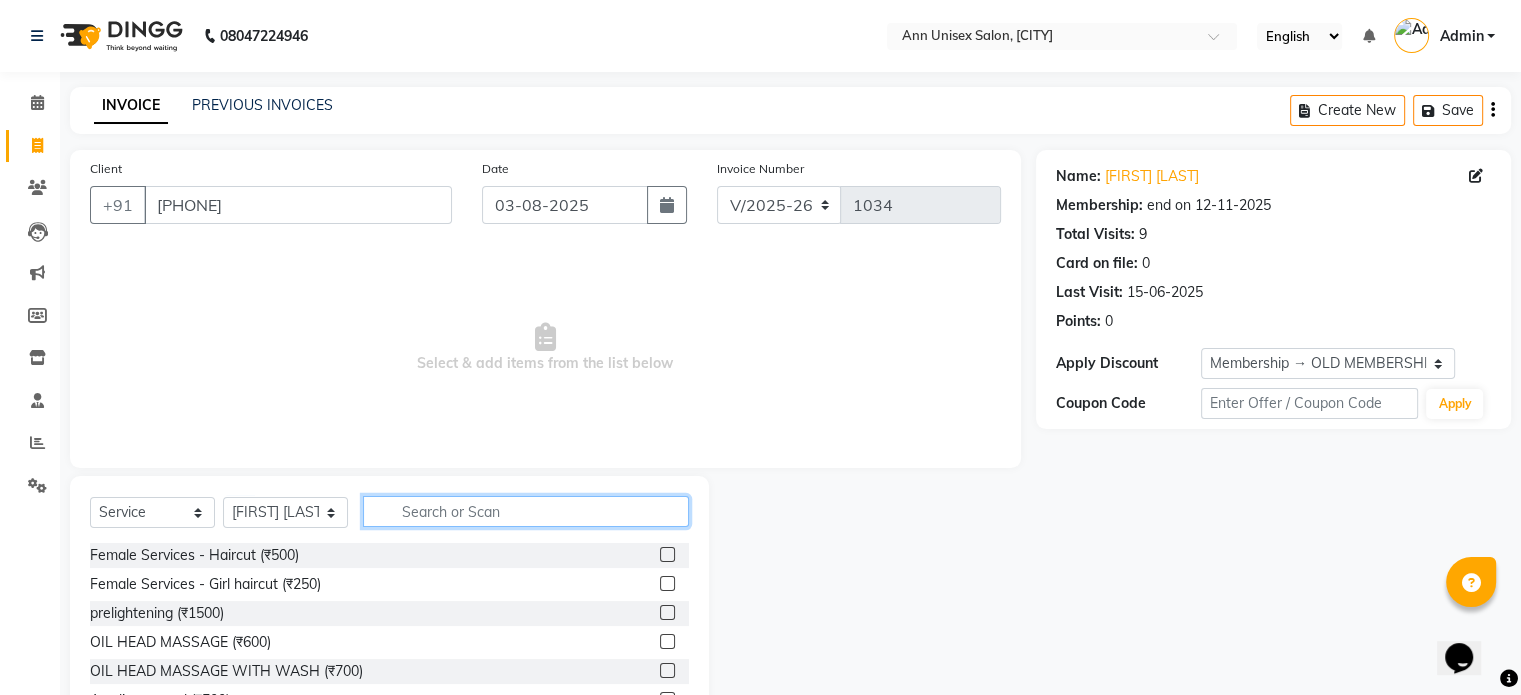 click 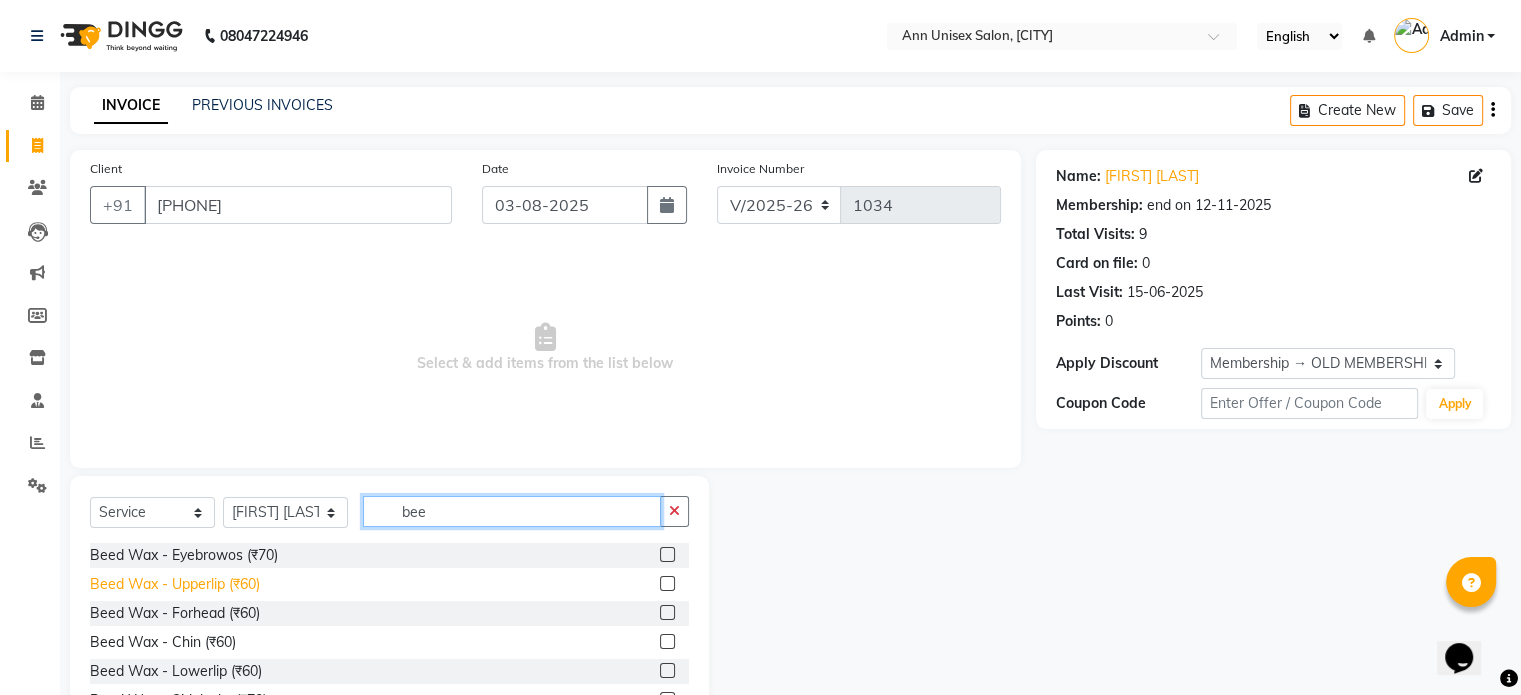 type on "bee" 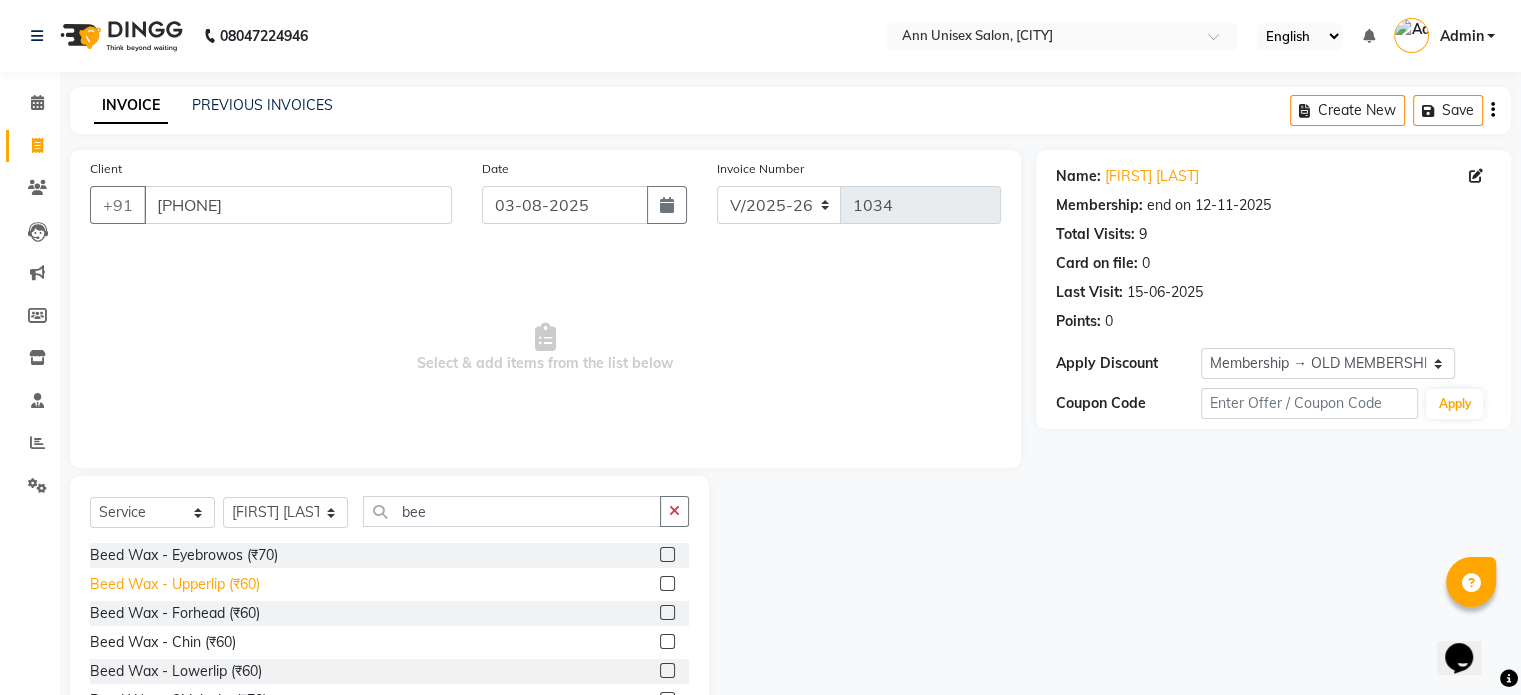click on "Beed Wax - Upperlip (₹60)" 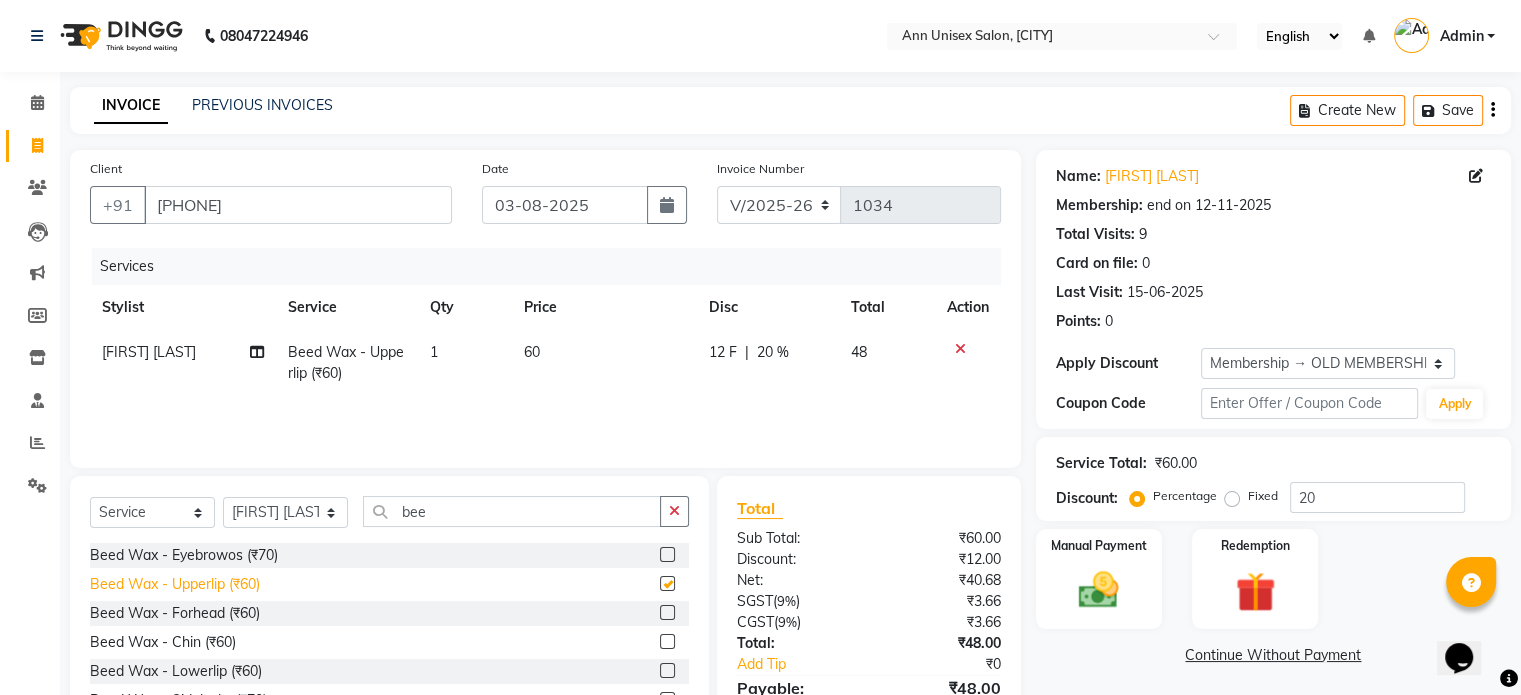 checkbox on "false" 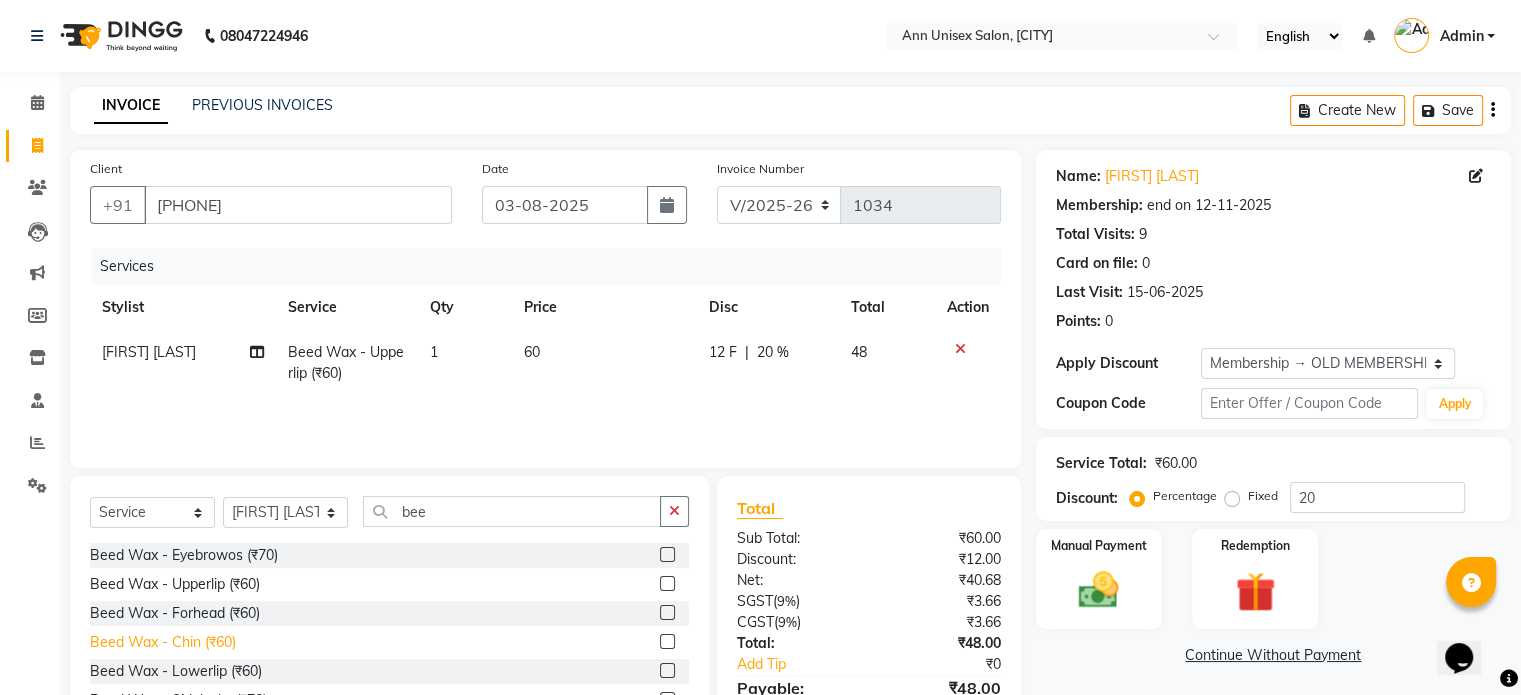 click on "Beed Wax - Chin (₹60)" 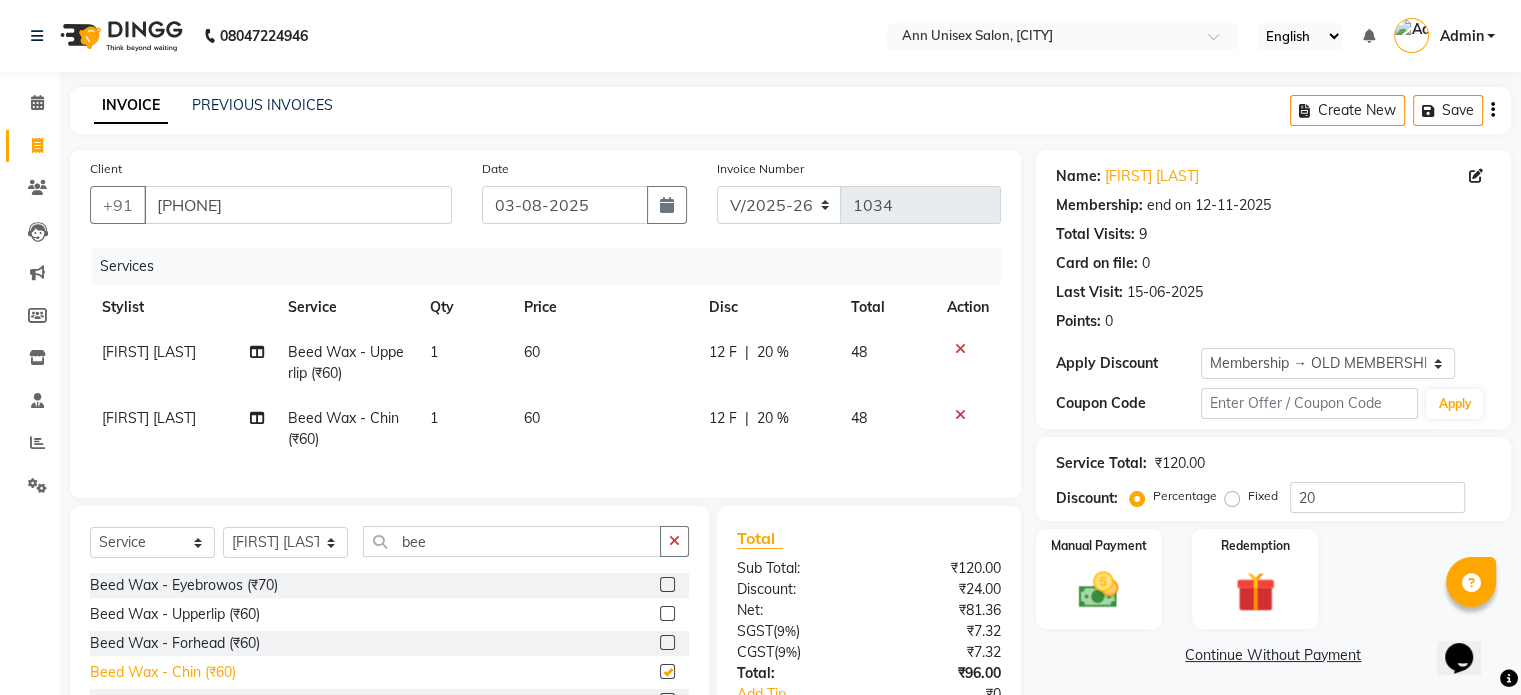 checkbox on "false" 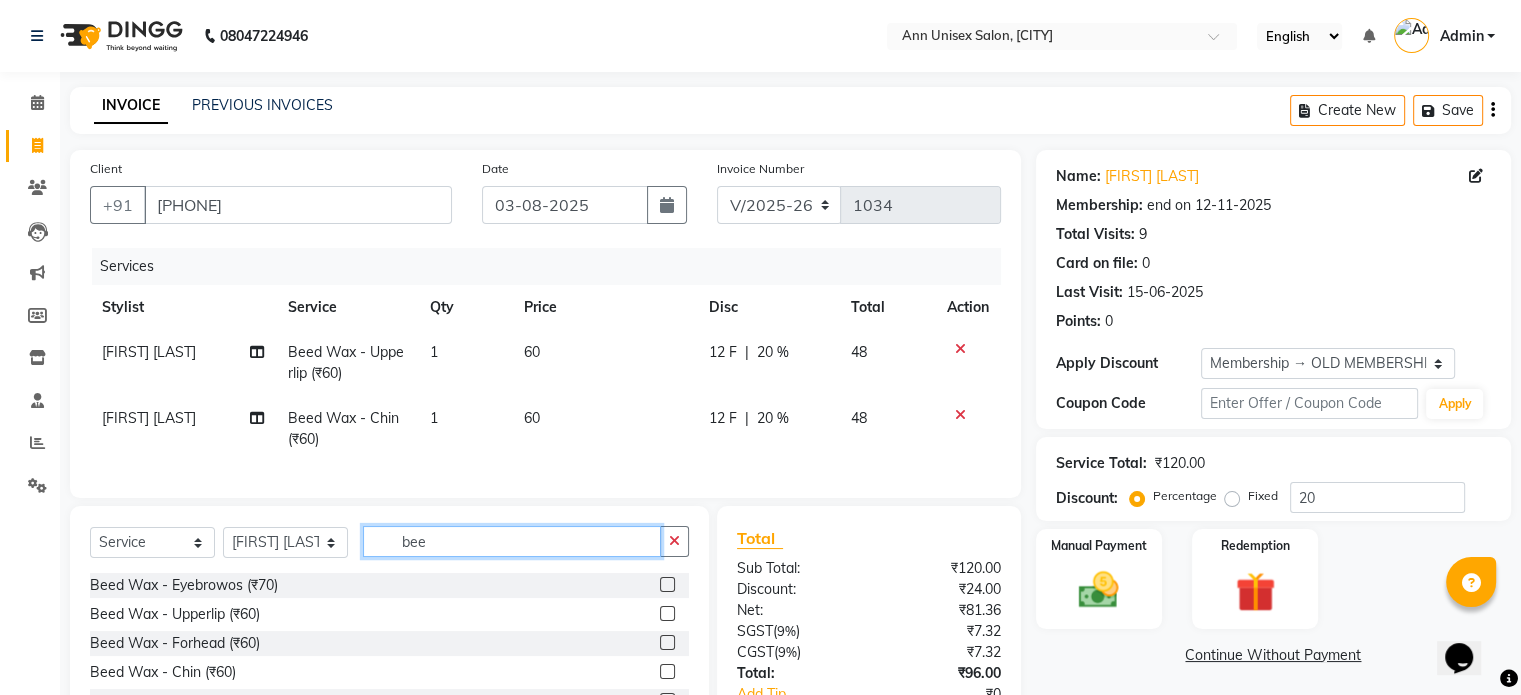 click on "bee" 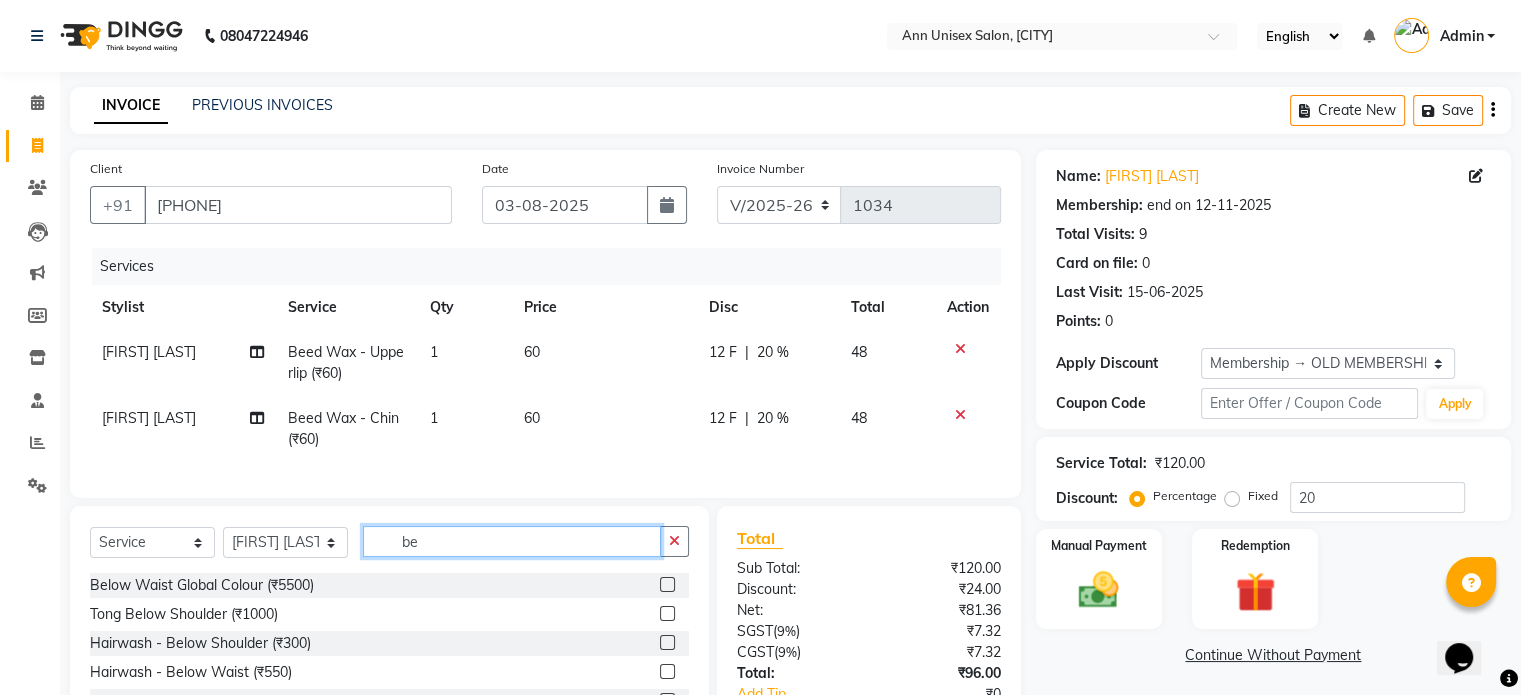 type on "b" 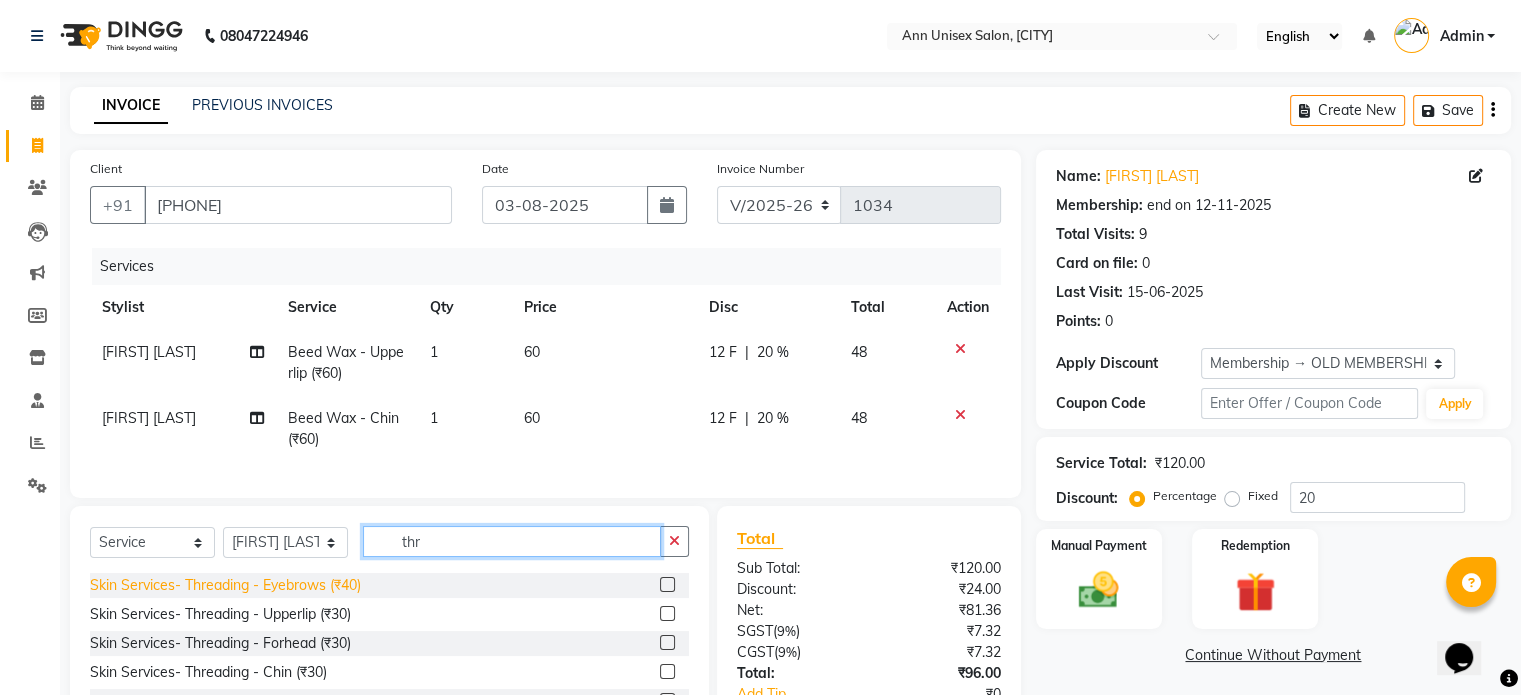 type on "thr" 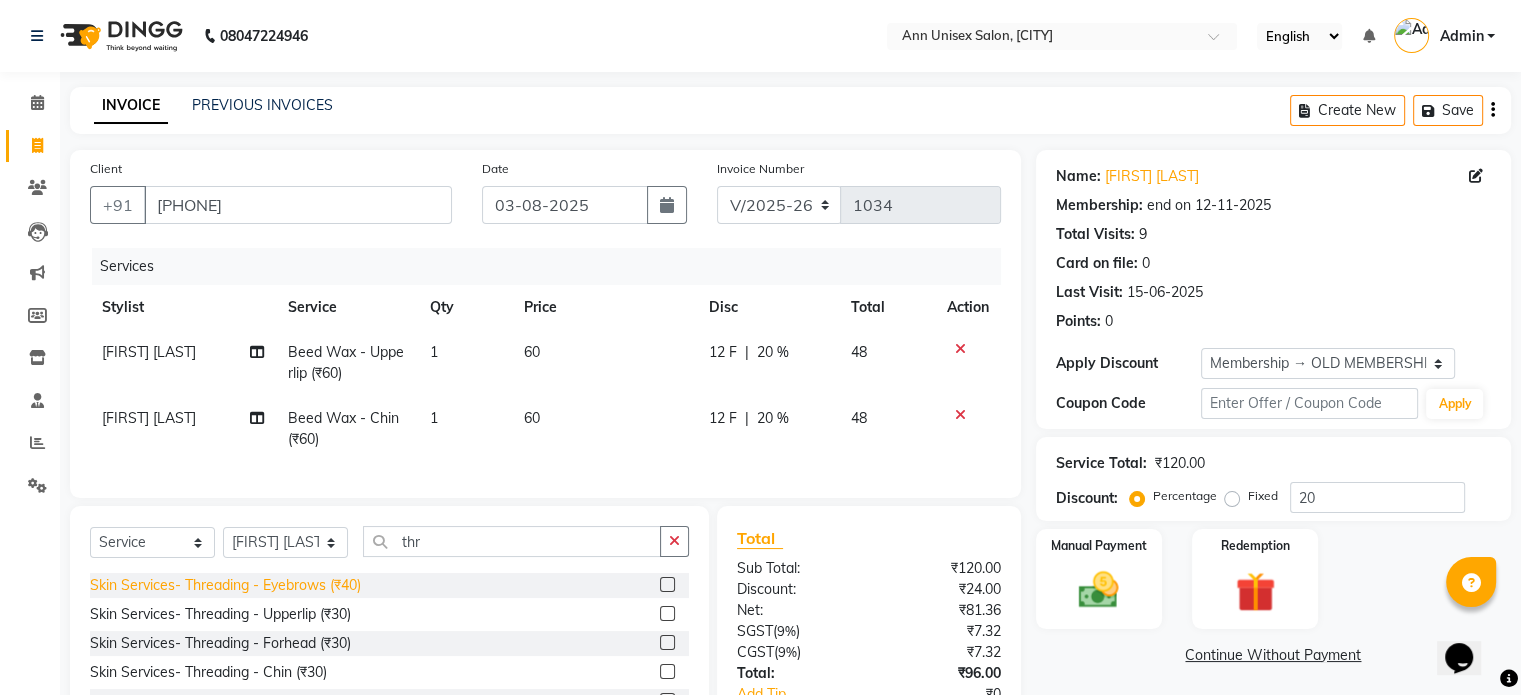 click on "Skin Services- Threading - Eyebrows (₹40)" 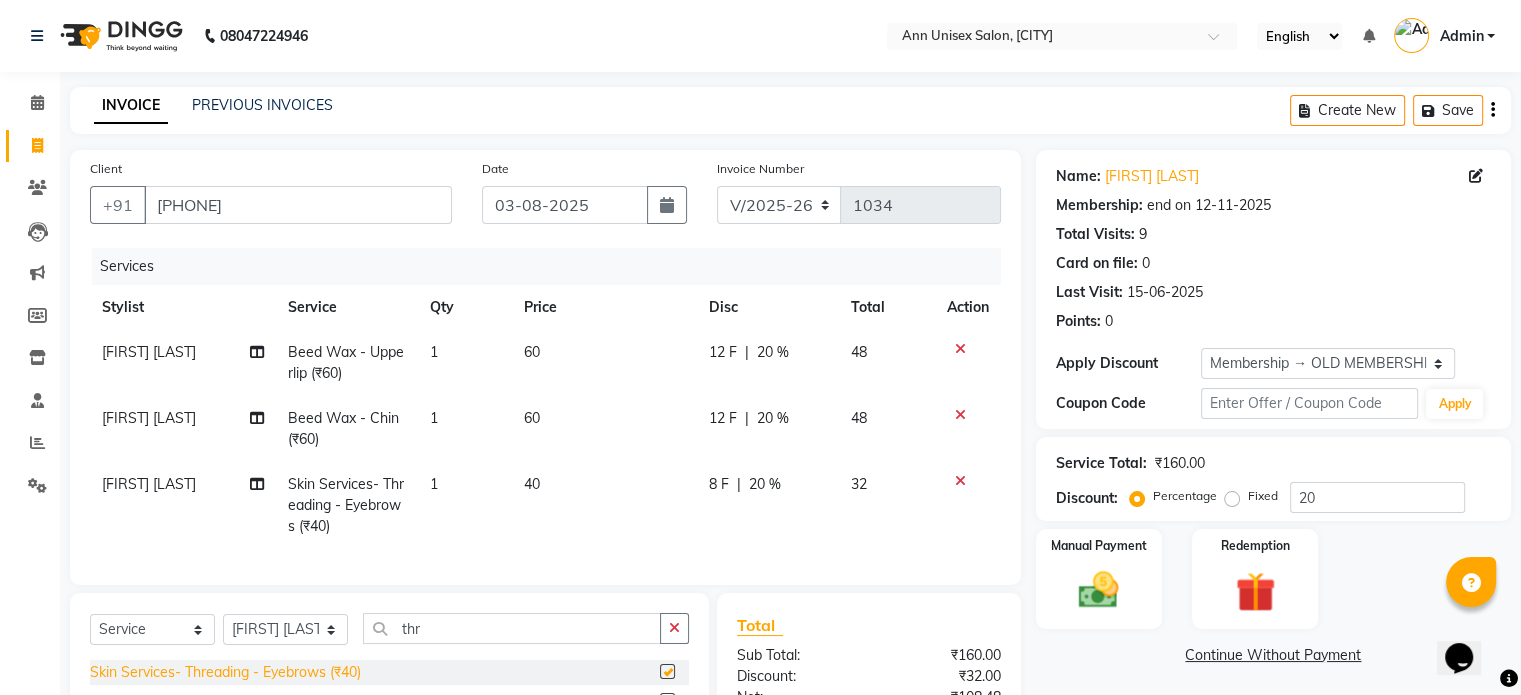checkbox on "false" 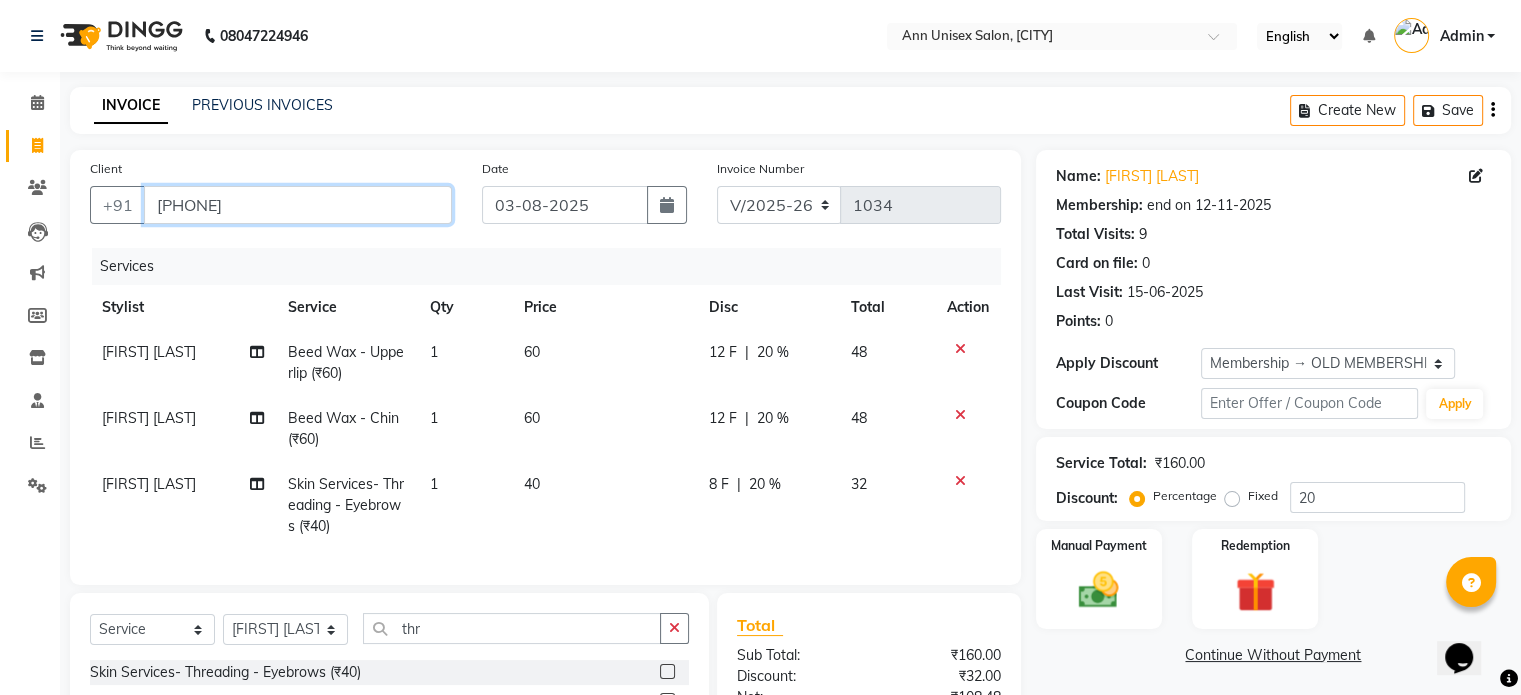 click on "[PHONE]" at bounding box center (298, 205) 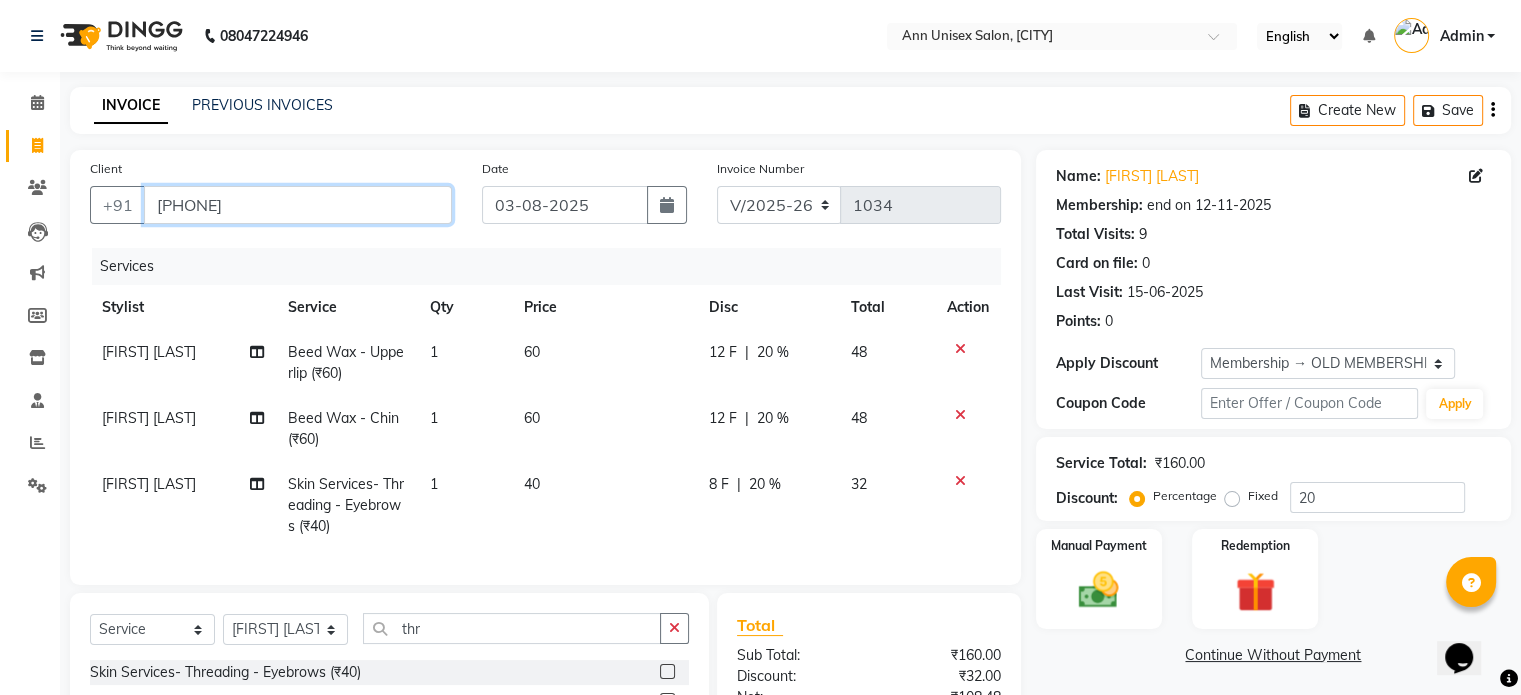 type on "[NUMBER]" 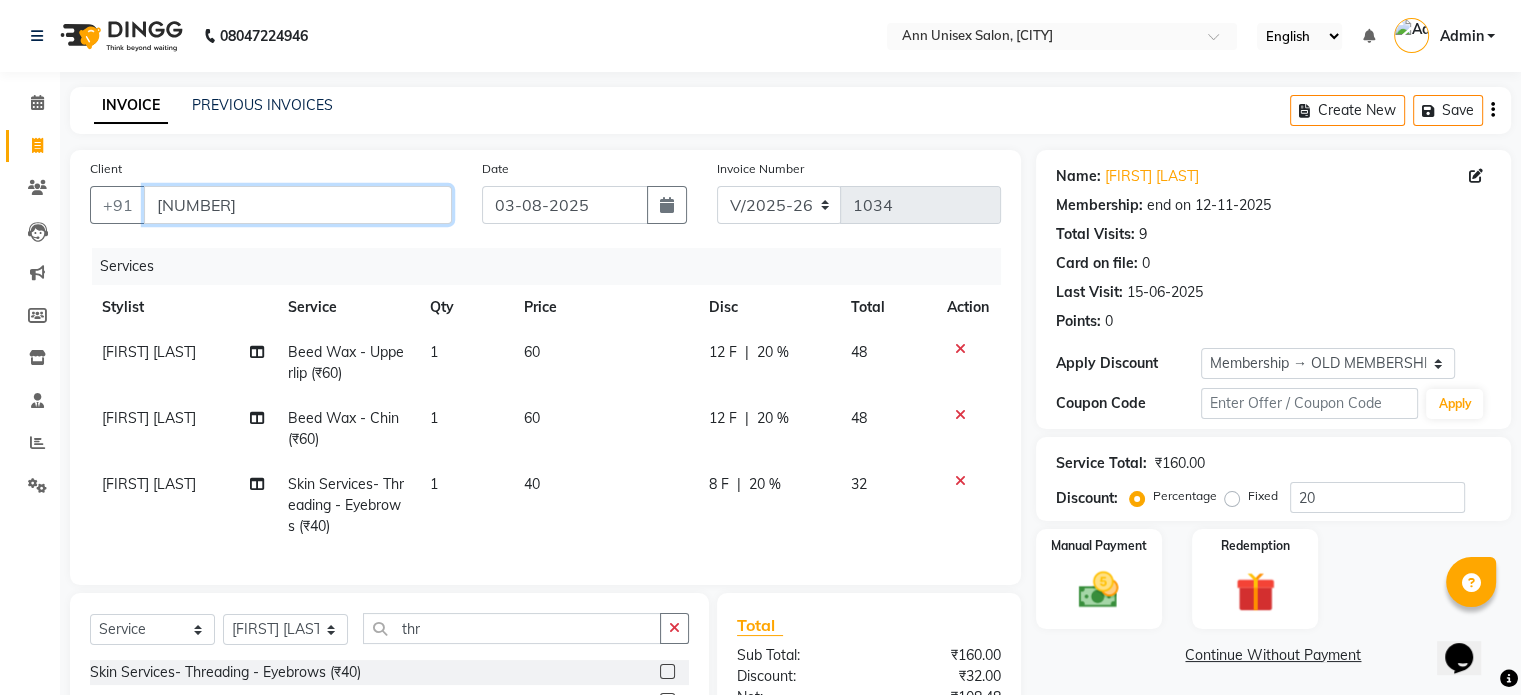 type on "0" 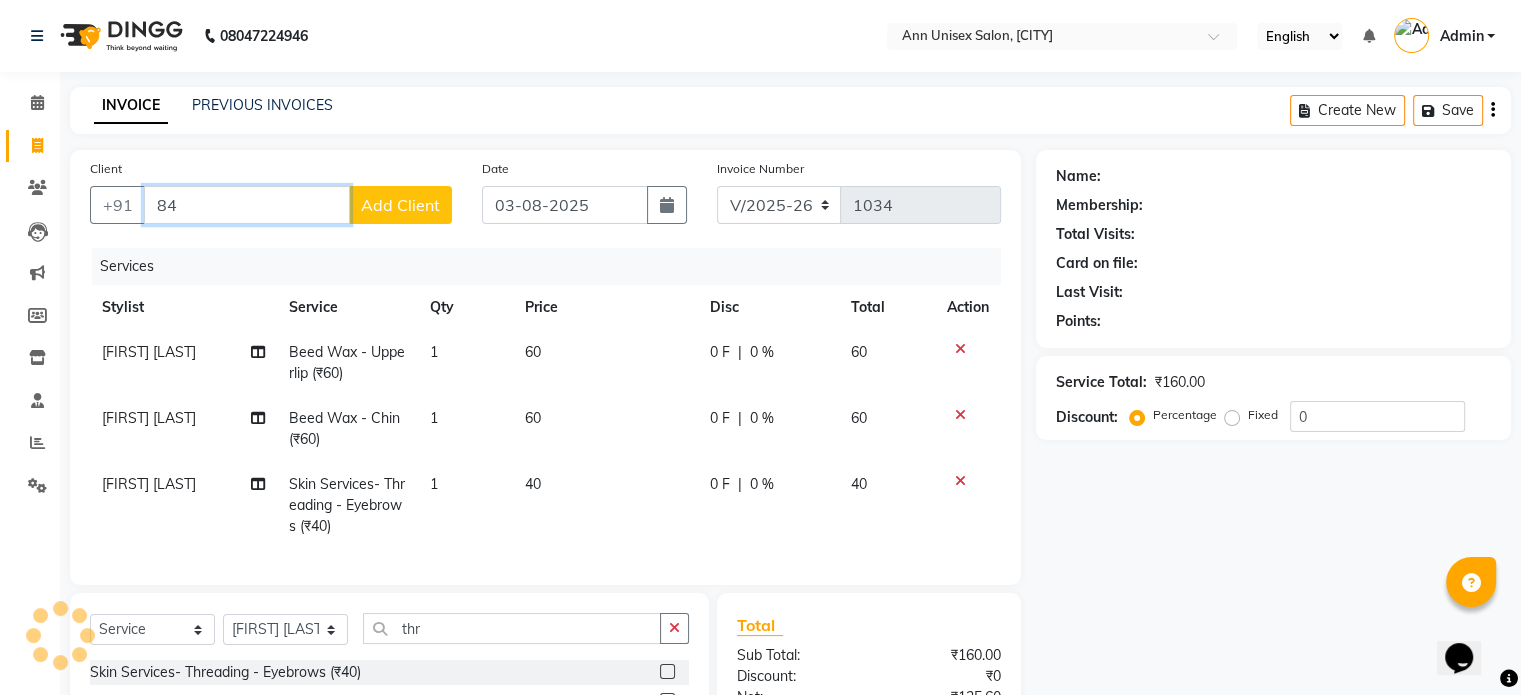 type on "8" 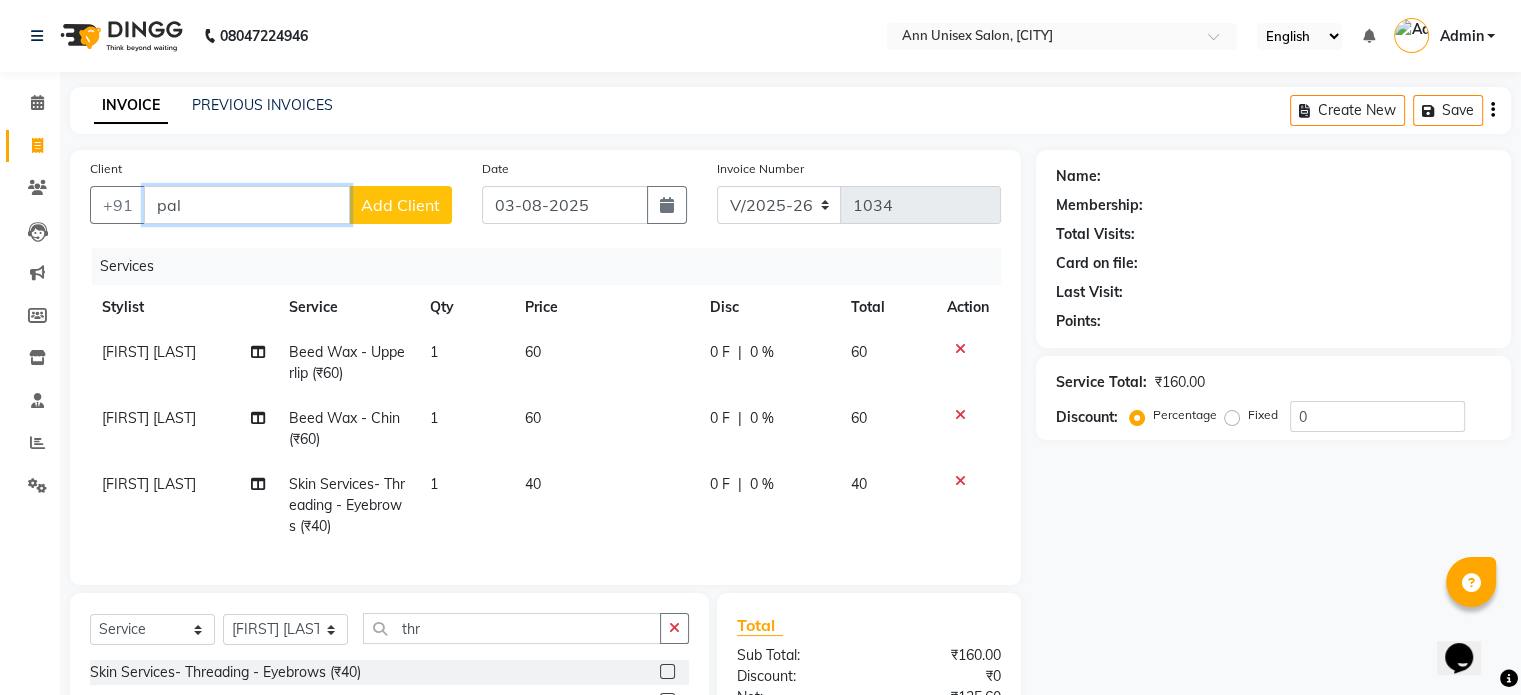 type on "pala" 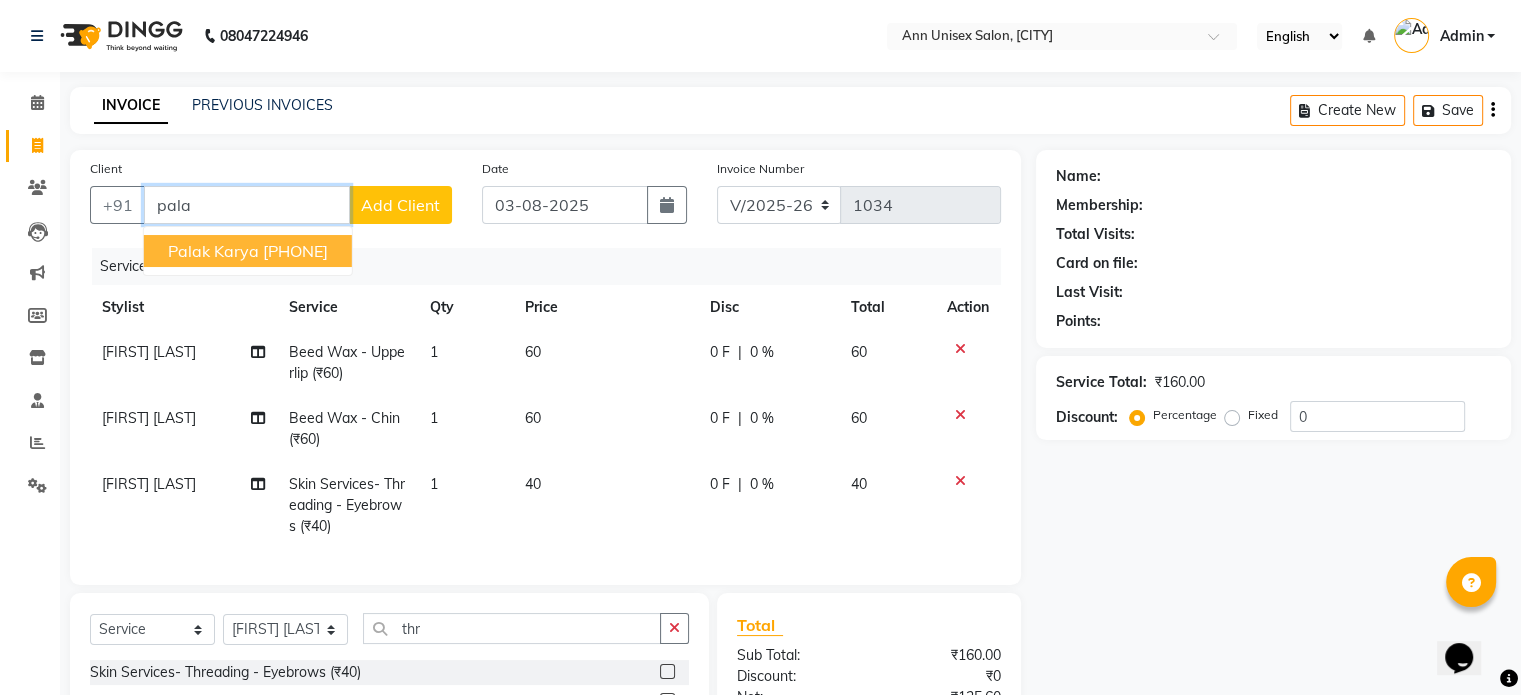 click on "pala" at bounding box center (247, 205) 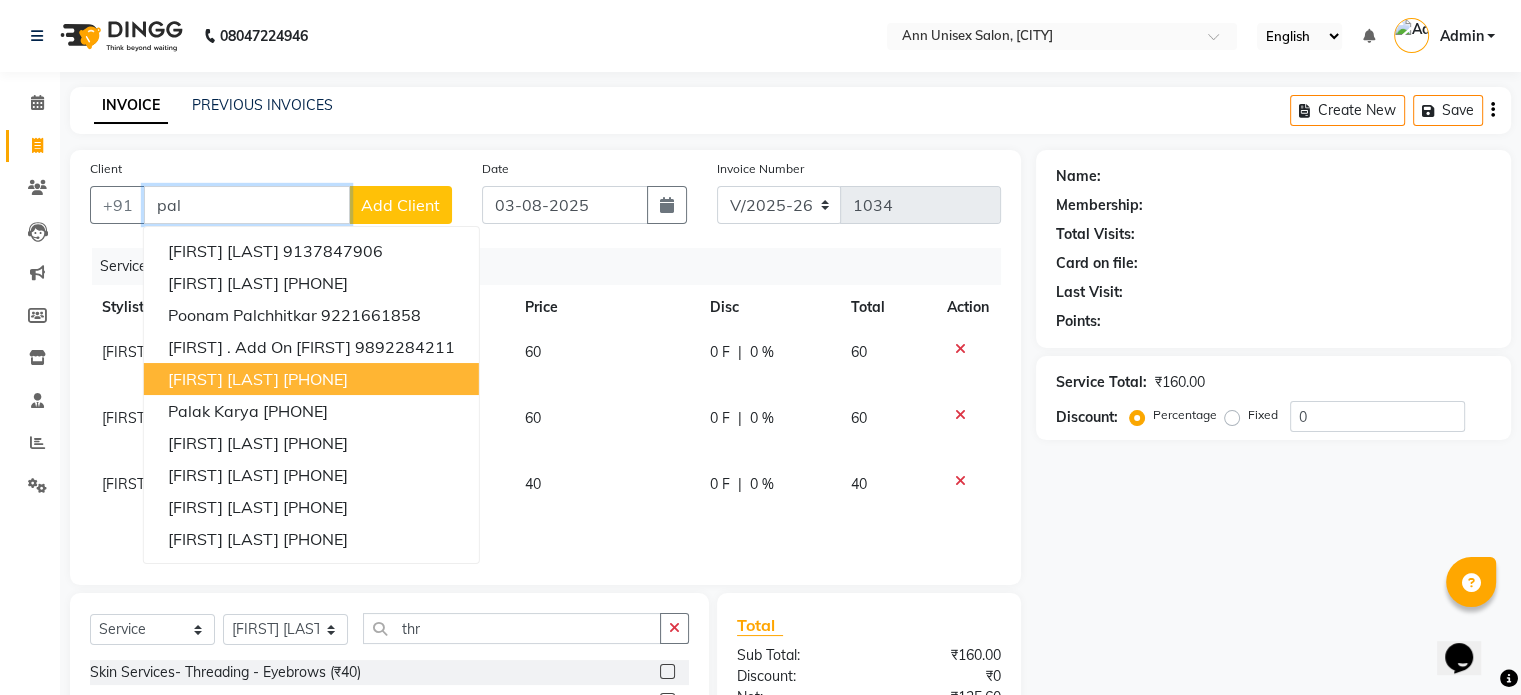 click on "[FIRST] [LAST]" at bounding box center (223, 379) 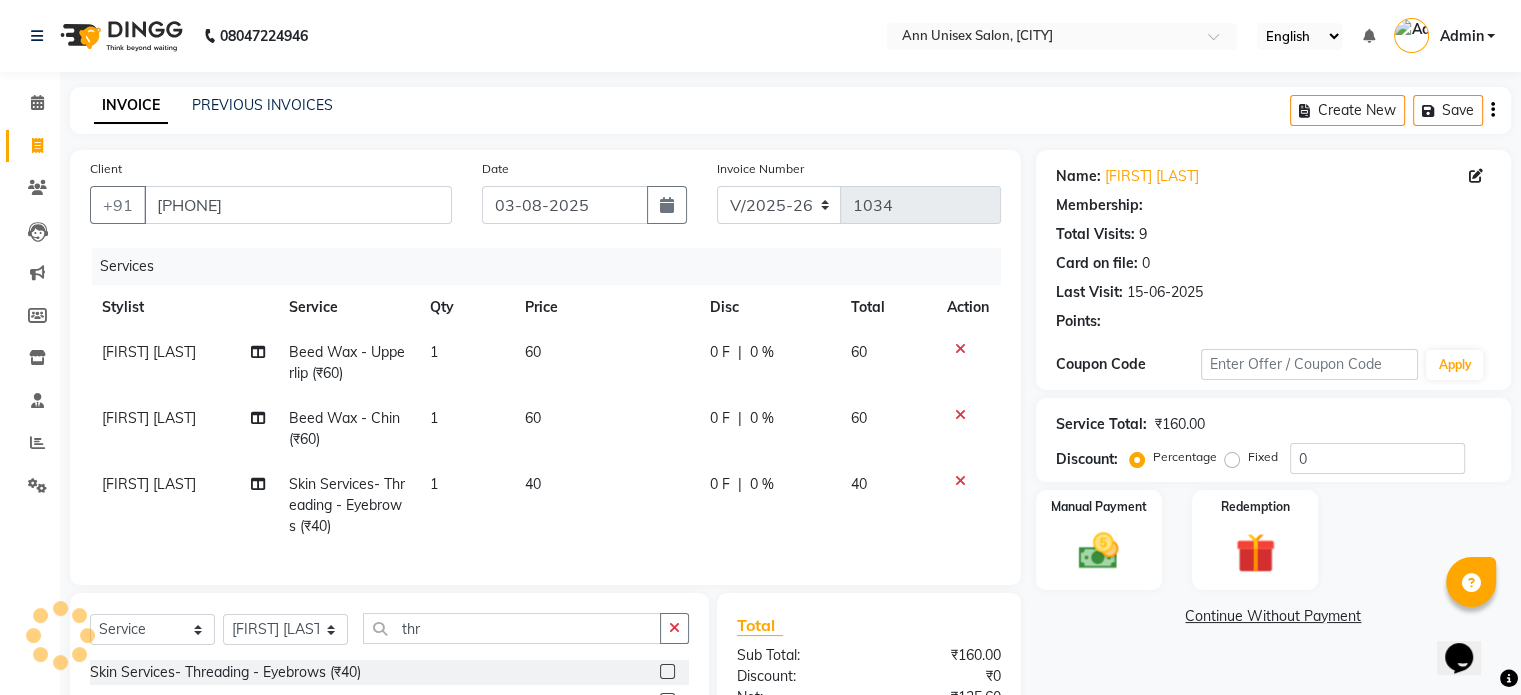 select on "1: Object" 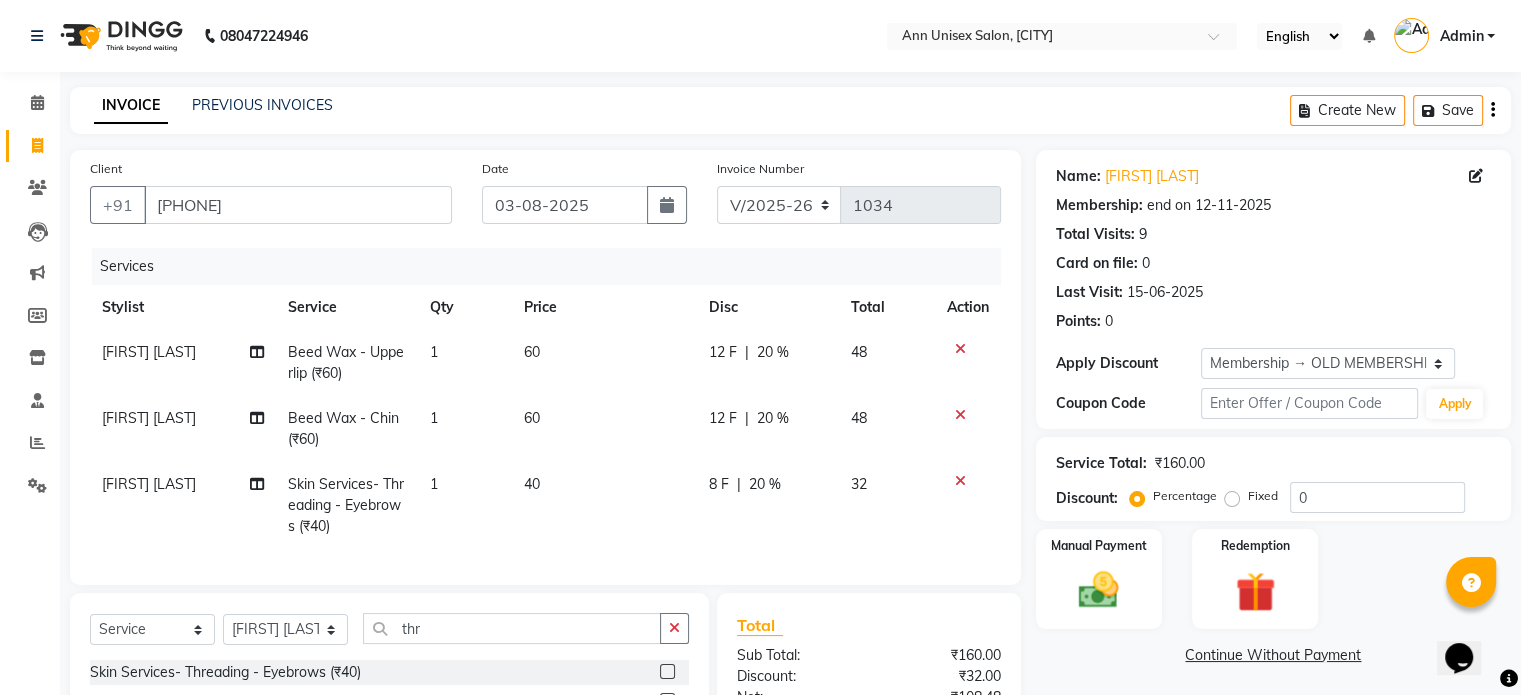 type on "20" 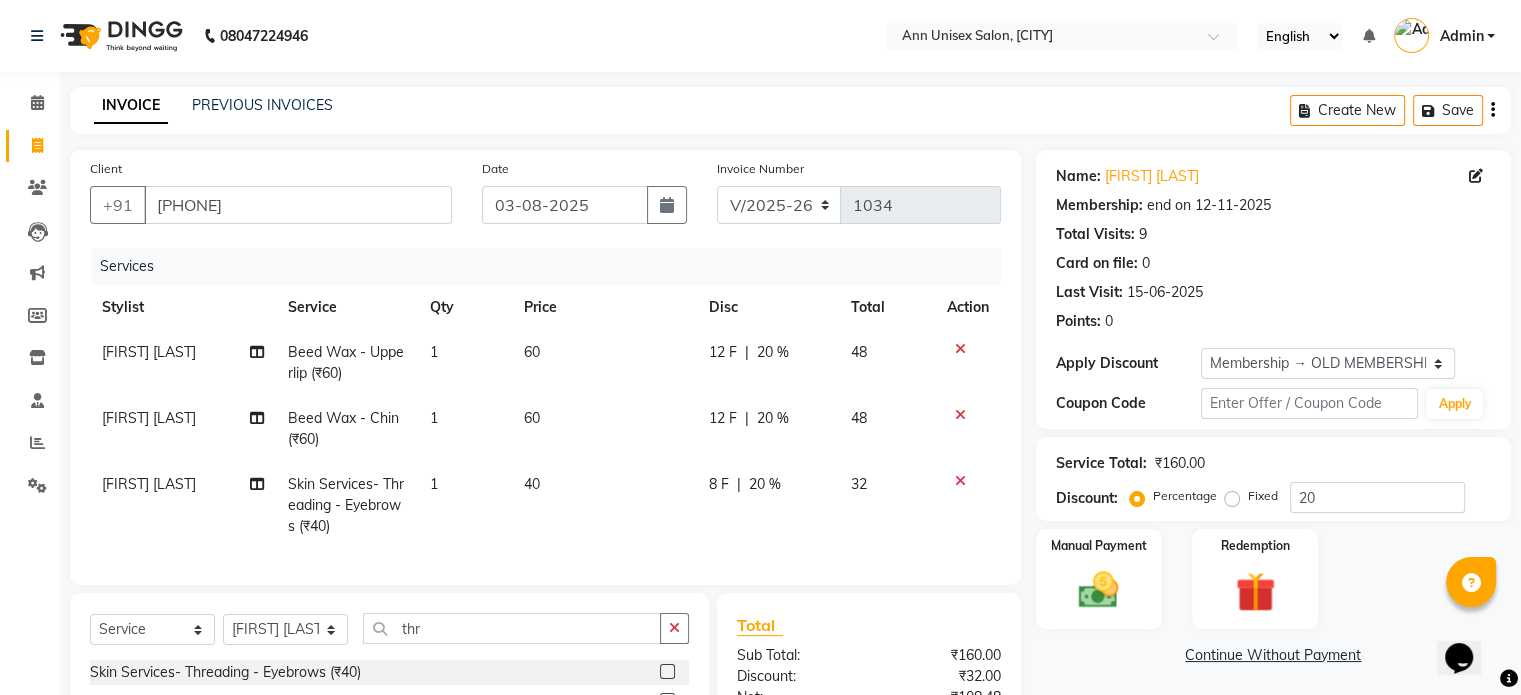 click on "12 F | 20 %" 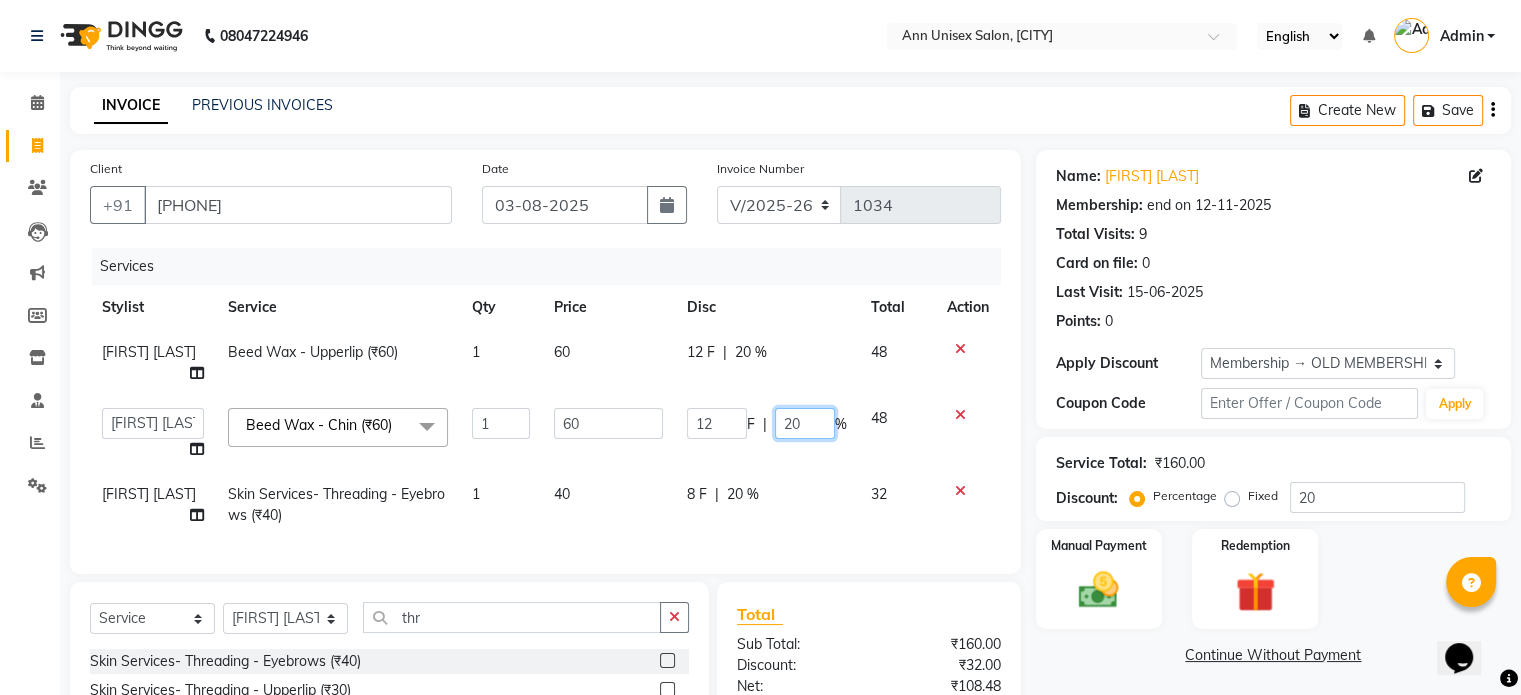 click on "20" 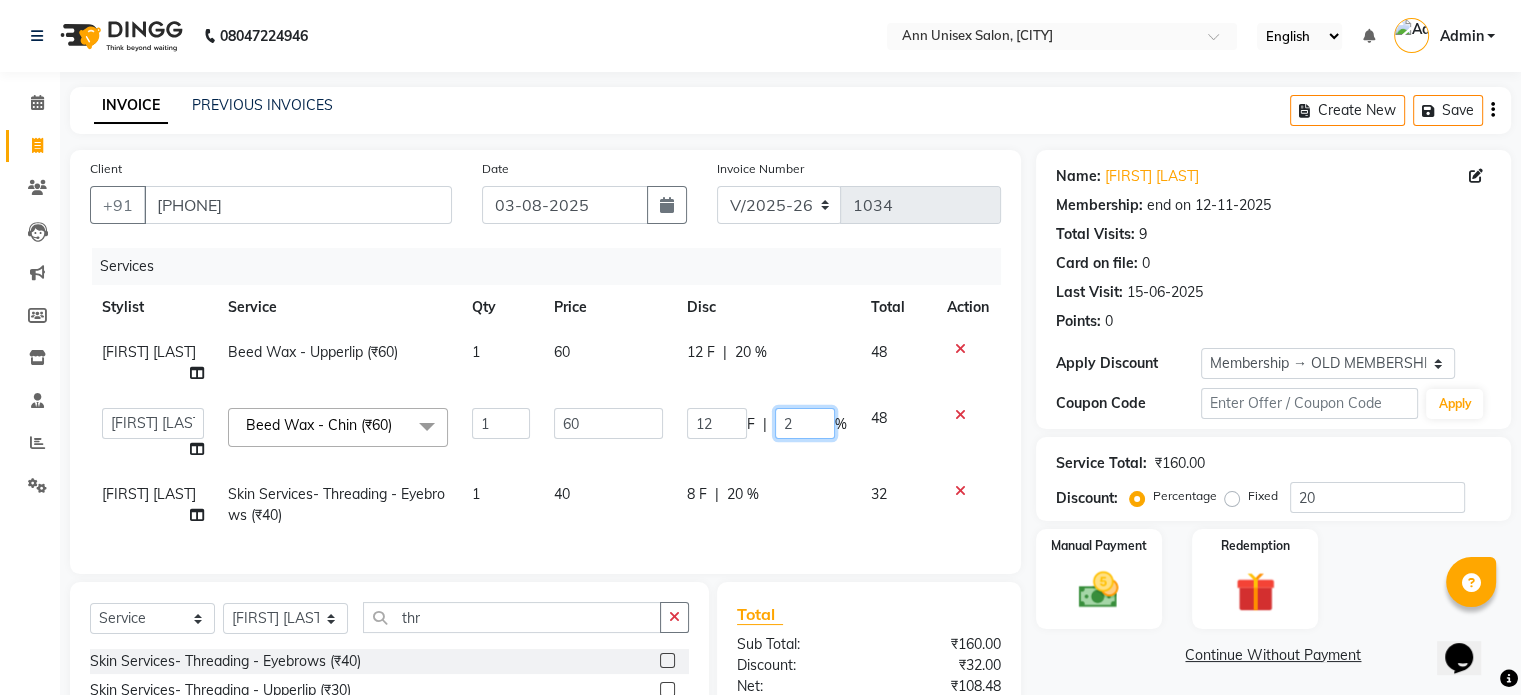 type 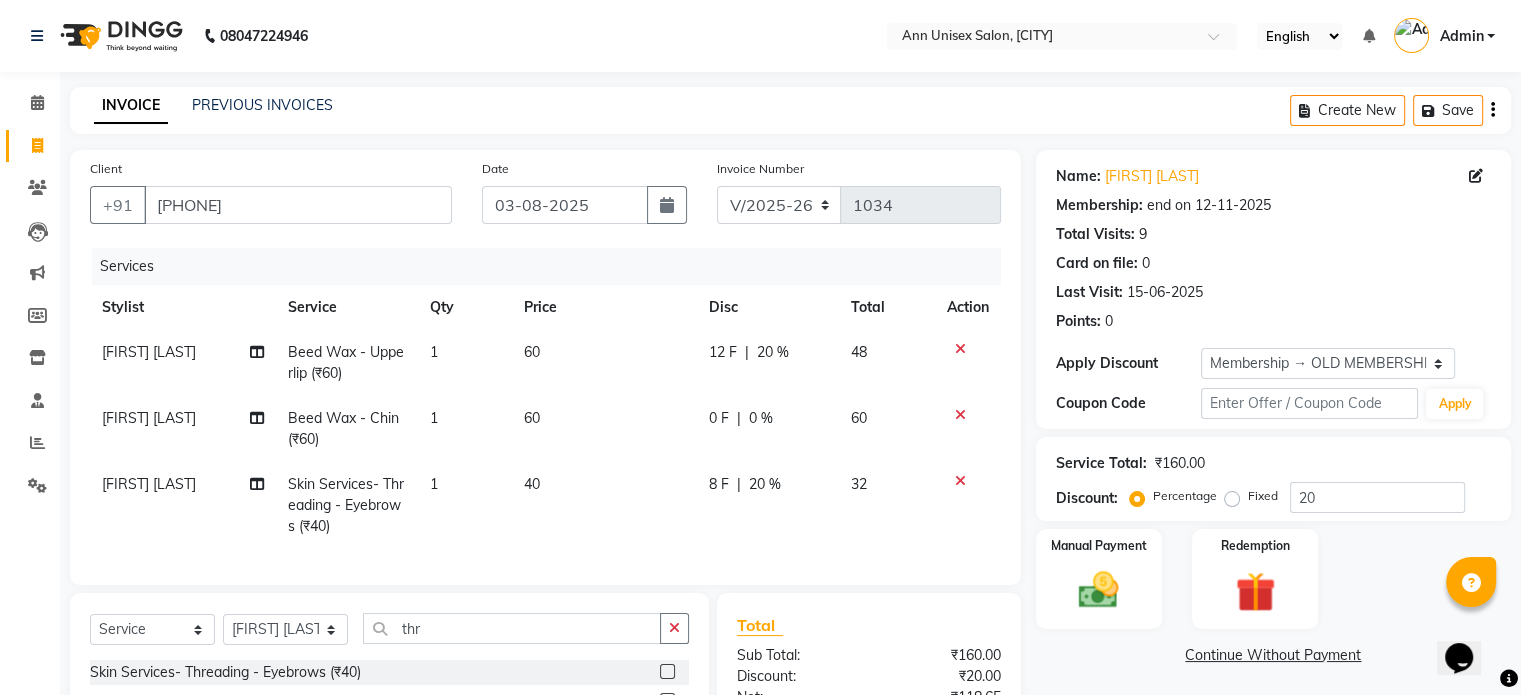 click on "8 F | 20 %" 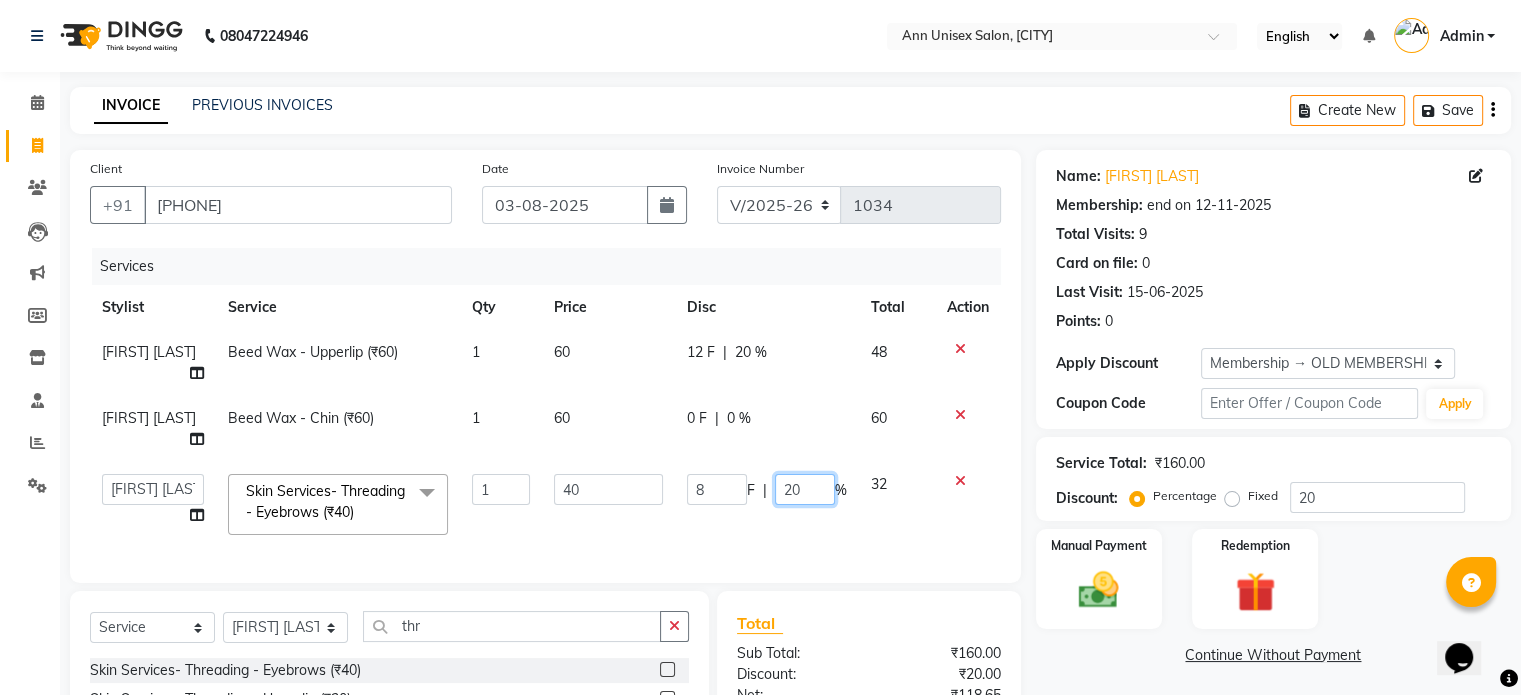click on "20" 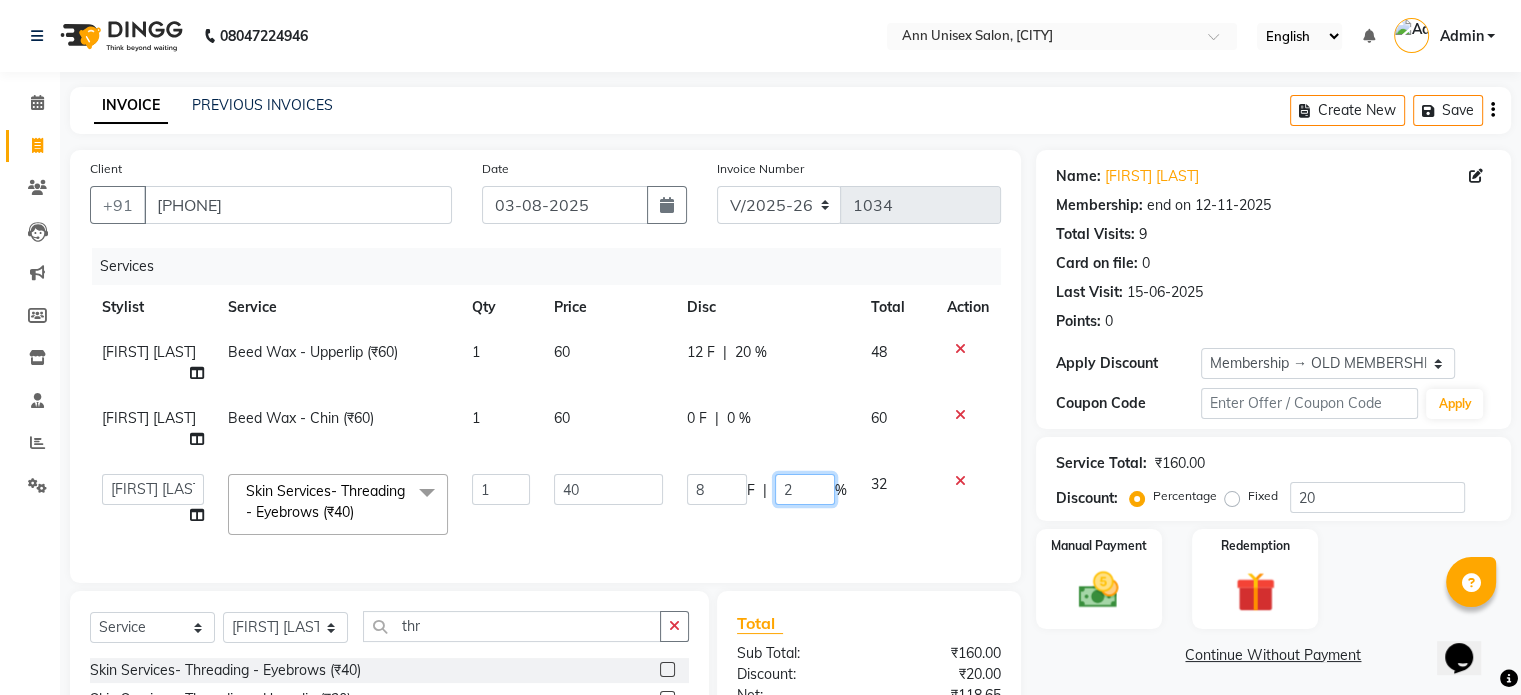 type 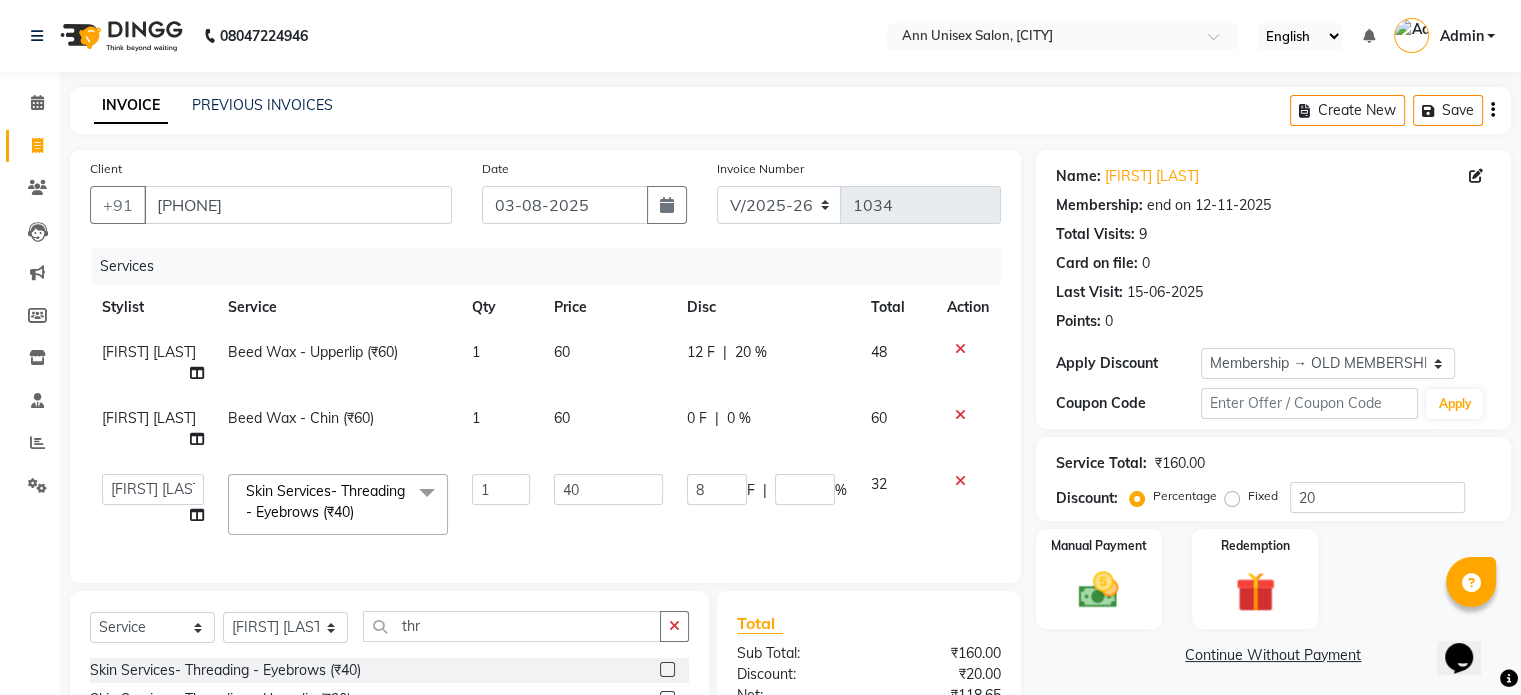 click on "20 %" 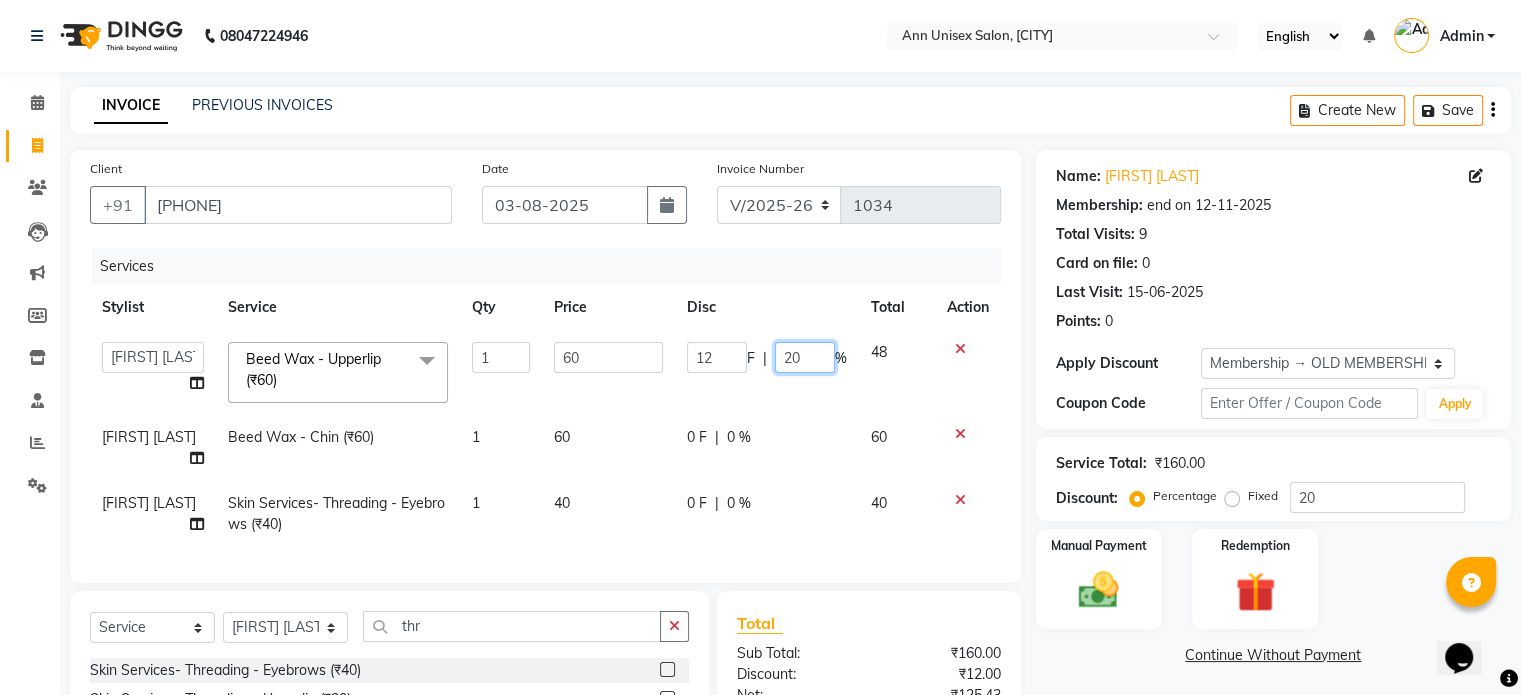 click on "20" 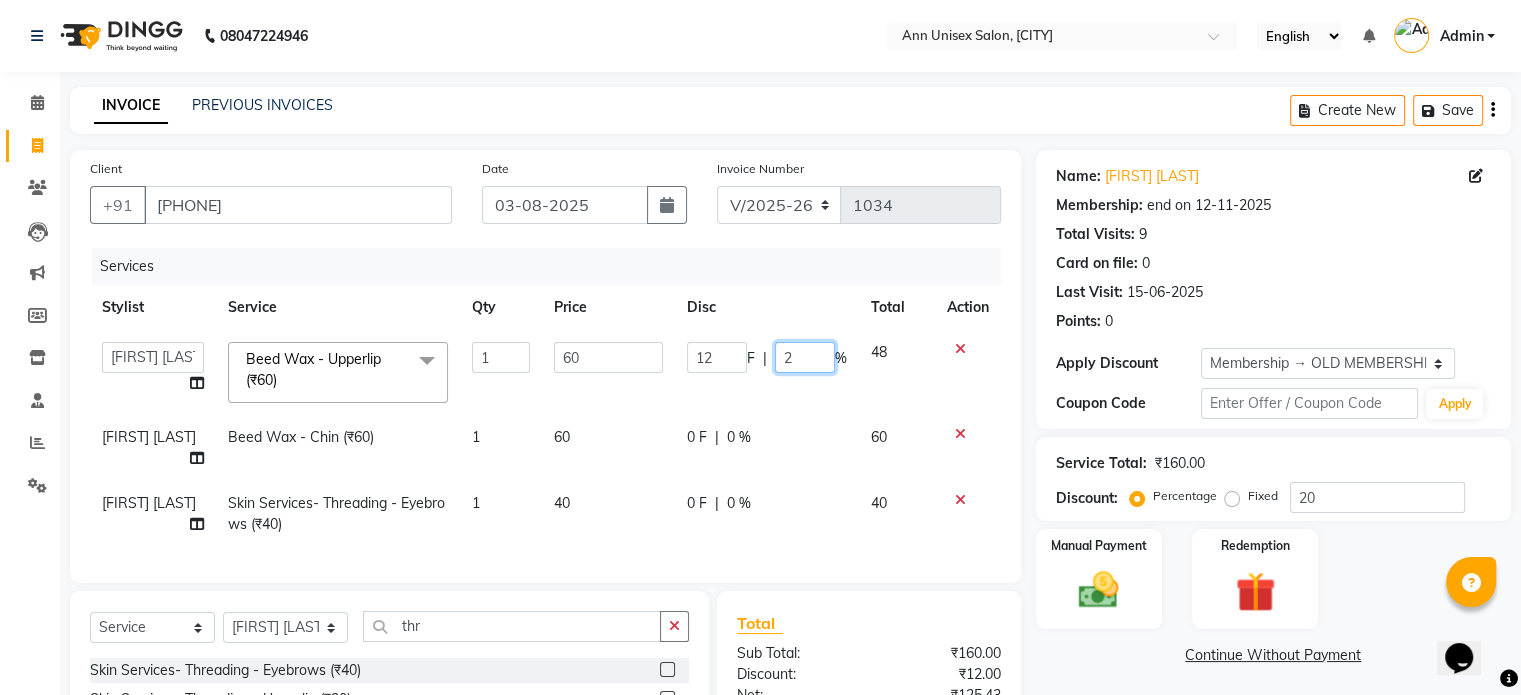 type 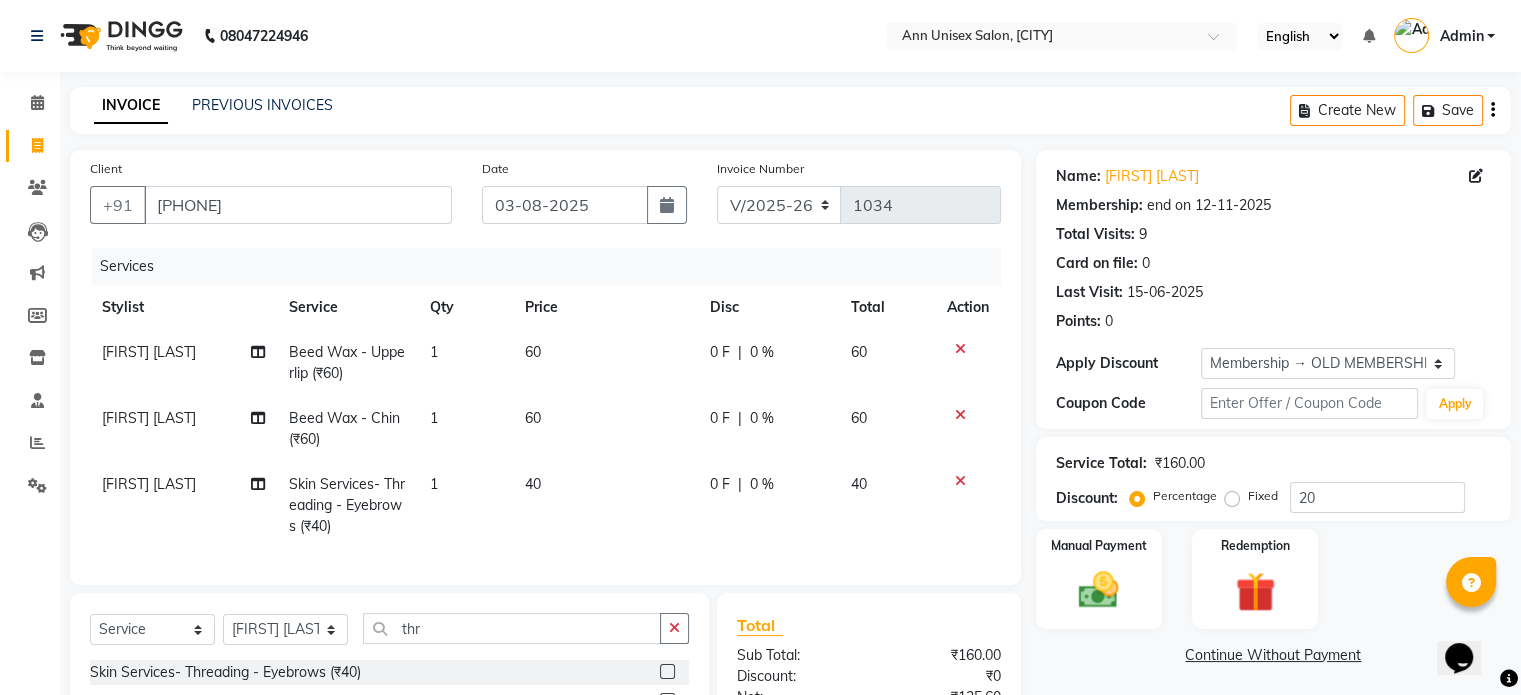 click on "Total" 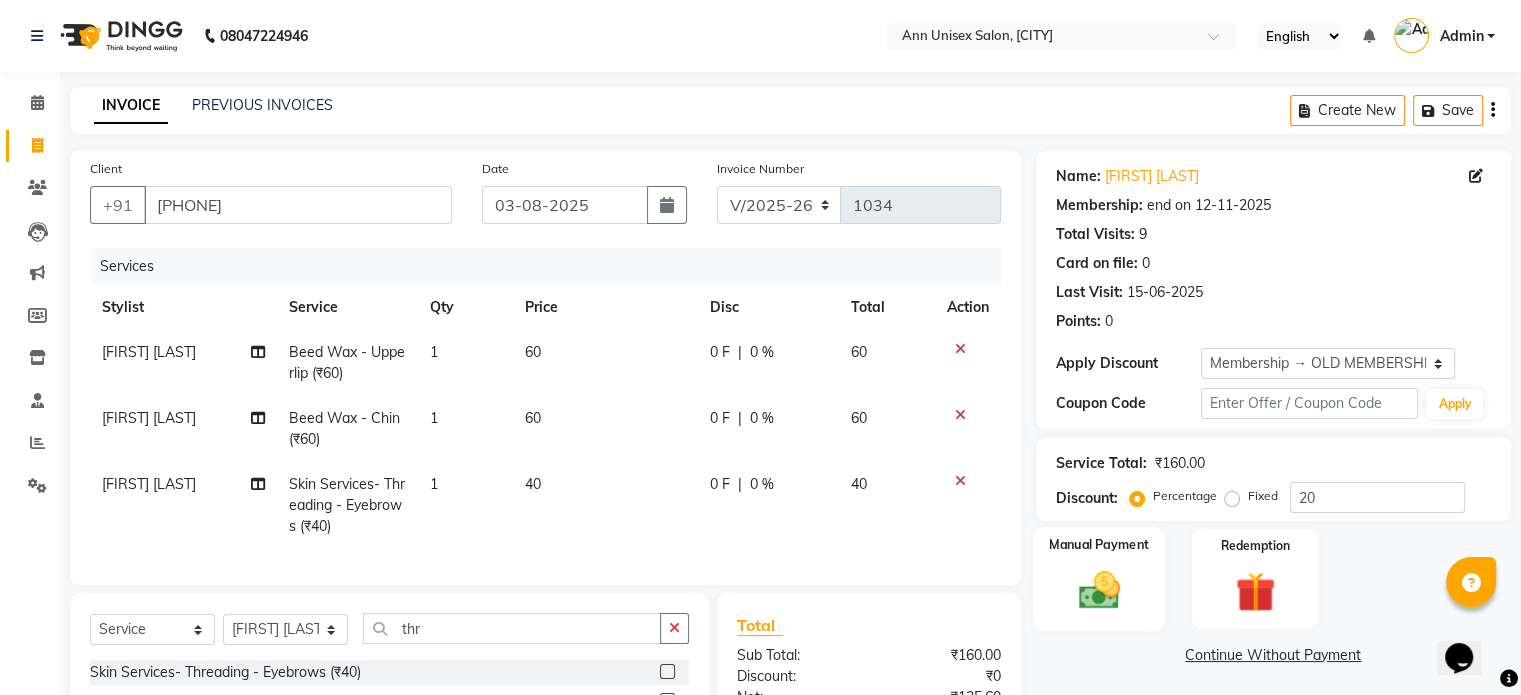 click 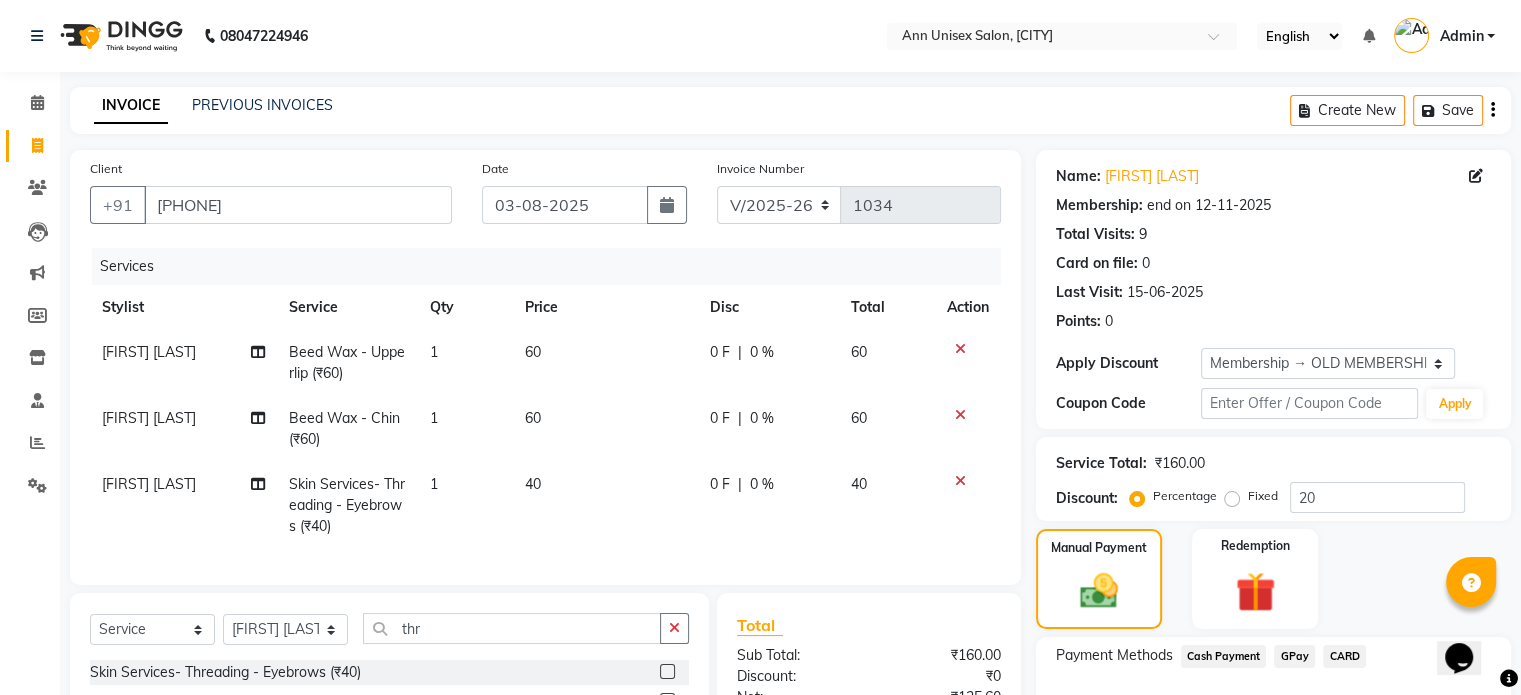 click on "GPay" 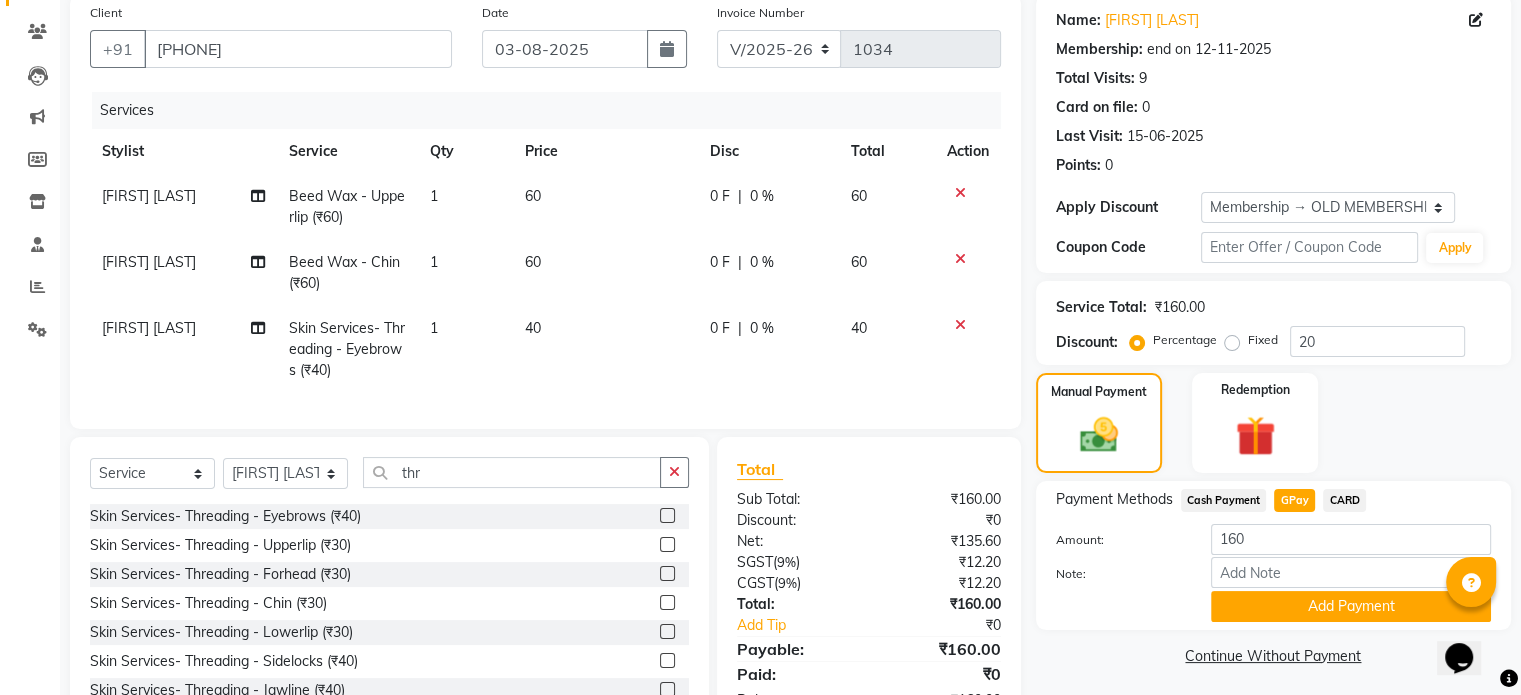 scroll, scrollTop: 160, scrollLeft: 0, axis: vertical 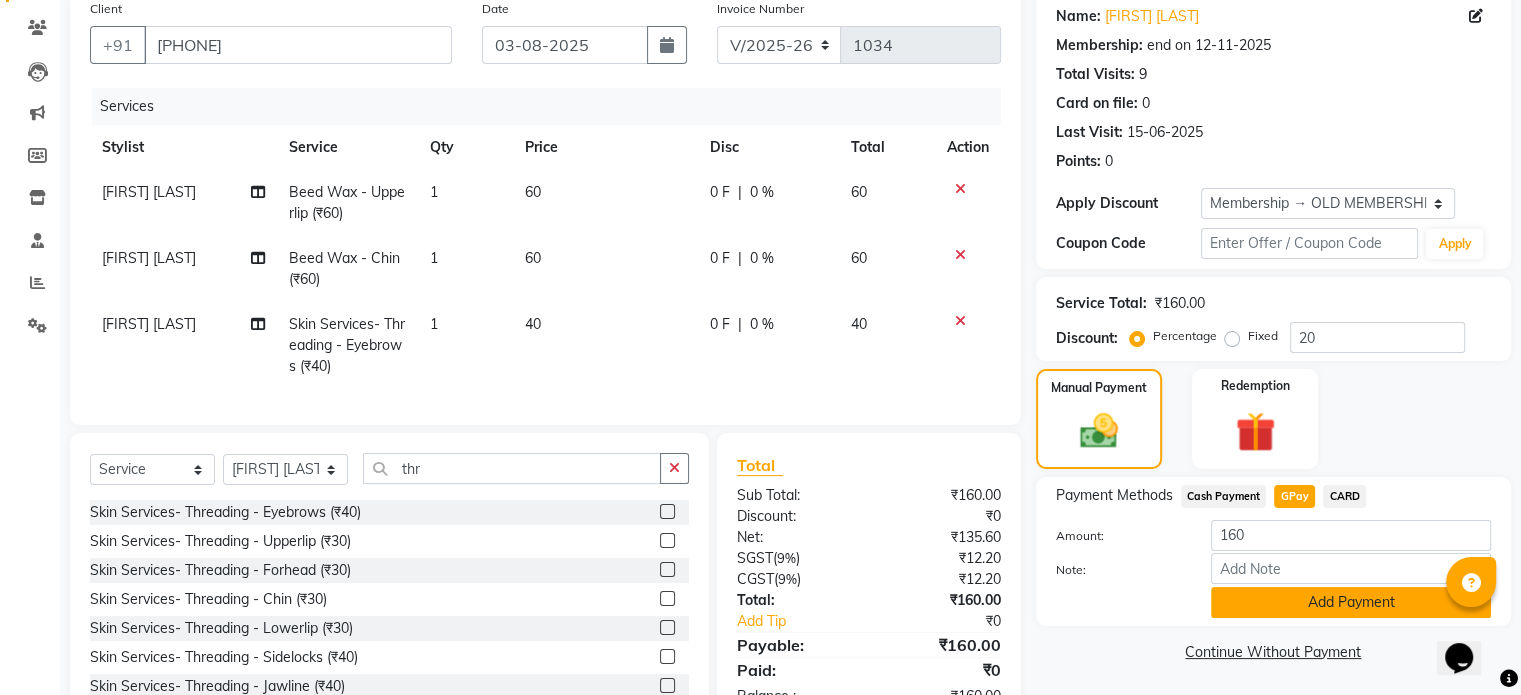 click on "Add Payment" 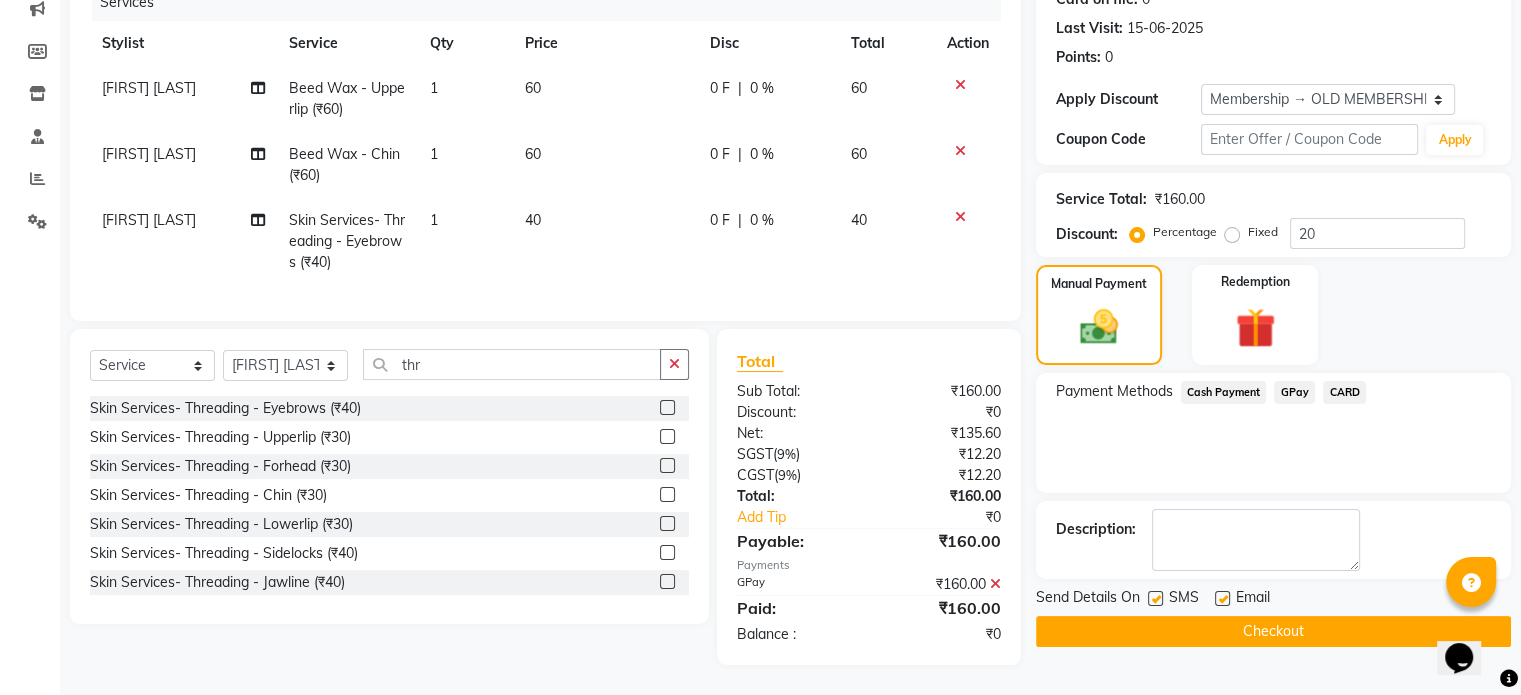 scroll, scrollTop: 279, scrollLeft: 0, axis: vertical 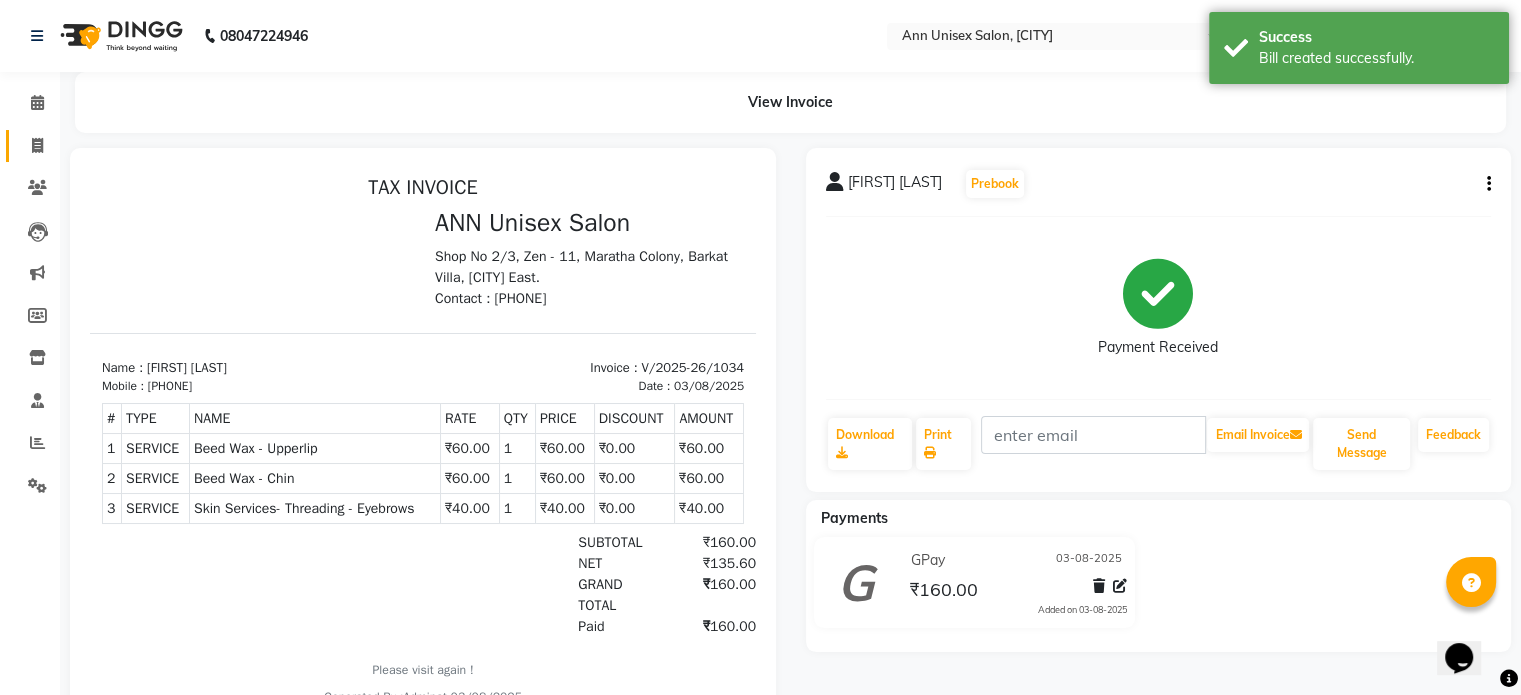 click on "Invoice" 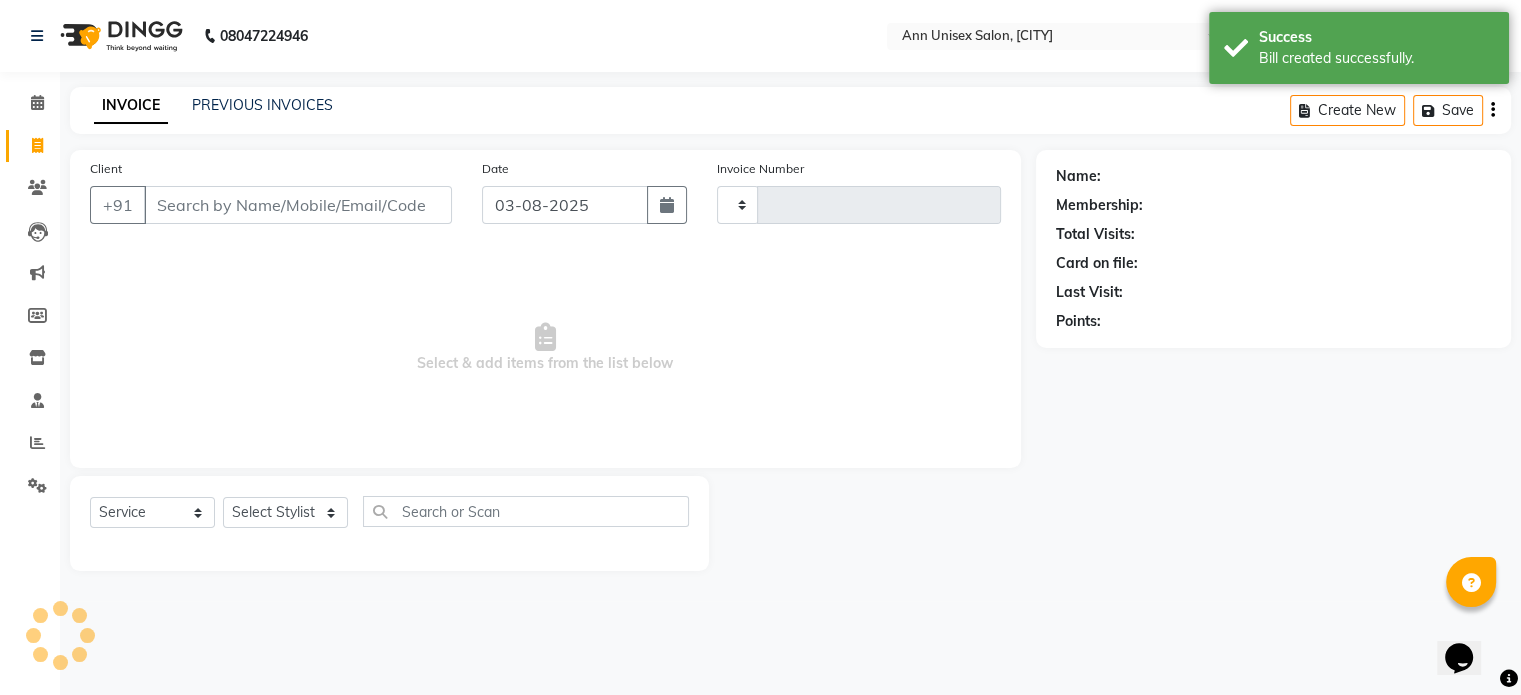 type on "1035" 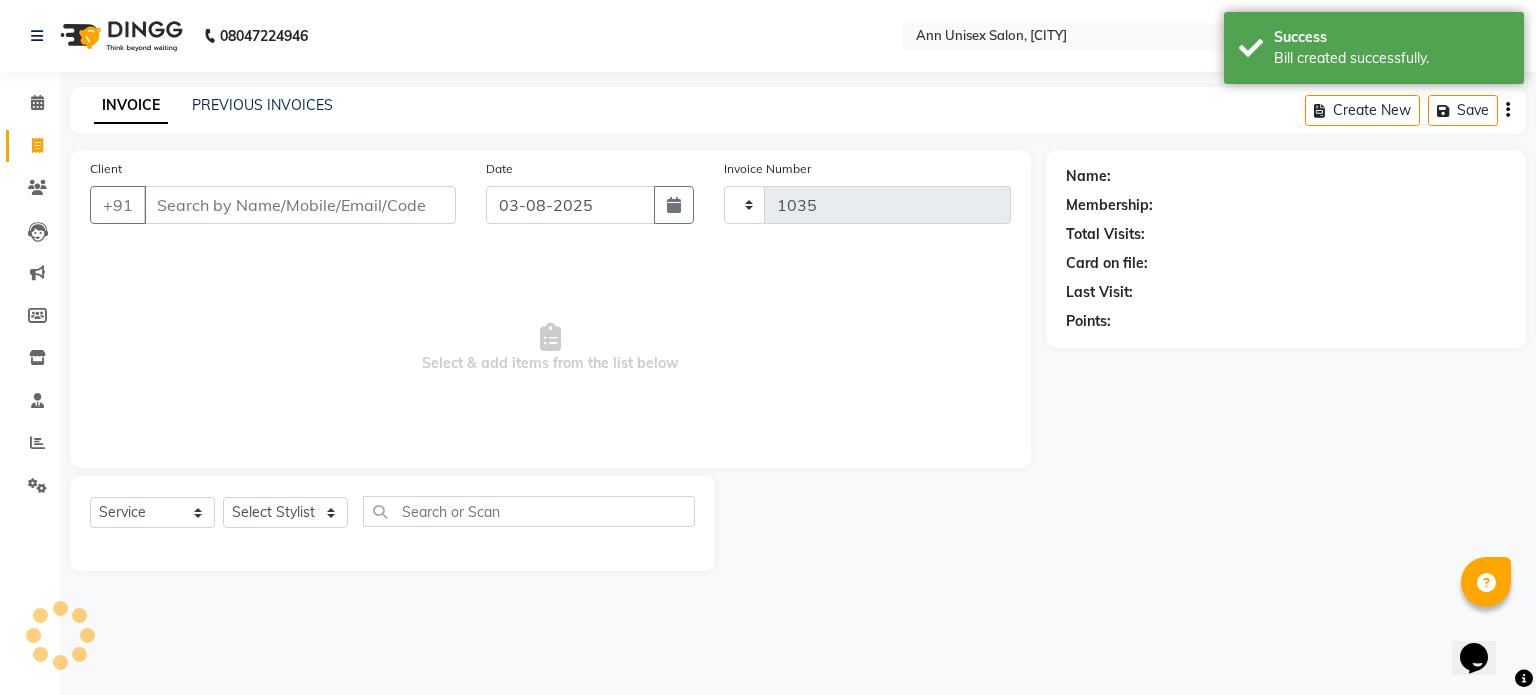 select on "7372" 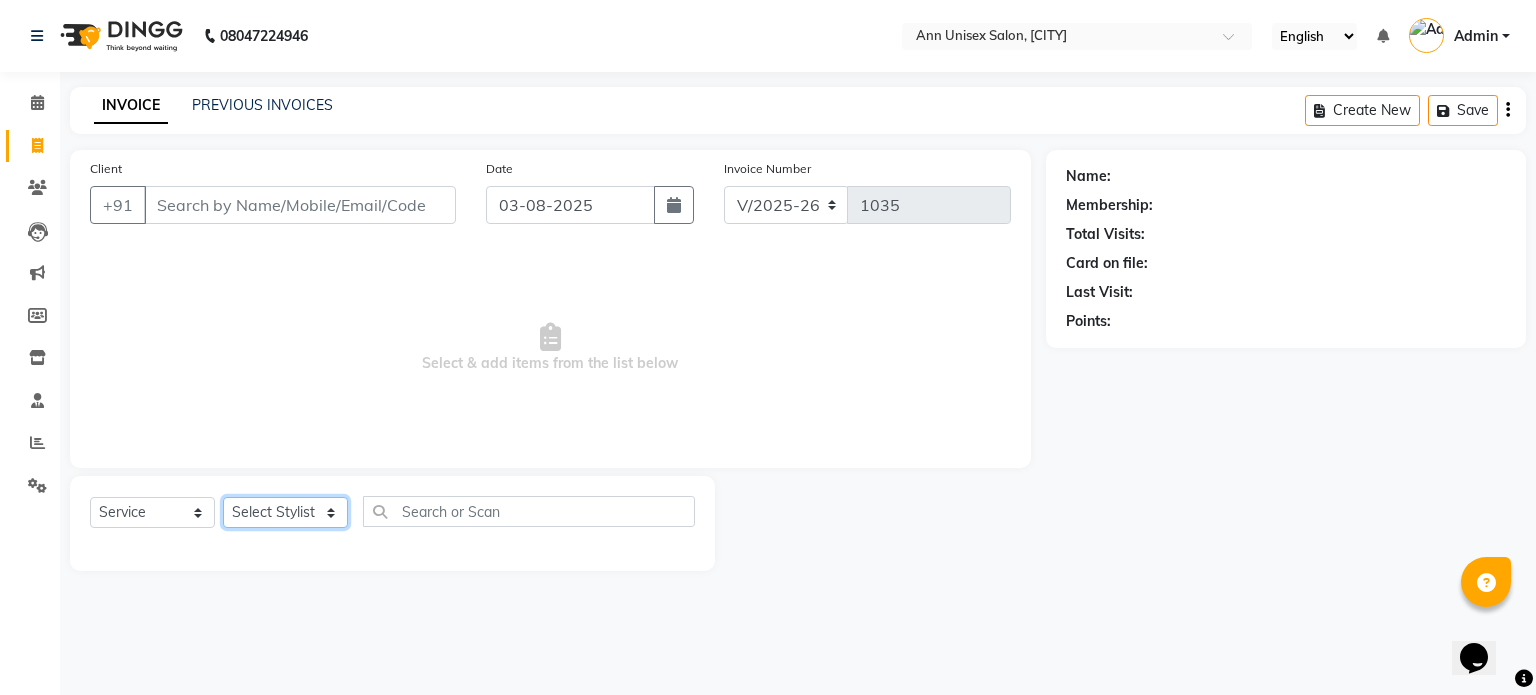 click on "Select Stylist Ankita Bagave Kasim salmani Manisha Doshi Pooja Jha RAHUL AHANKARE Rahul Thakur Sanju Sharma SHARUKH" 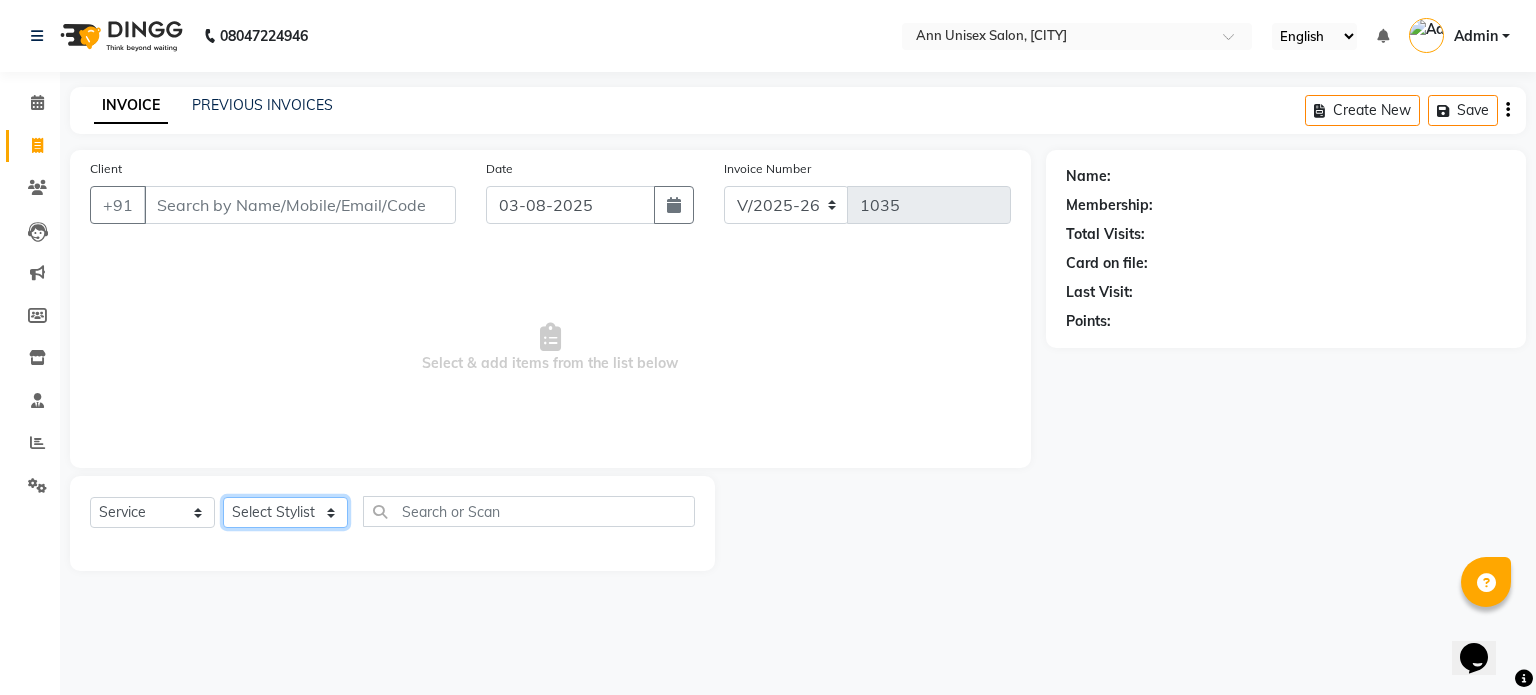 select on "64435" 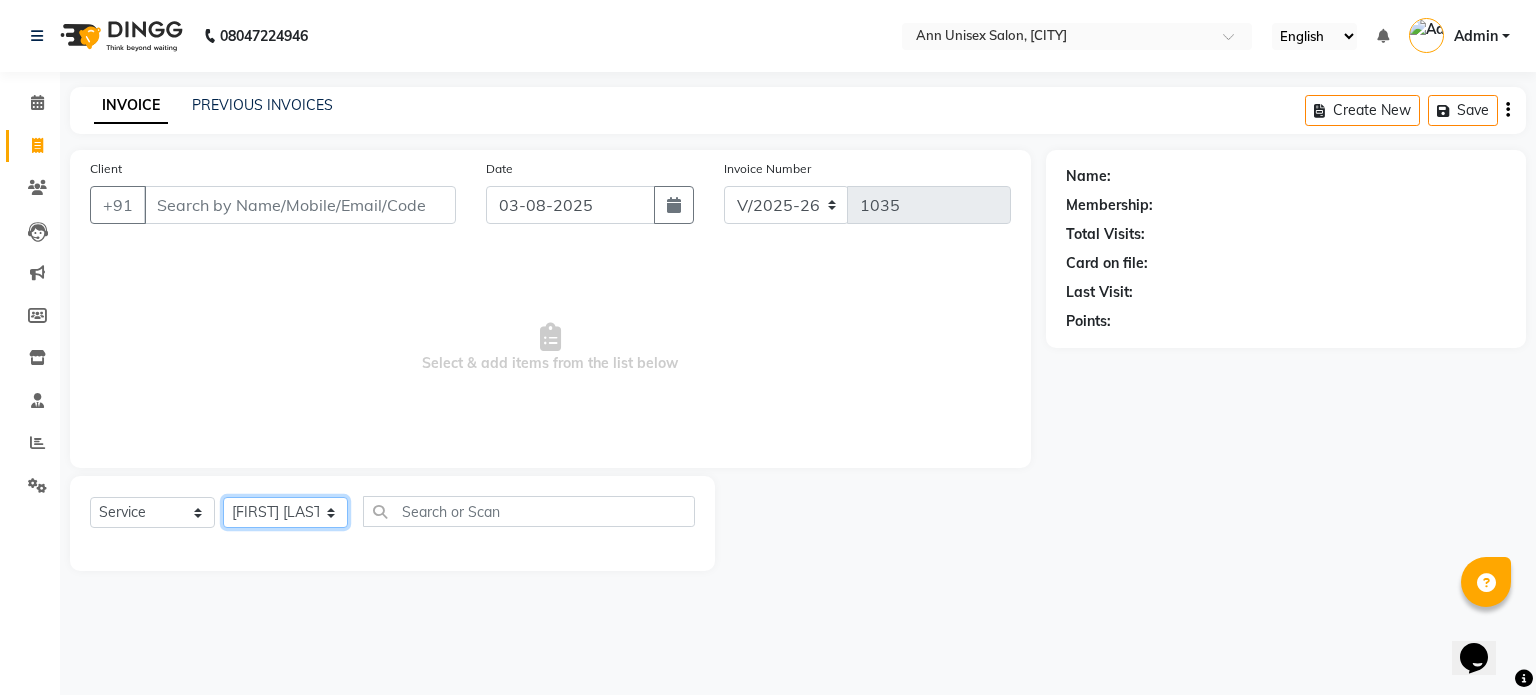 click on "Select Stylist Ankita Bagave Kasim salmani Manisha Doshi Pooja Jha RAHUL AHANKARE Rahul Thakur Sanju Sharma SHARUKH" 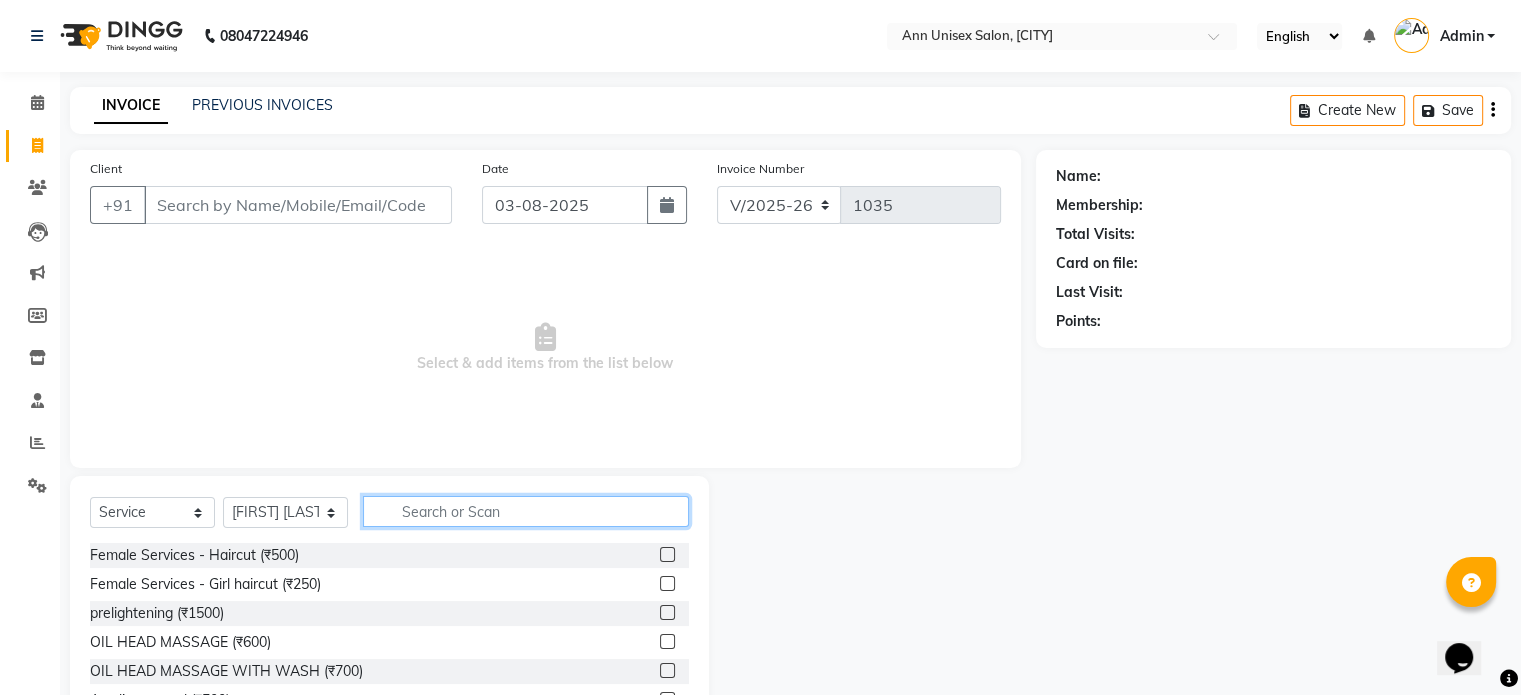 click 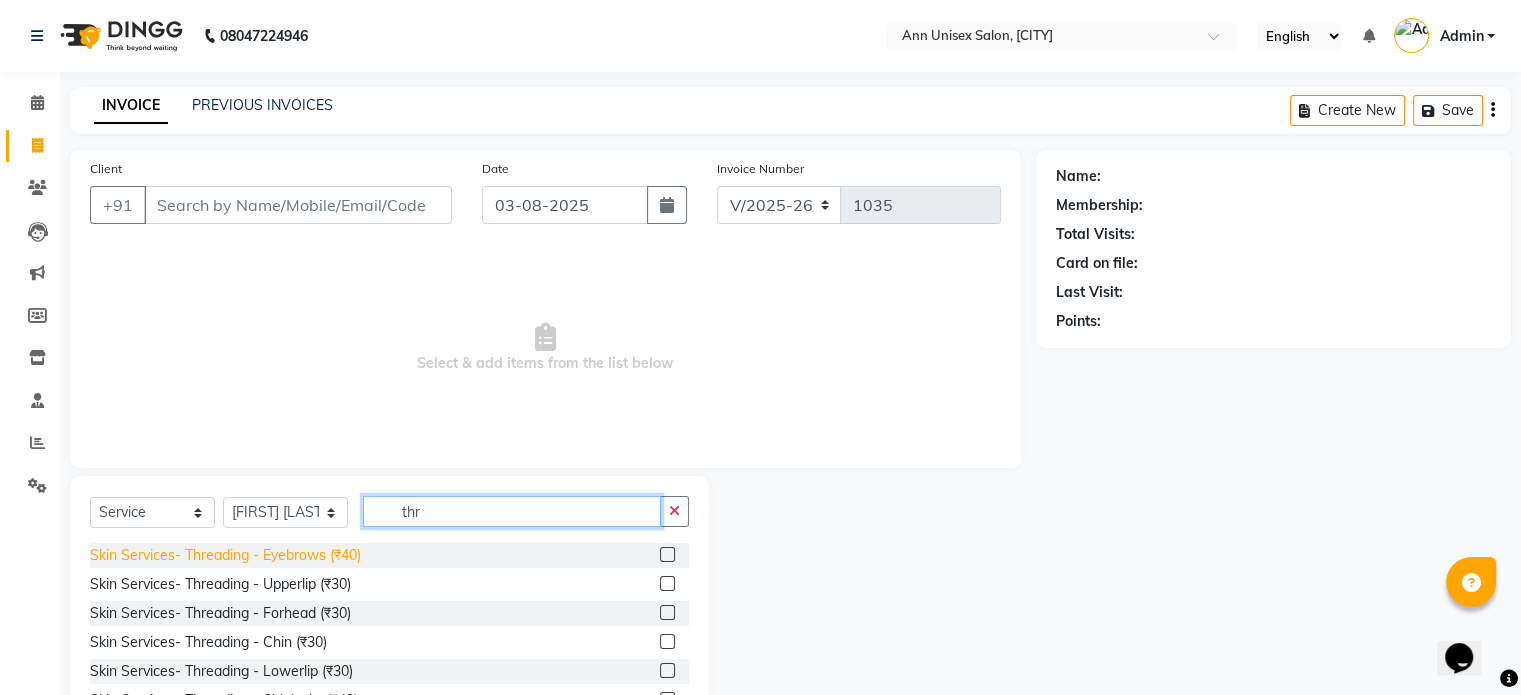 type on "thr" 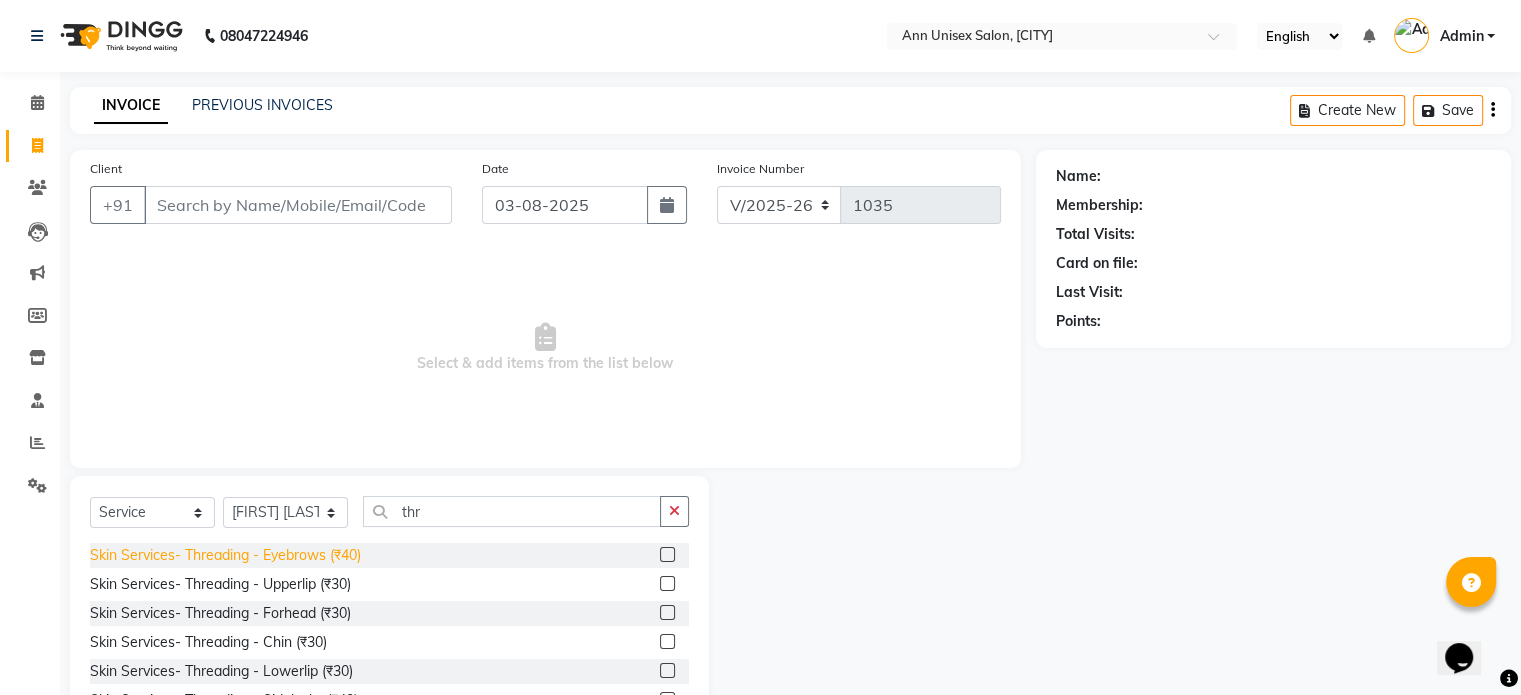 click on "Skin Services- Threading - Eyebrows (₹40)" 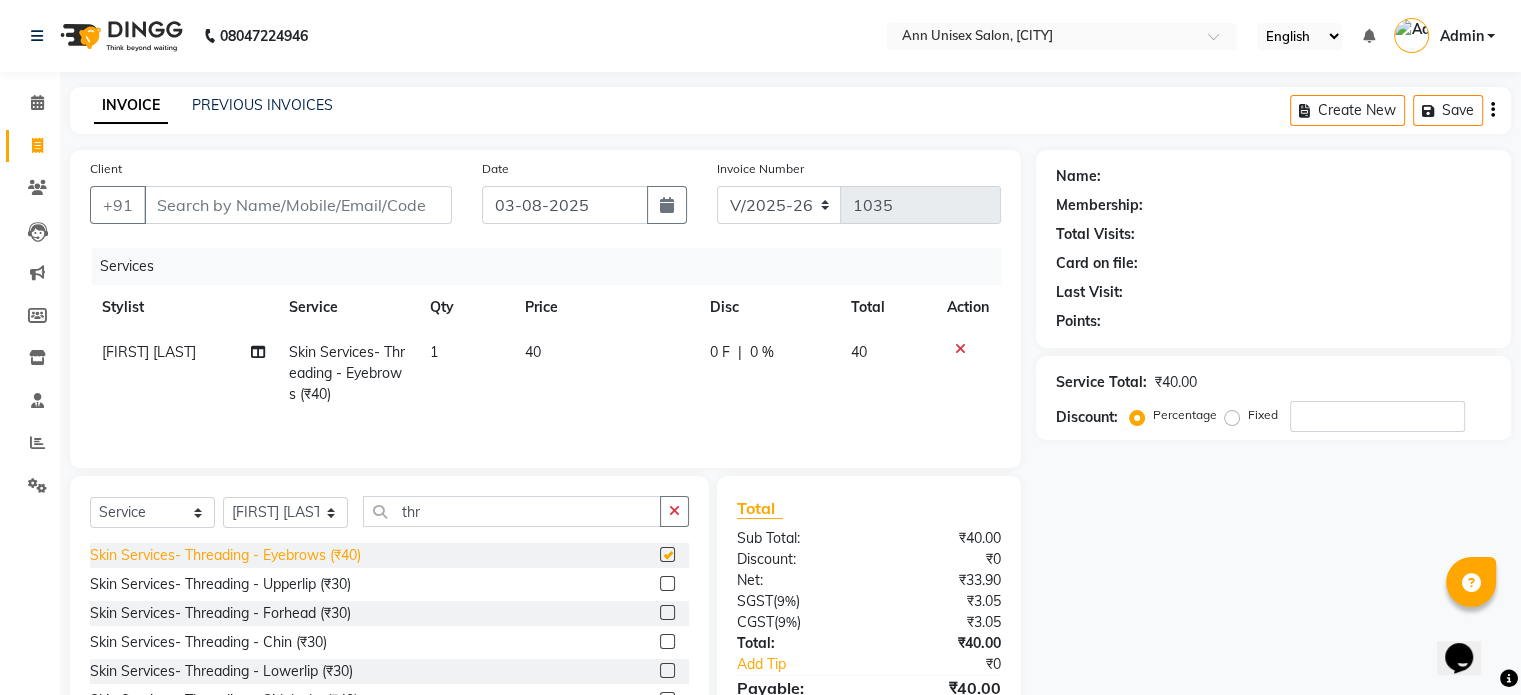 checkbox on "false" 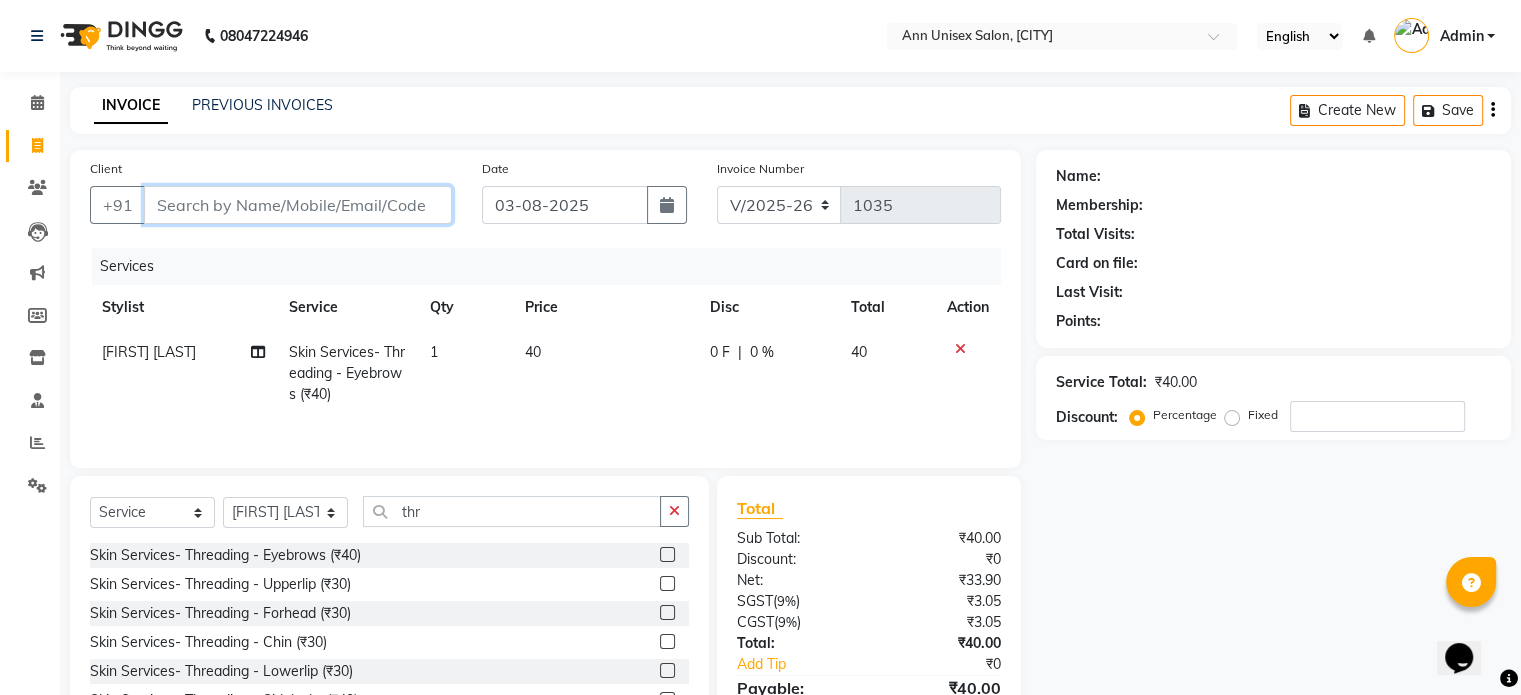 click on "Client" at bounding box center [298, 205] 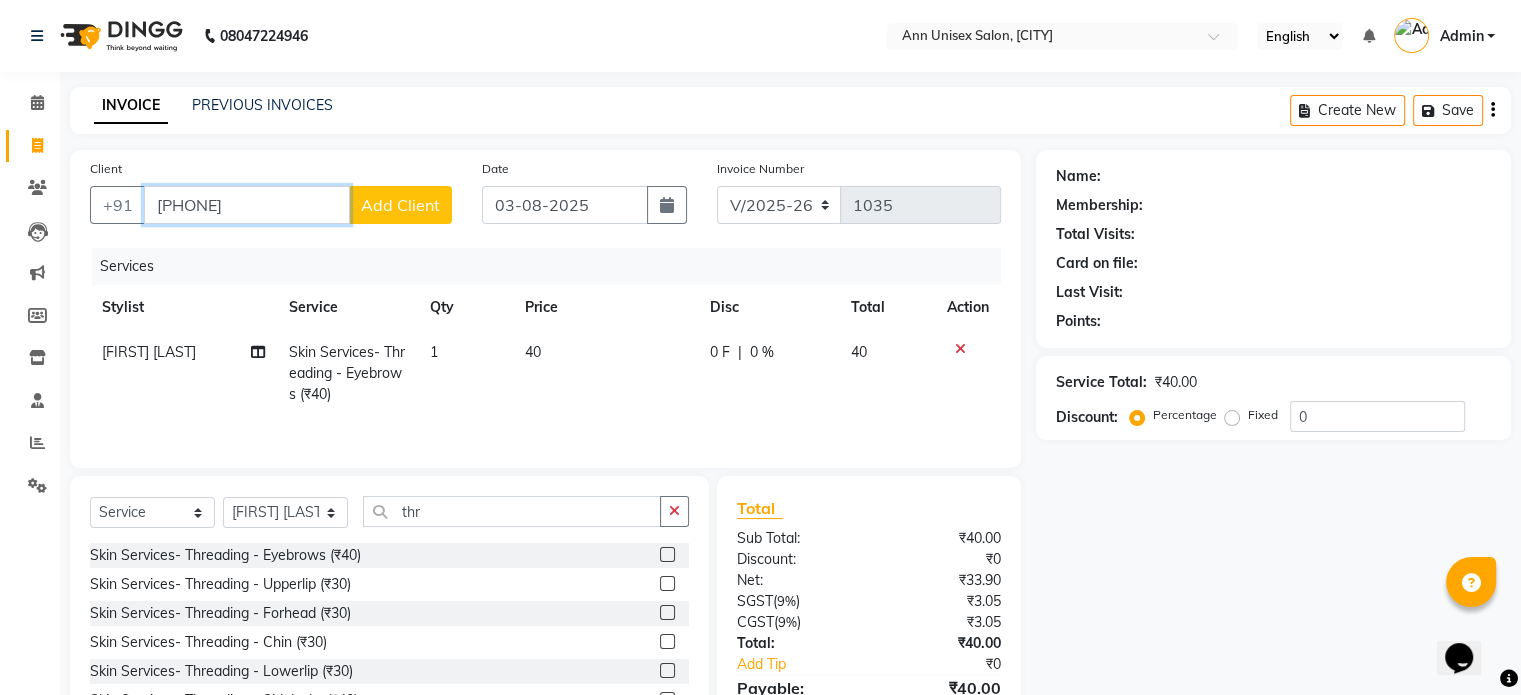 type on "[PHONE]" 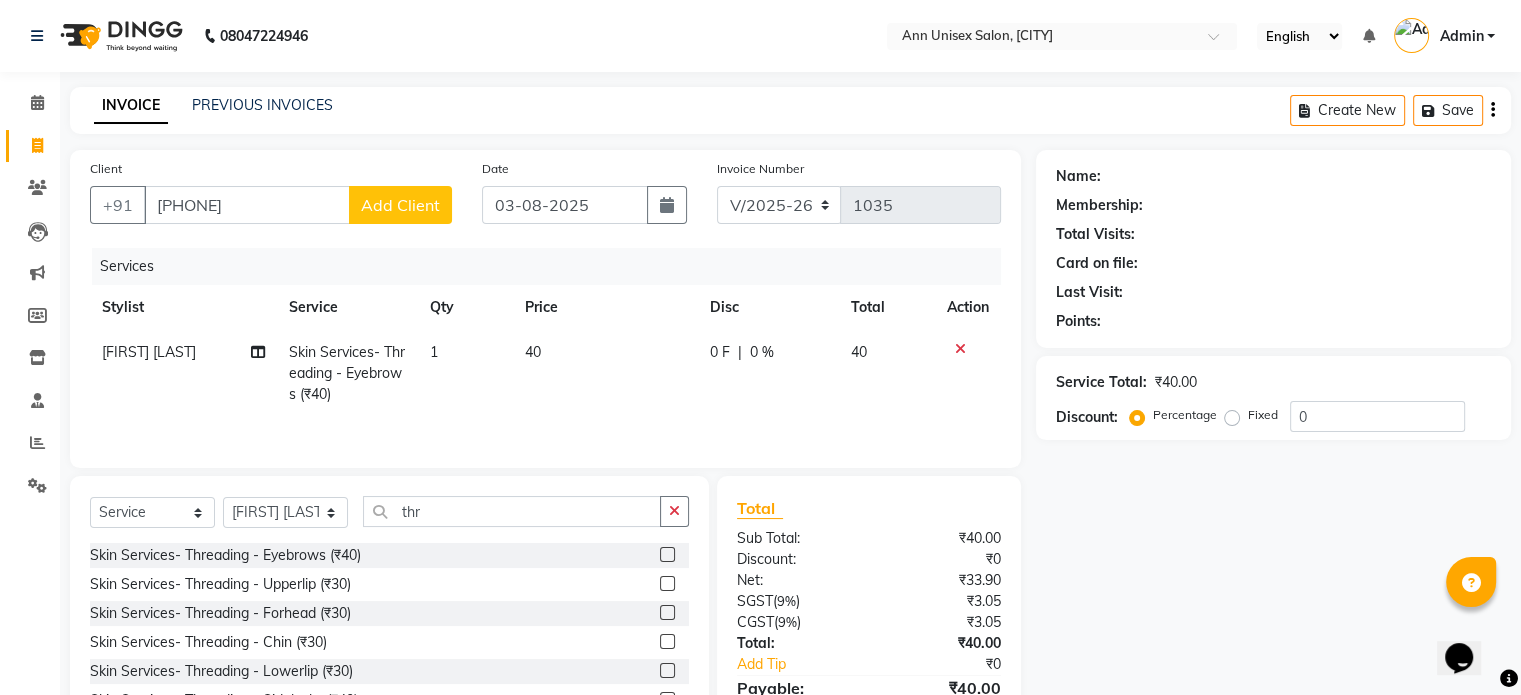 click on "Add Client" 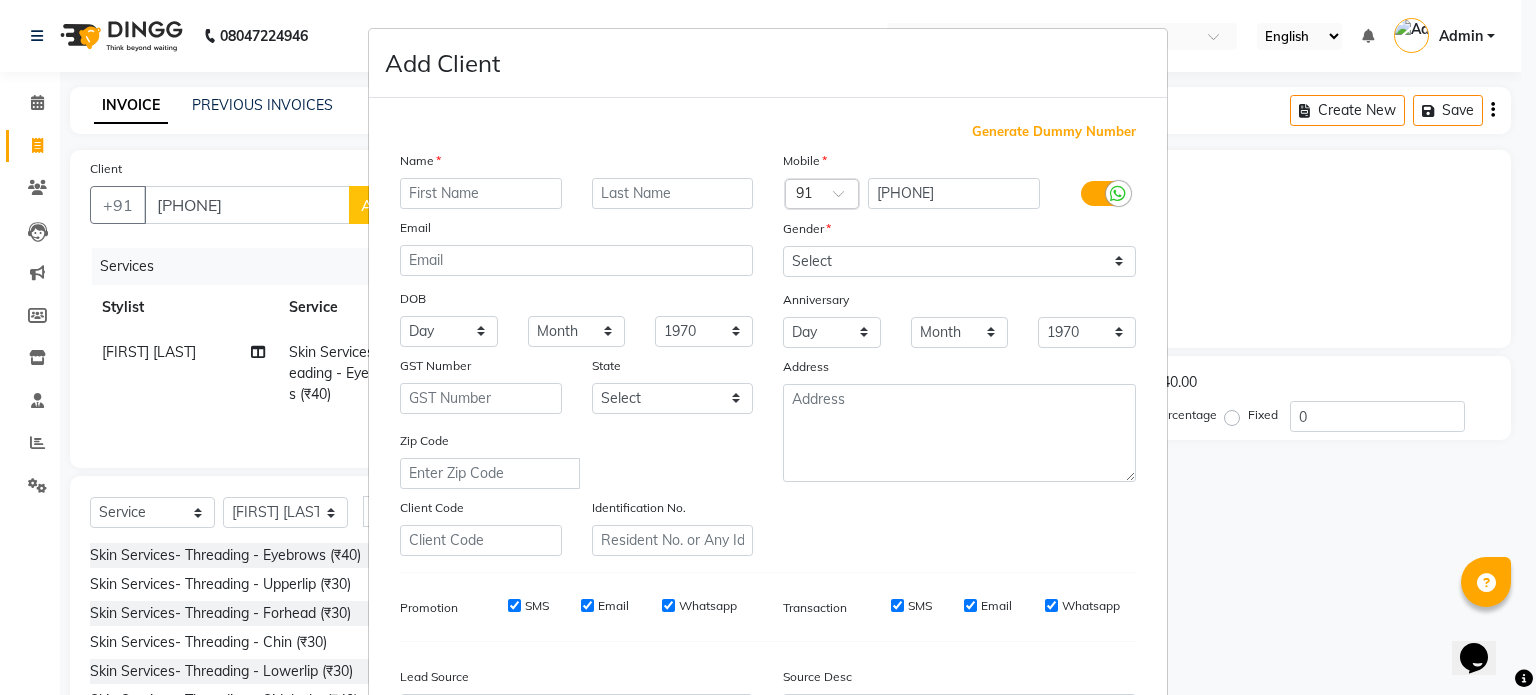 click at bounding box center (481, 193) 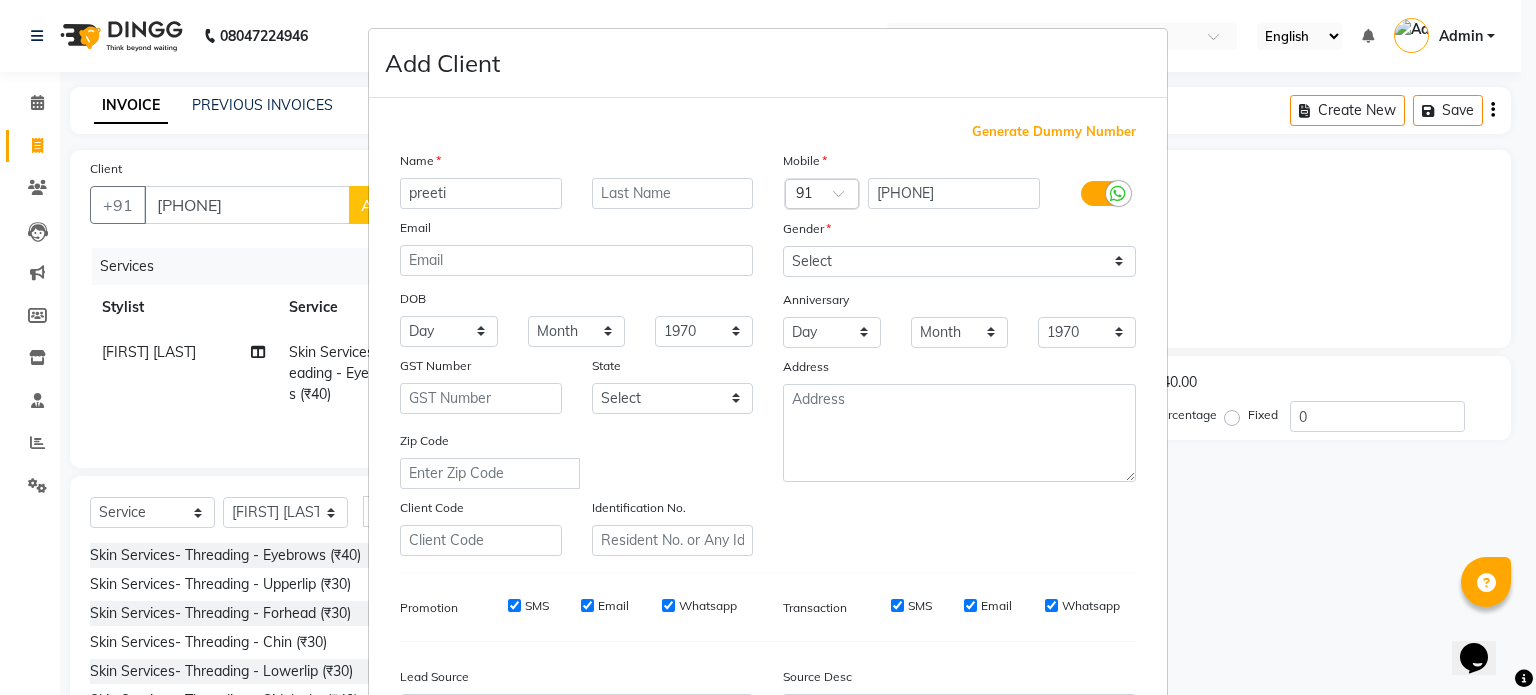 type on "preeti" 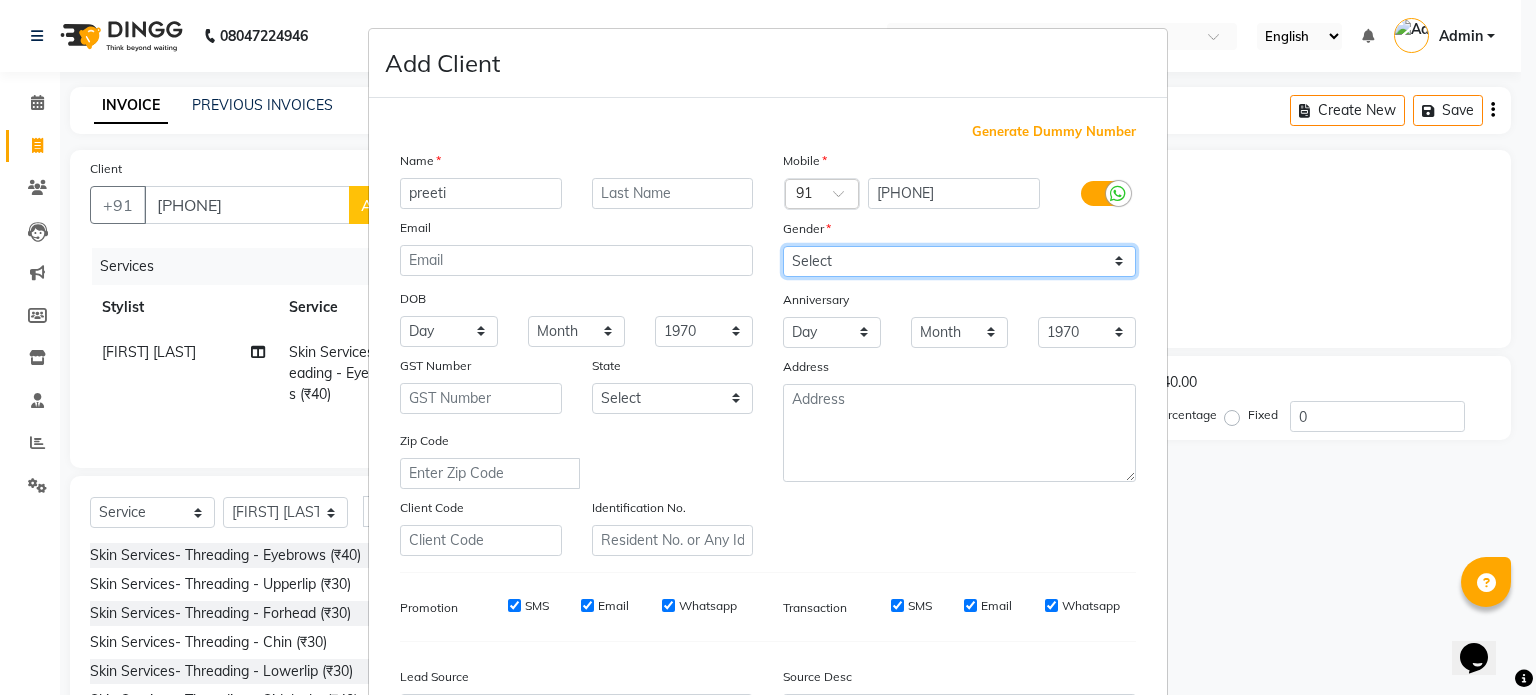 drag, startPoint x: 828, startPoint y: 259, endPoint x: 831, endPoint y: 345, distance: 86.05231 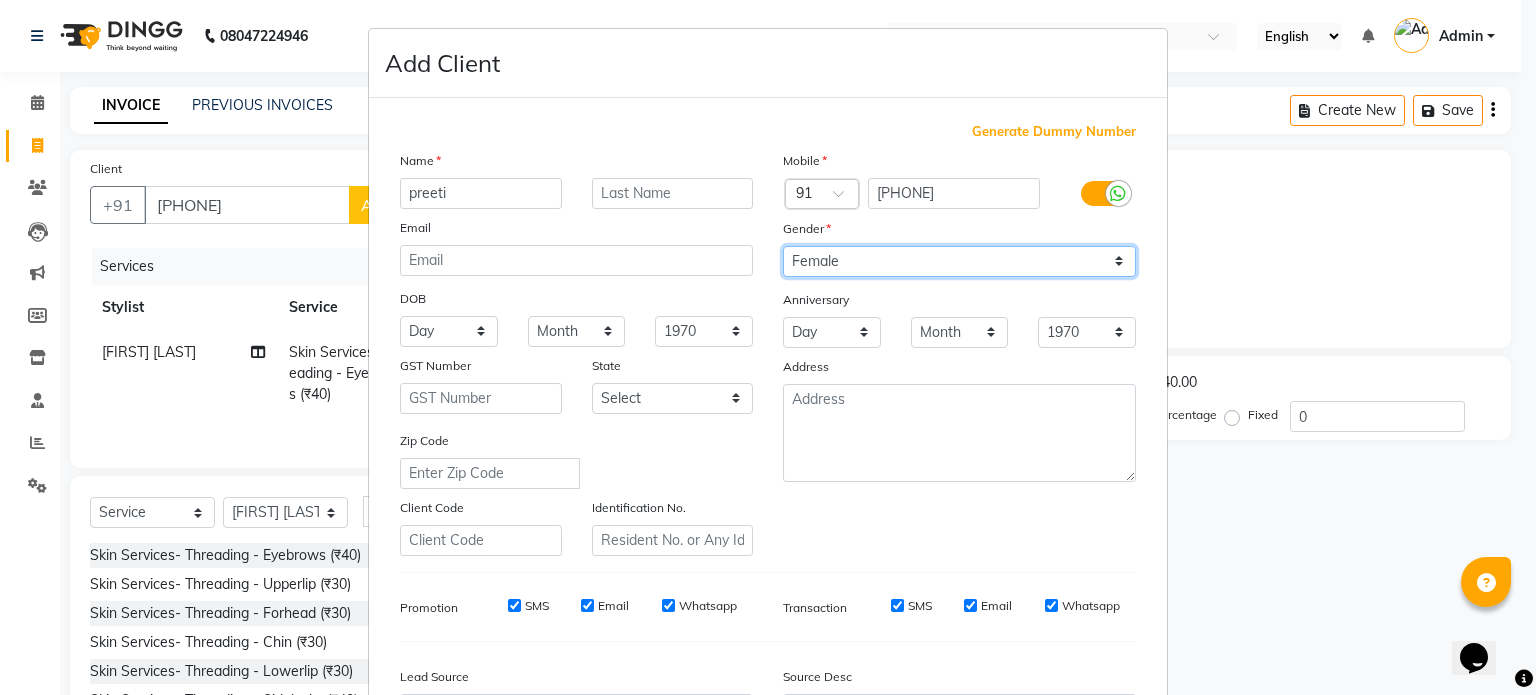 click on "Select Male Female Other Prefer Not To Say" at bounding box center [959, 261] 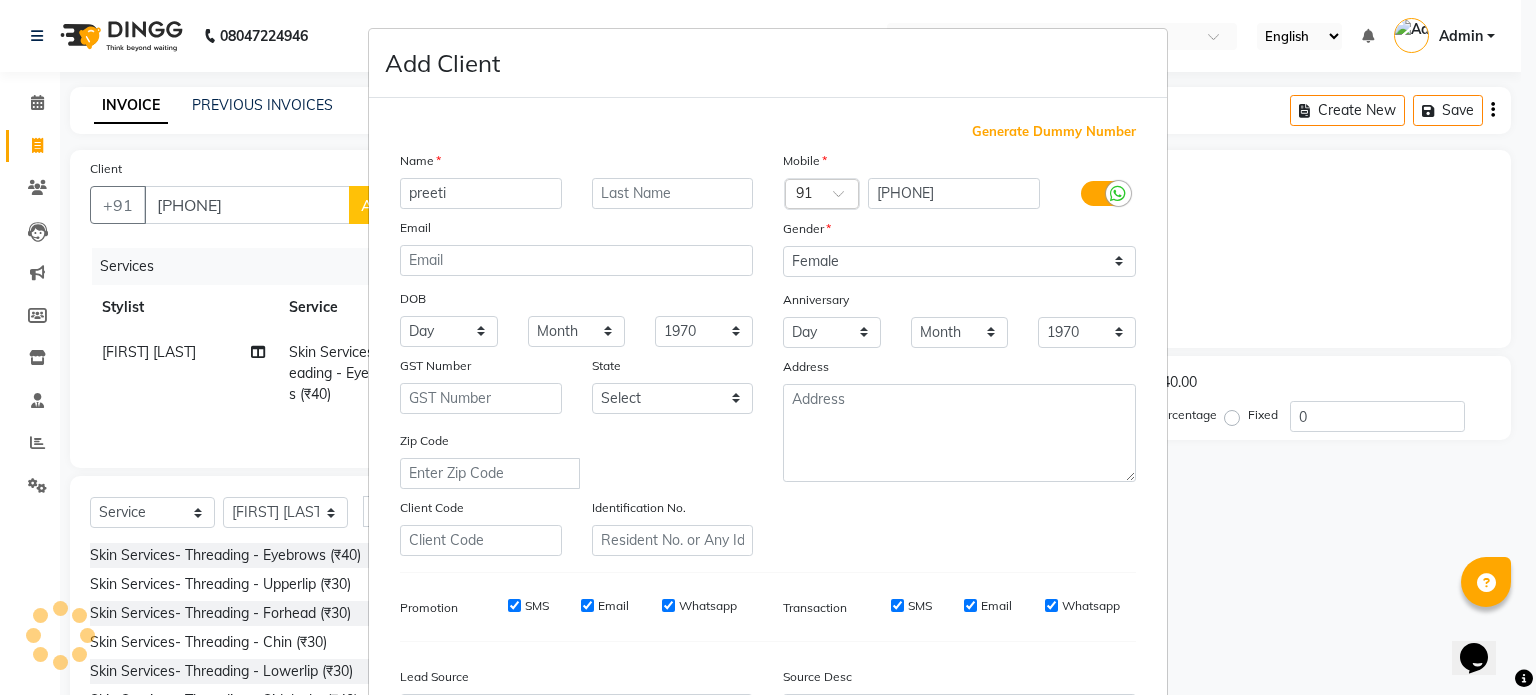 click on "Mobile Country Code × 91 [PHONE] Gender Select Male Female Other Prefer Not To Say Anniversary Day 01 02 03 04 05 06 07 08 09 10 11 12 13 14 15 16 17 18 19 20 21 22 23 24 25 26 27 28 29 30 31 Month January February March April May June July August September October November December 1970 1971 1972 1973 1974 1975 1976 1977 1978 1979 1980 1981 1982 1983 1984 1985 1986 1987 1988 1989 1990 1991 1992 1993 1994 1995 1996 1997 1998 1999 2000 2001 2002 2003 2004 2005 2006 2007 2008 2009 2010 2011 2012 2013 2014 2015 2016 2017 2018 2019 2020 2021 2022 2023 2024 2025 Address" at bounding box center (959, 353) 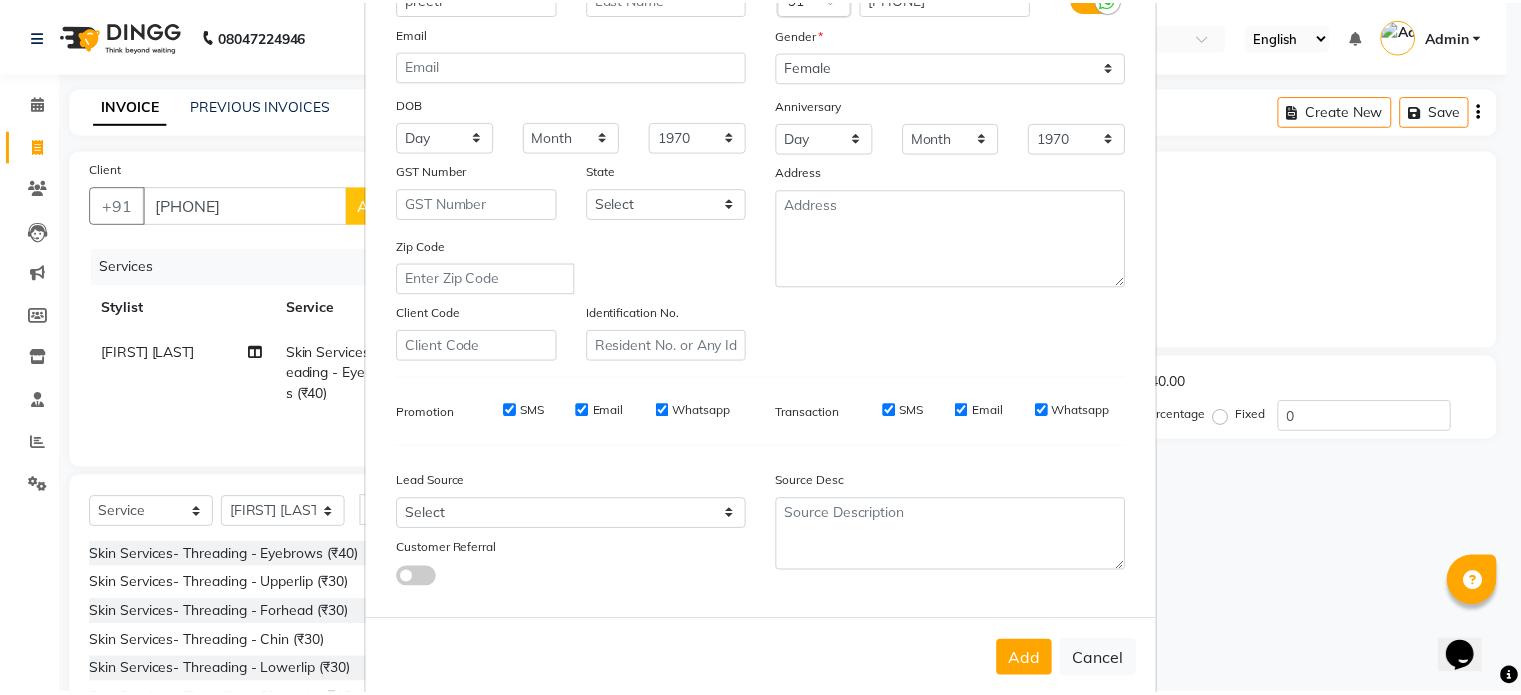 scroll, scrollTop: 237, scrollLeft: 0, axis: vertical 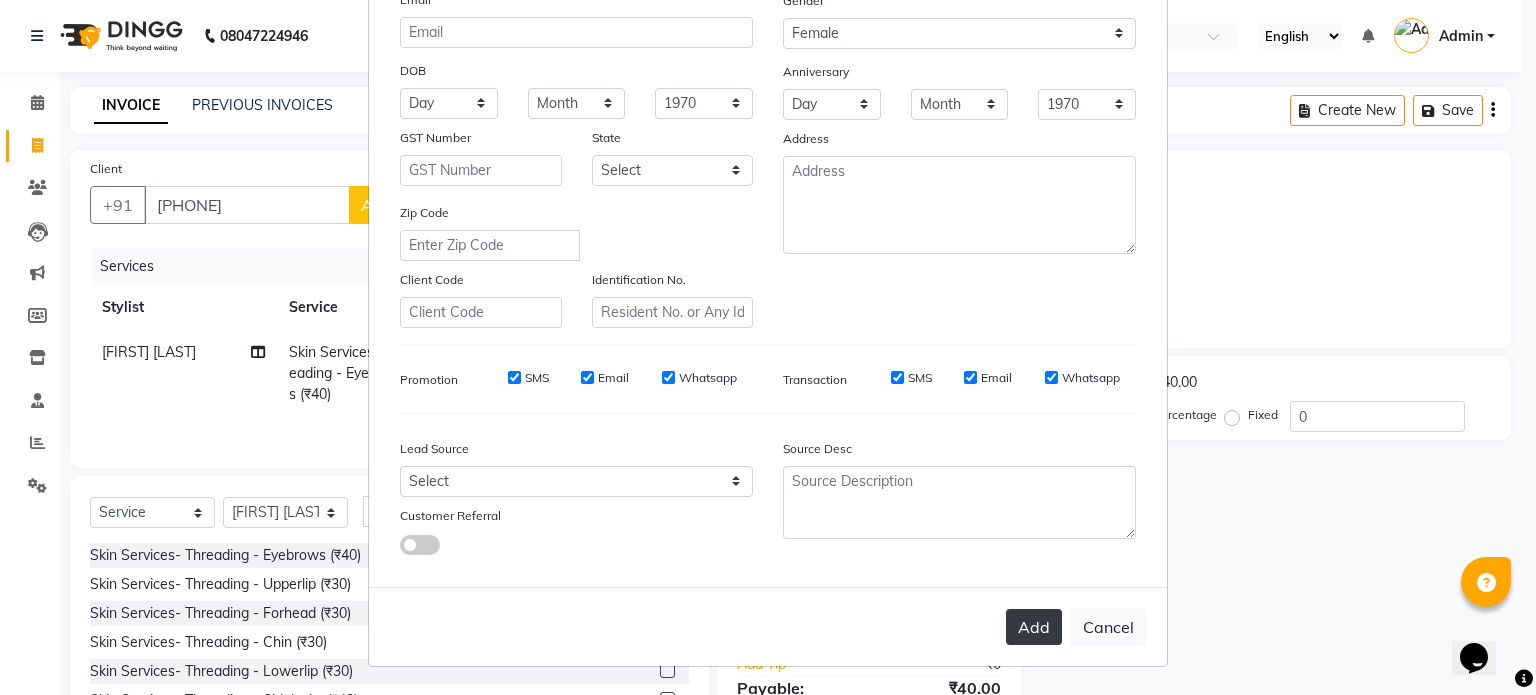 click on "Add" at bounding box center [1034, 627] 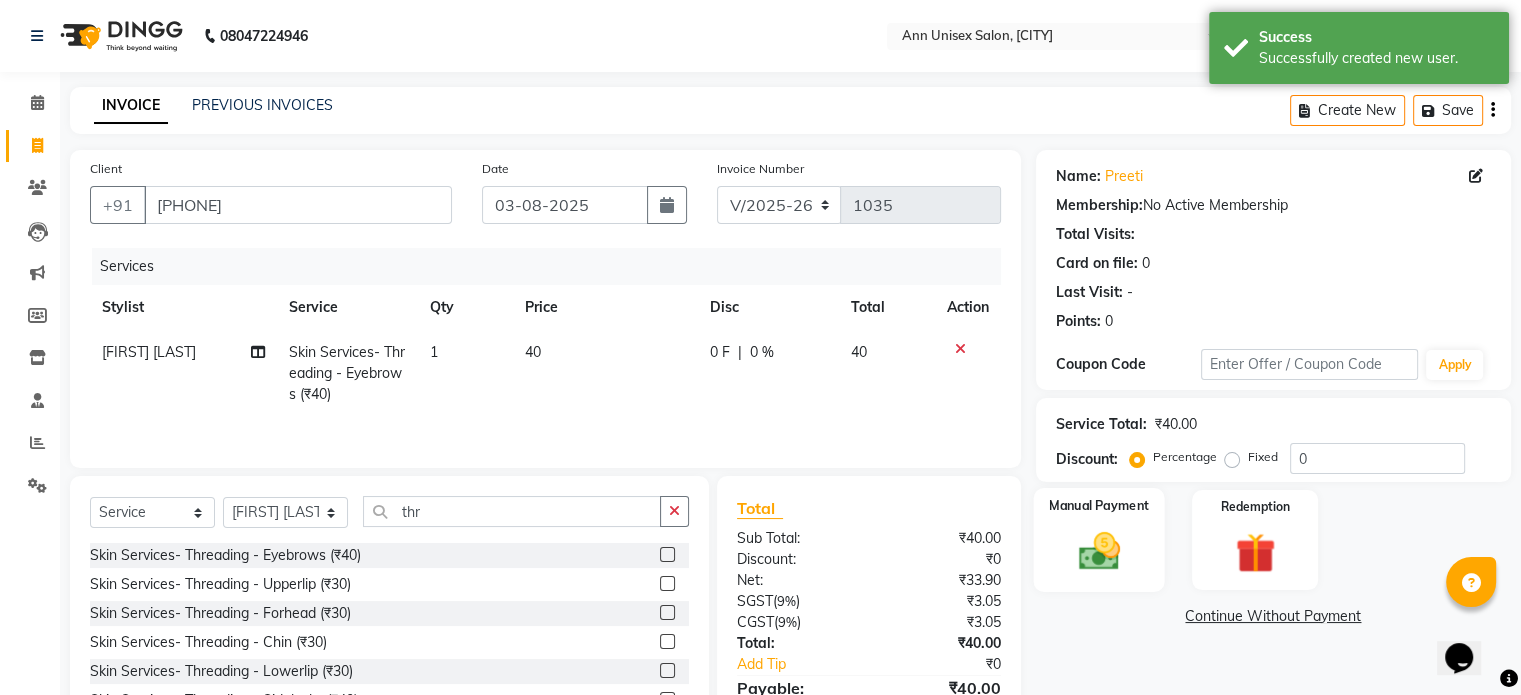 click 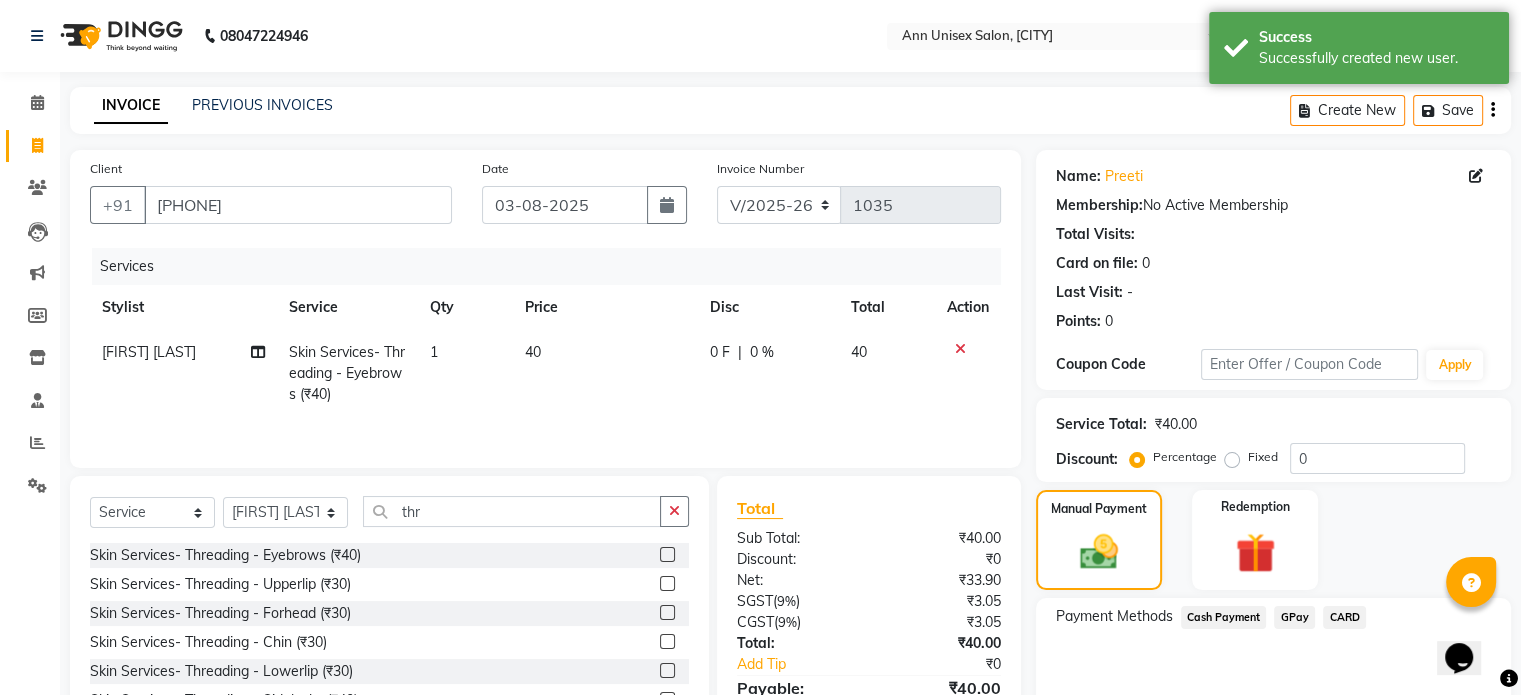 click on "Cash Payment" 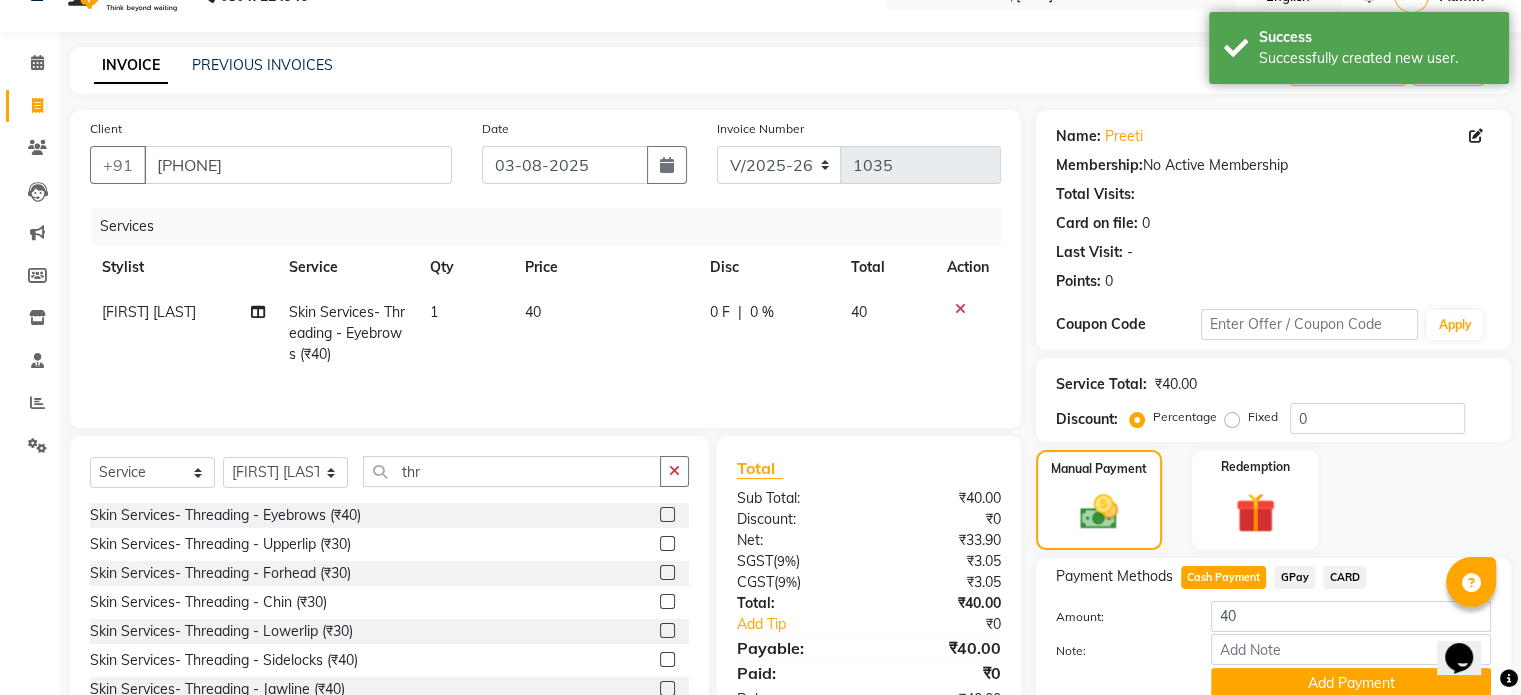 scroll, scrollTop: 124, scrollLeft: 0, axis: vertical 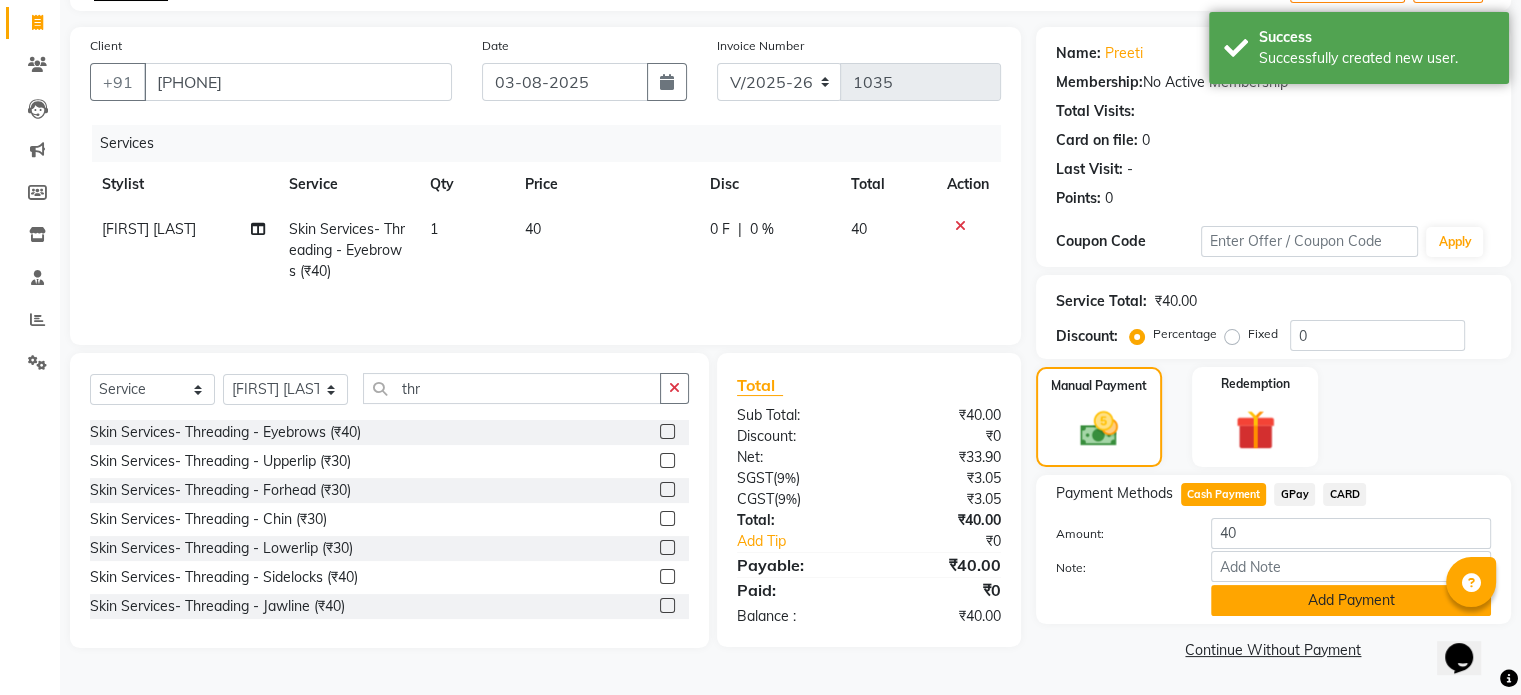 click on "Add Payment" 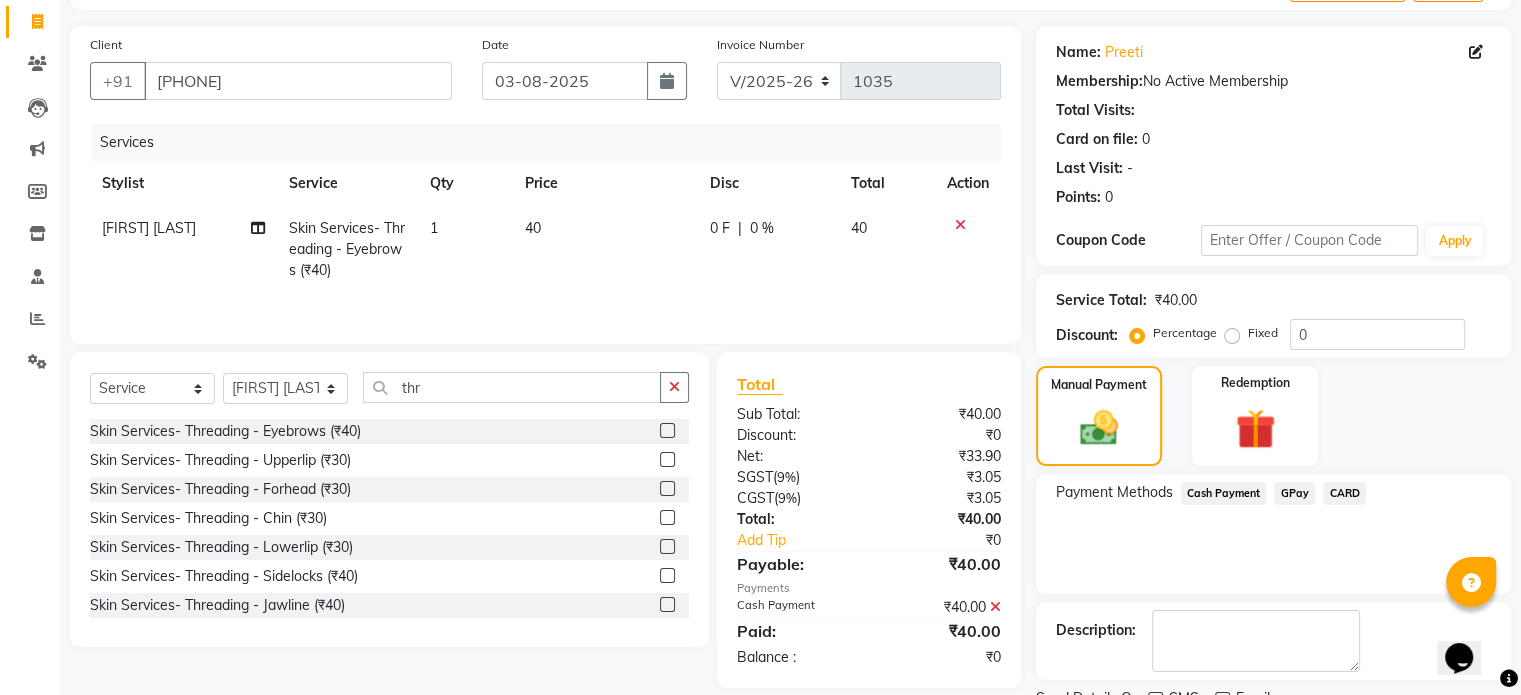 click on "Payment Methods  Cash Payment   GPay   CARD" 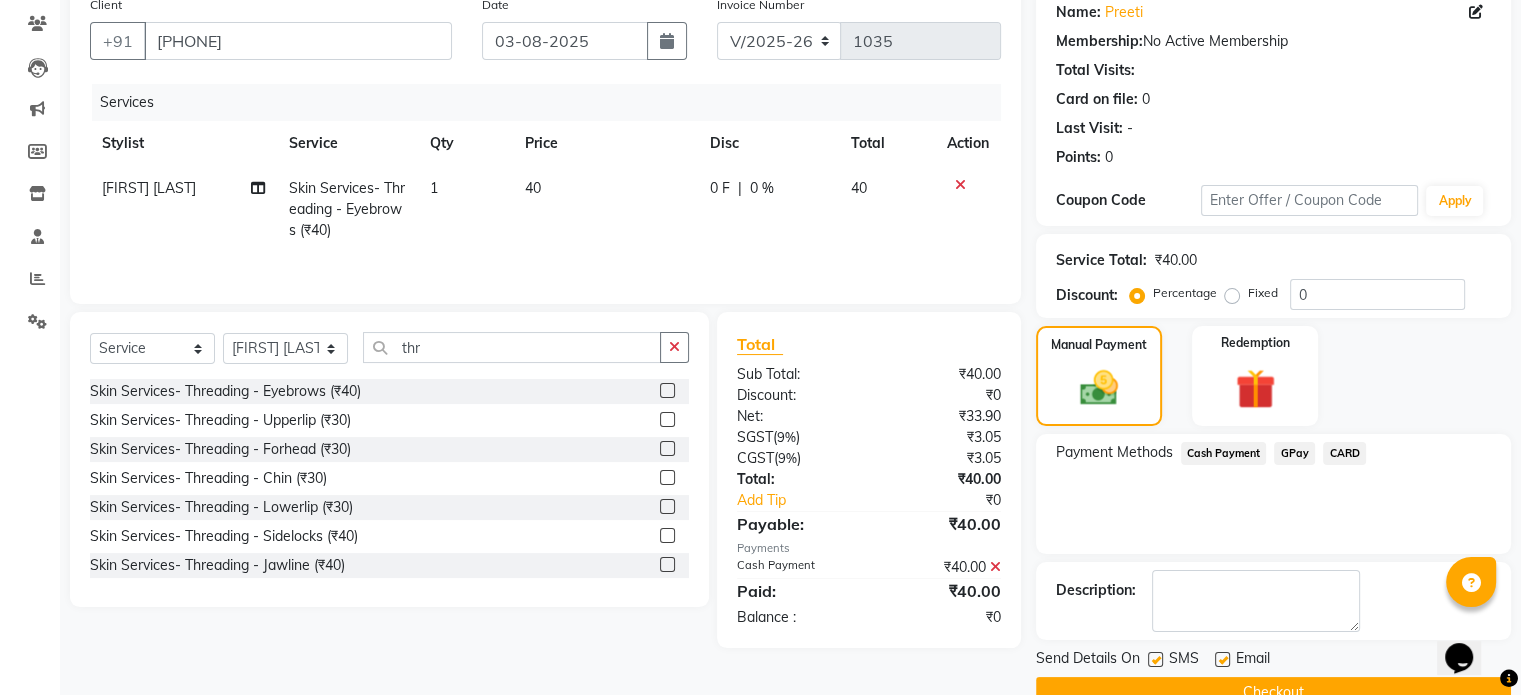 scroll, scrollTop: 205, scrollLeft: 0, axis: vertical 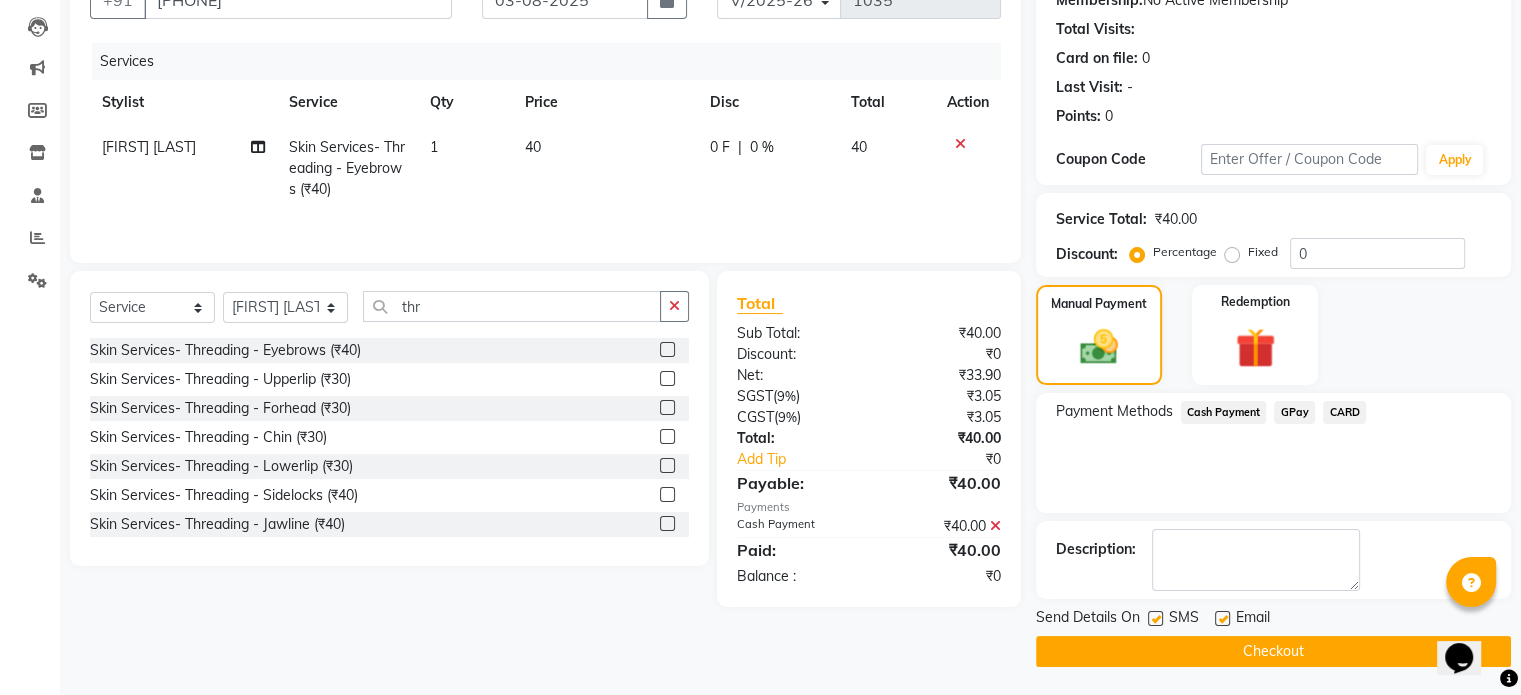 click on "Checkout" 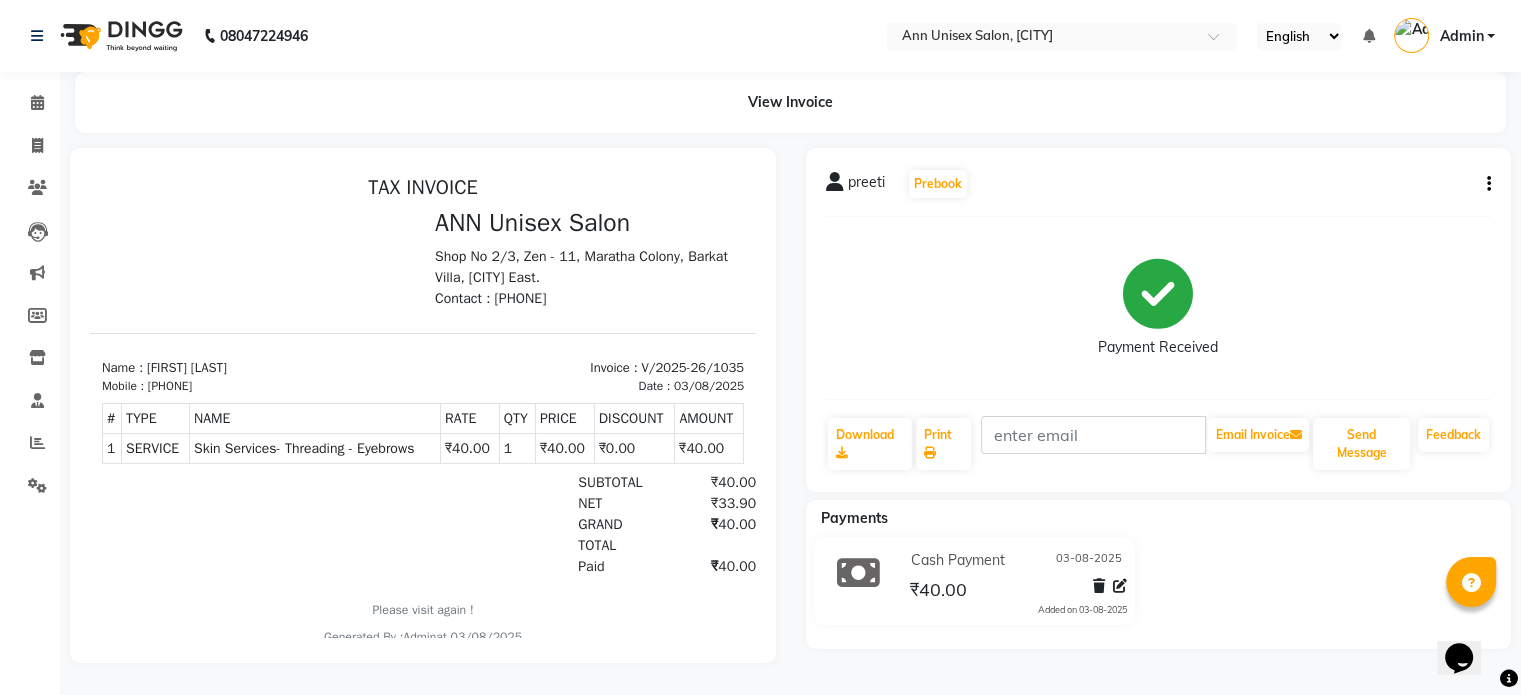 scroll, scrollTop: 12, scrollLeft: 0, axis: vertical 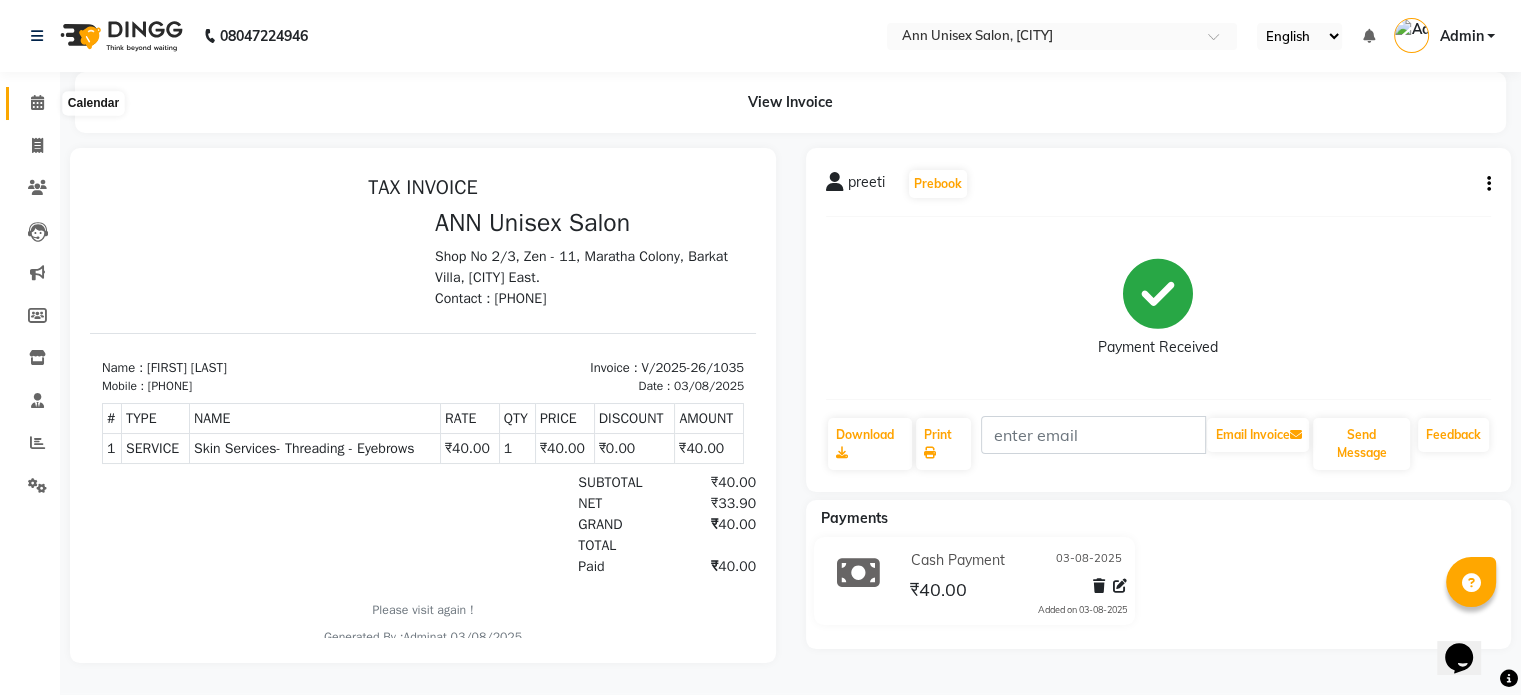 click 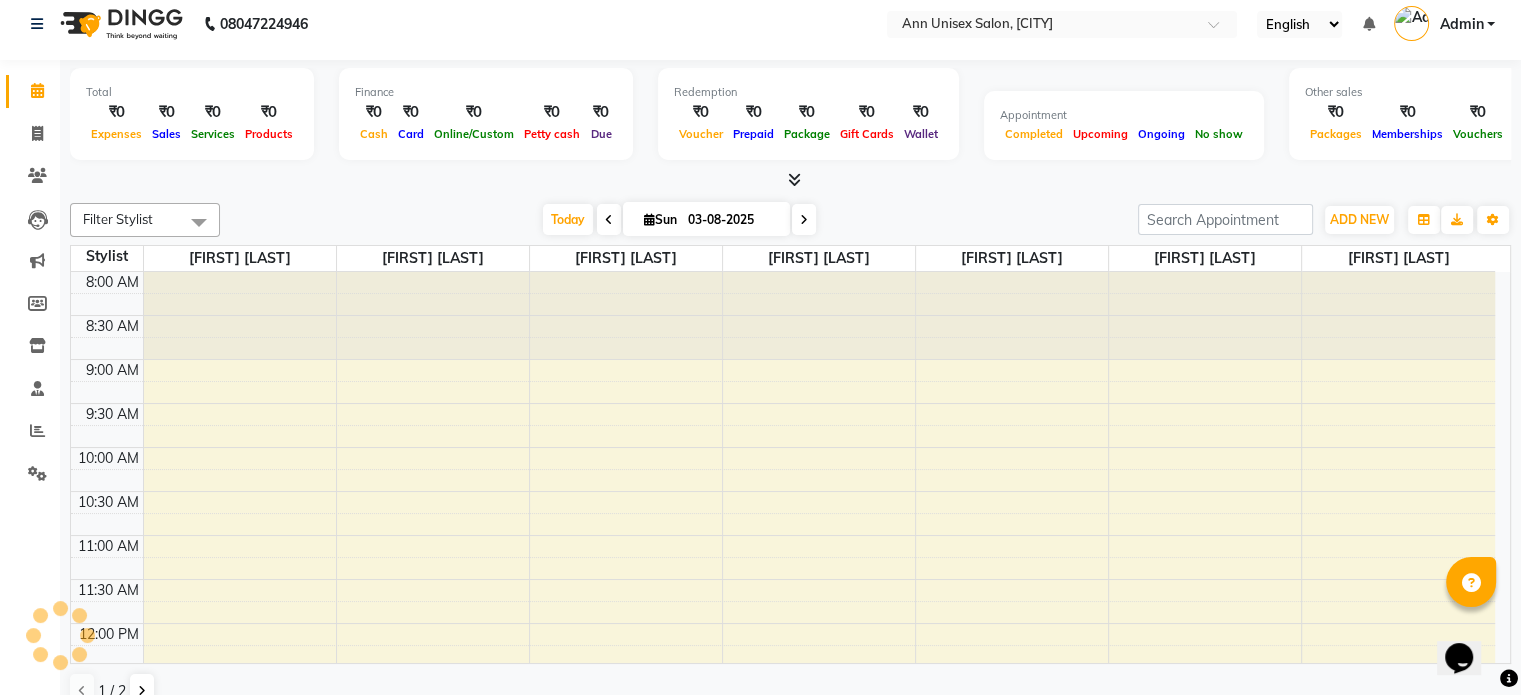 scroll, scrollTop: 0, scrollLeft: 0, axis: both 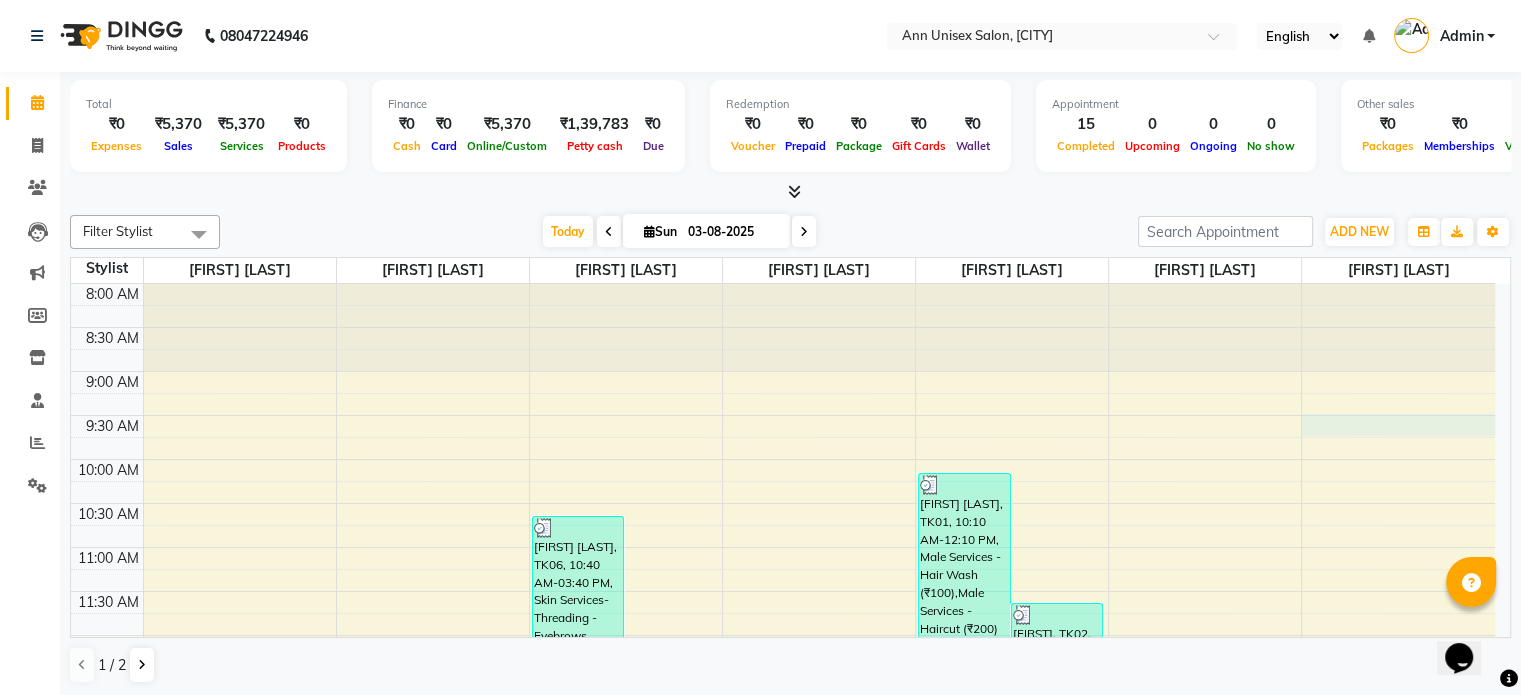 click on "8:00 AM 8:30 AM 9:00 AM 9:30 AM 10:00 AM 10:30 AM 11:00 AM 11:30 AM 12:00 PM 12:30 PM 1:00 PM 1:30 PM 2:00 PM 2:30 PM 3:00 PM 3:30 PM 4:00 PM 4:30 PM 5:00 PM 5:30 PM 6:00 PM 6:30 PM 7:00 PM 7:30 PM 8:00 PM 8:30 PM 9:00 PM 9:30 PM 10:00 PM 10:30 PM     [FIRST] [LAST], TK06, 10:40 AM-03:40 PM, Skin Services- Threading - Eyebrows (₹40),Skin Services- Threading - Upperlip (₹30),Skin Services- Threading - Forhead (₹30),Skin Services- Threading - Chin (₹30),Skin Services- Threading - Lowerlip (₹30)     [FIRST] [LAST], TK05, 02:00 PM-03:30 PM, Hairspa - Below Waist (₹1400)     [FIRST] [LAST], TK11, 05:25 PM-08:25 PM, Beed Wax - Upperlip (₹60),Beed Wax - Chin (₹60),Skin Services- Threading - Eyebrows (₹40)     [FIRST], TK12, 07:30 PM-08:30 PM, Skin Services- Threading - Eyebrows (₹40)     [FIRST] [LAST], TK09, 06:20 PM-07:20 PM, Hairwash - Below Shoulder (₹300)     [FIRST] [LAST], TK01, 10:10 AM-12:10 PM, Male Services - Hair Wash (₹100),Male Services - Haircut (₹200)" at bounding box center (783, 943) 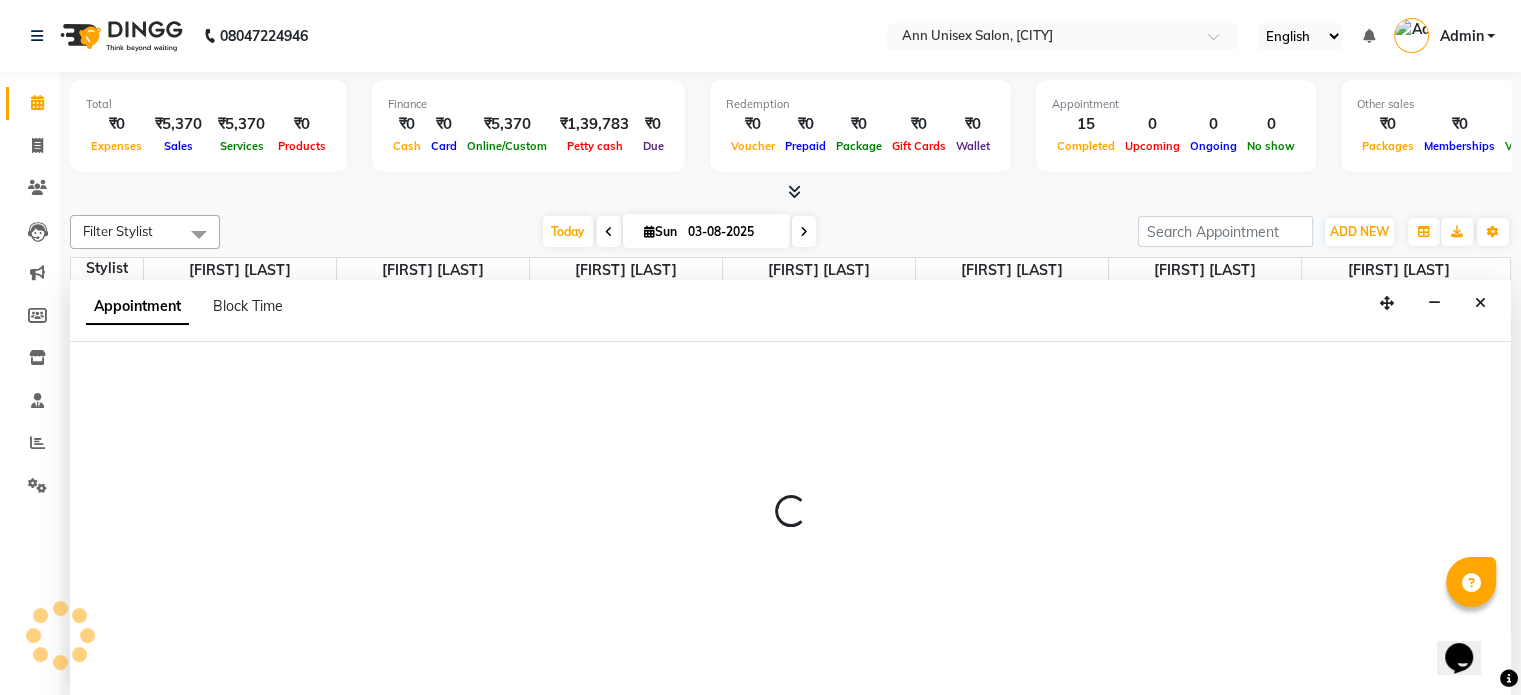 scroll, scrollTop: 0, scrollLeft: 0, axis: both 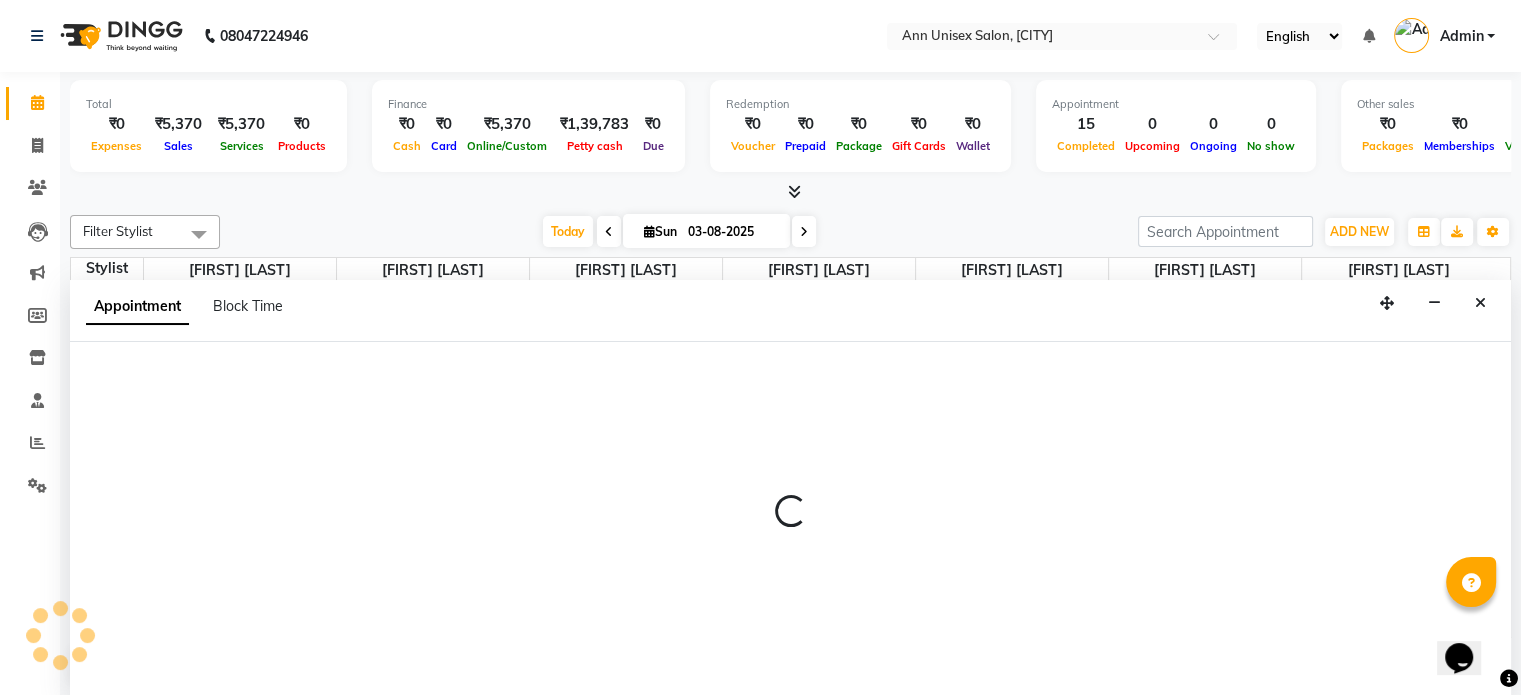 select on "[NUMBER]" 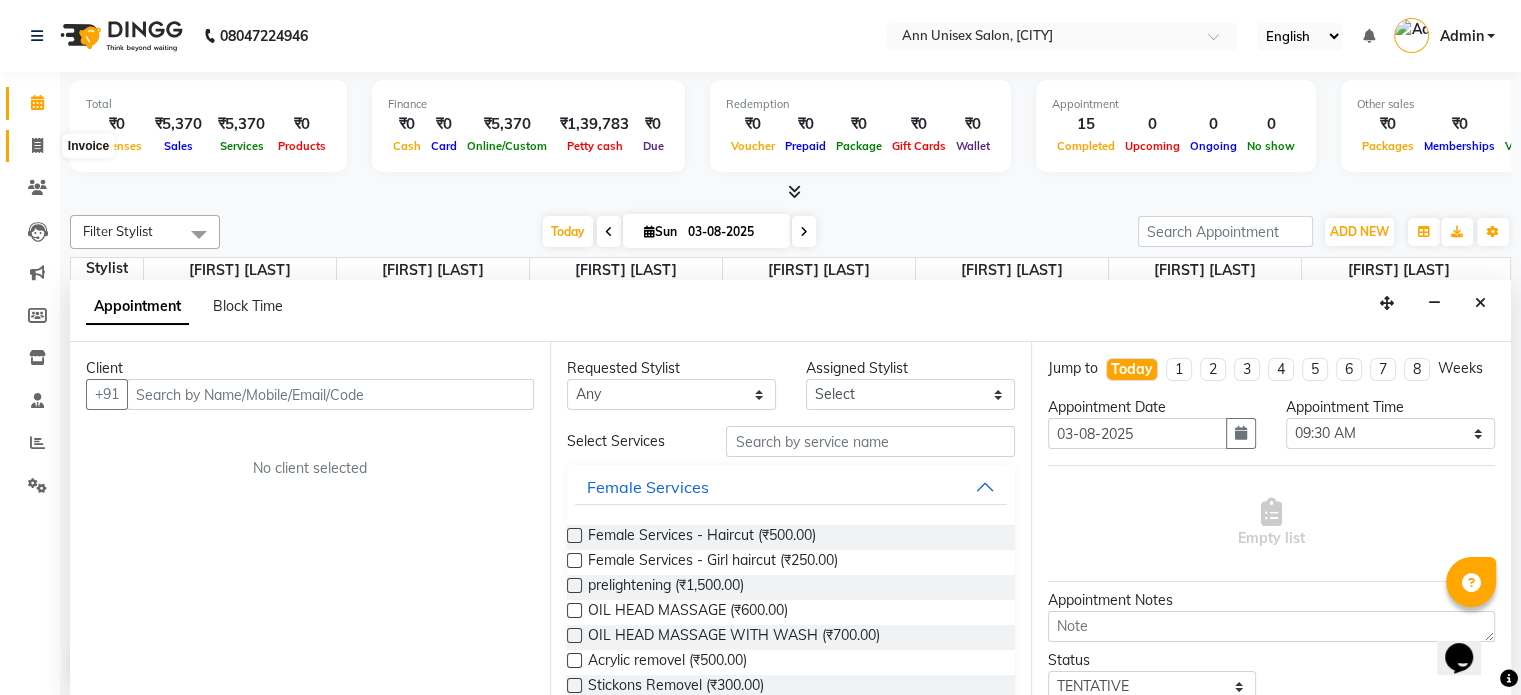 click 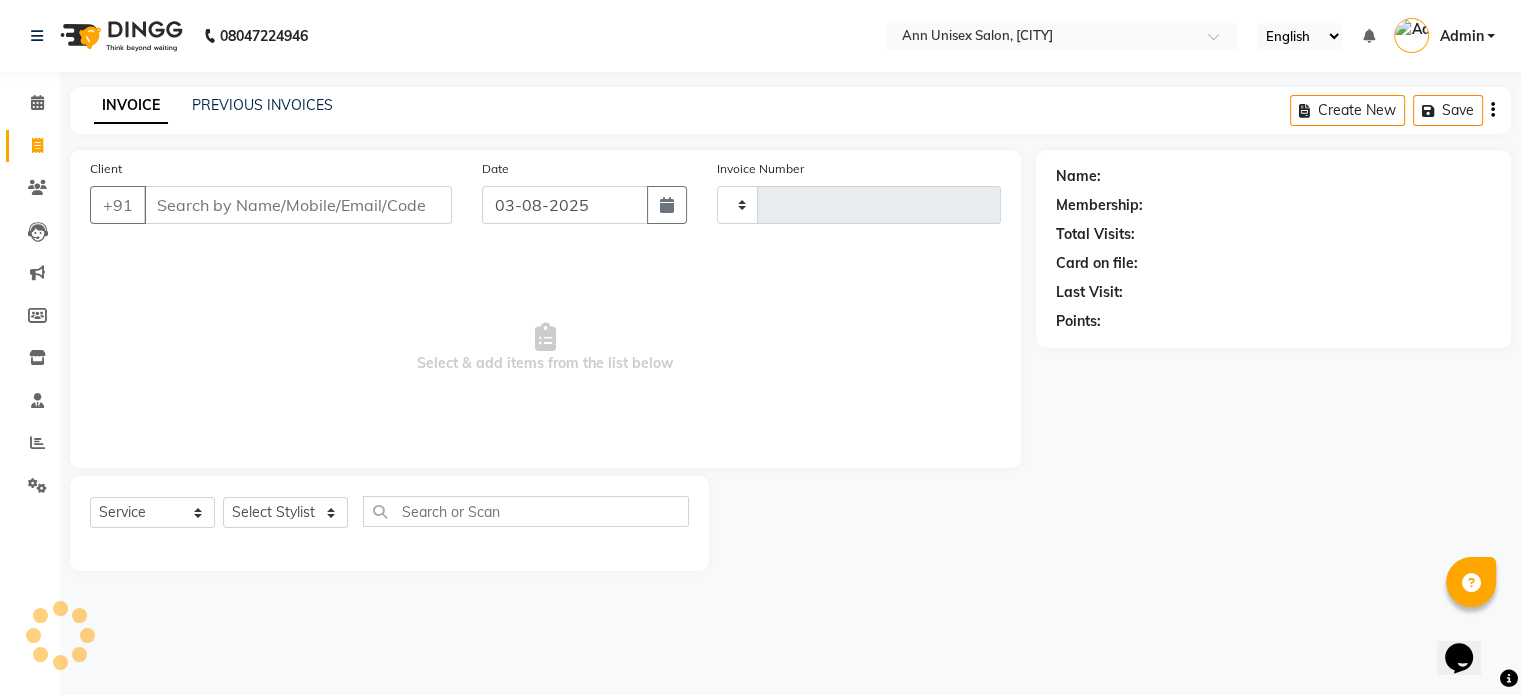 scroll, scrollTop: 0, scrollLeft: 0, axis: both 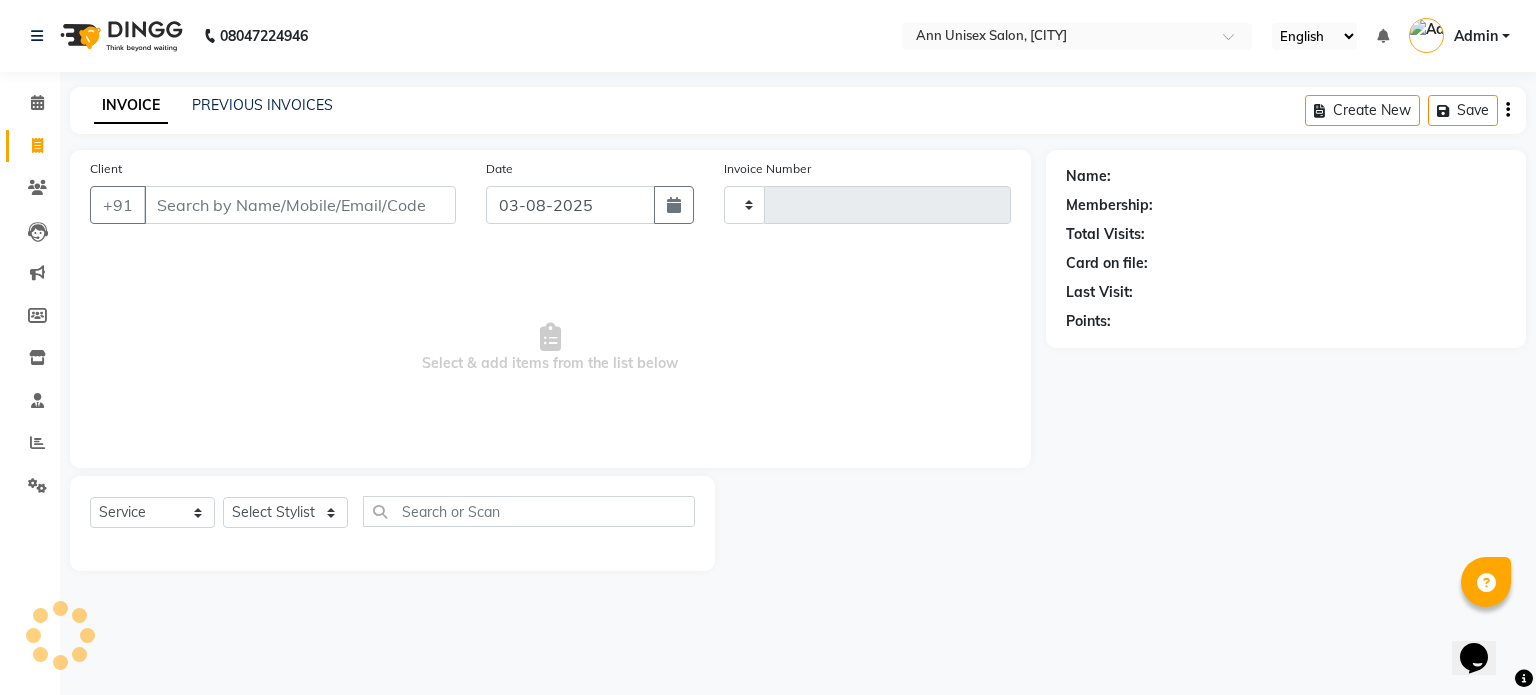 type on "1036" 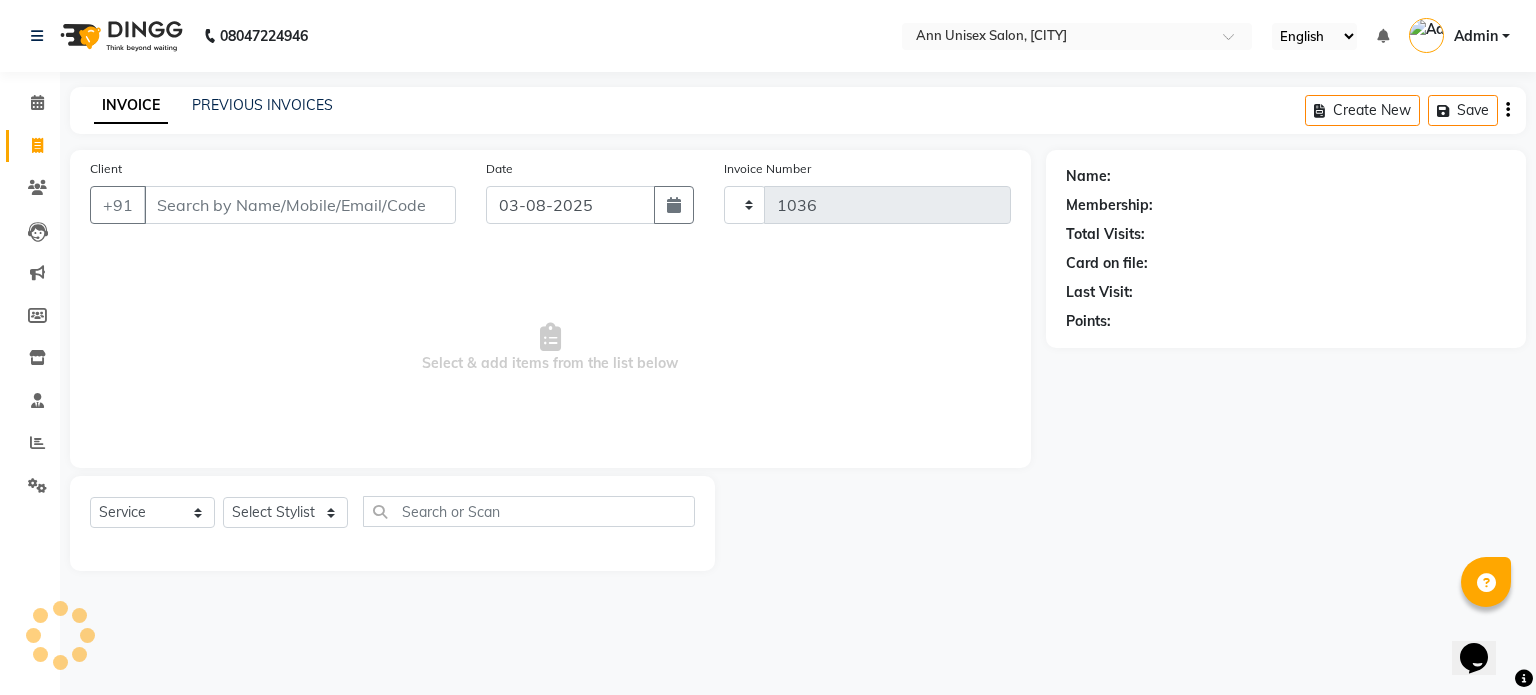 select on "7372" 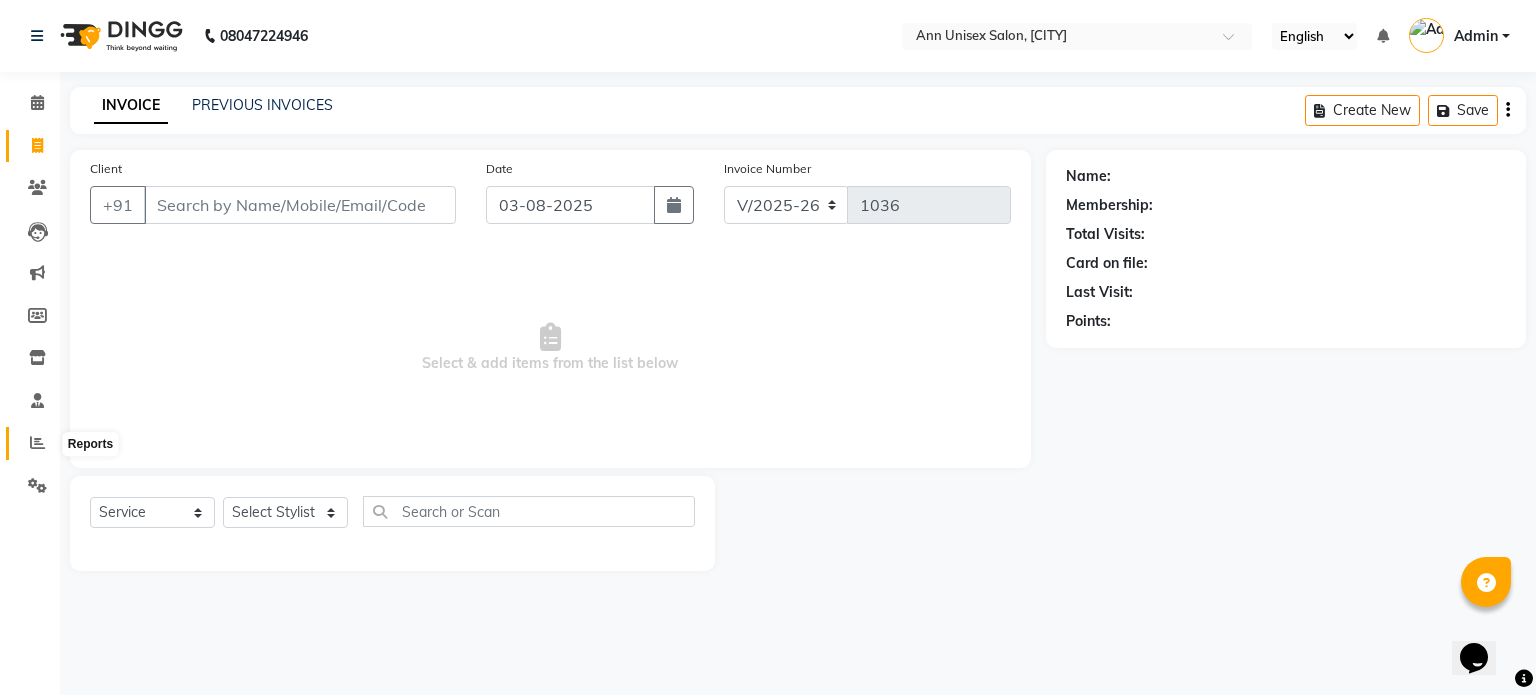 click 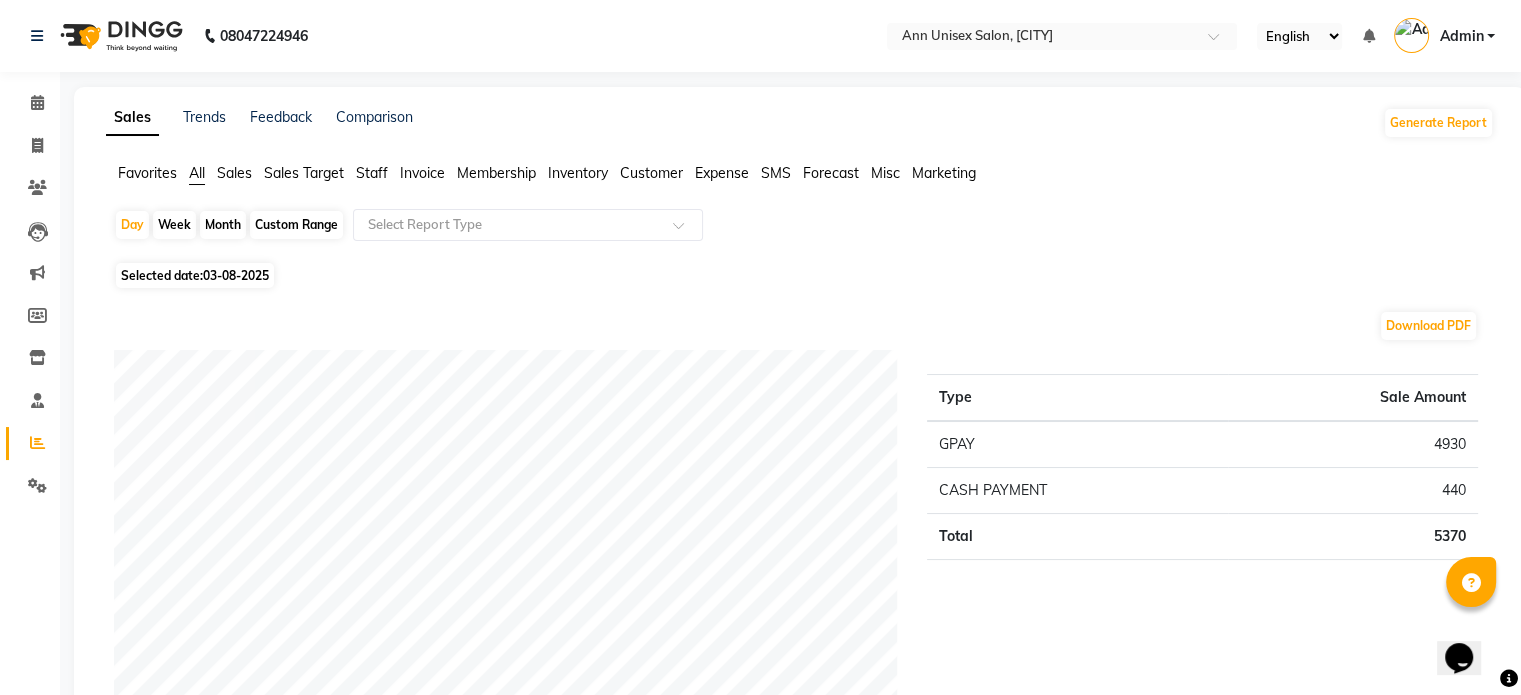 click on "Month" 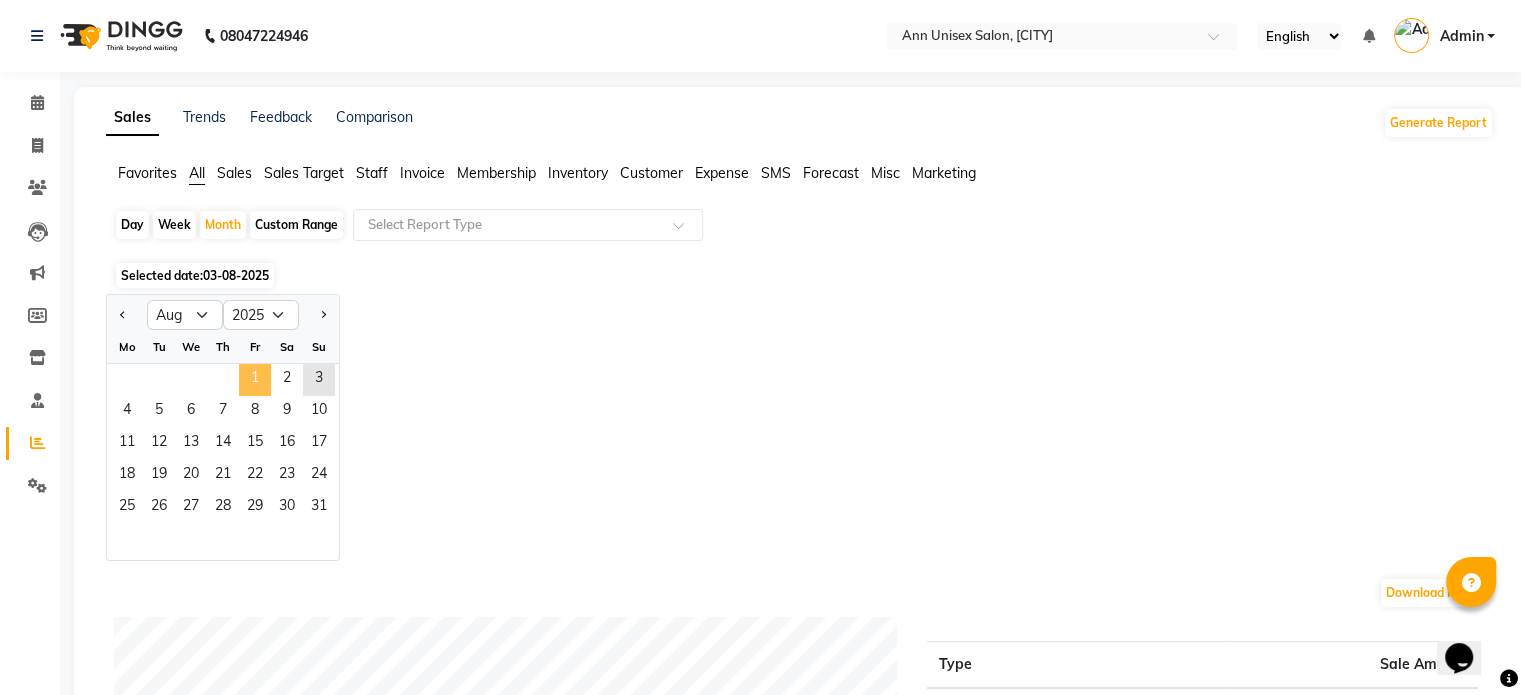 click on "1" 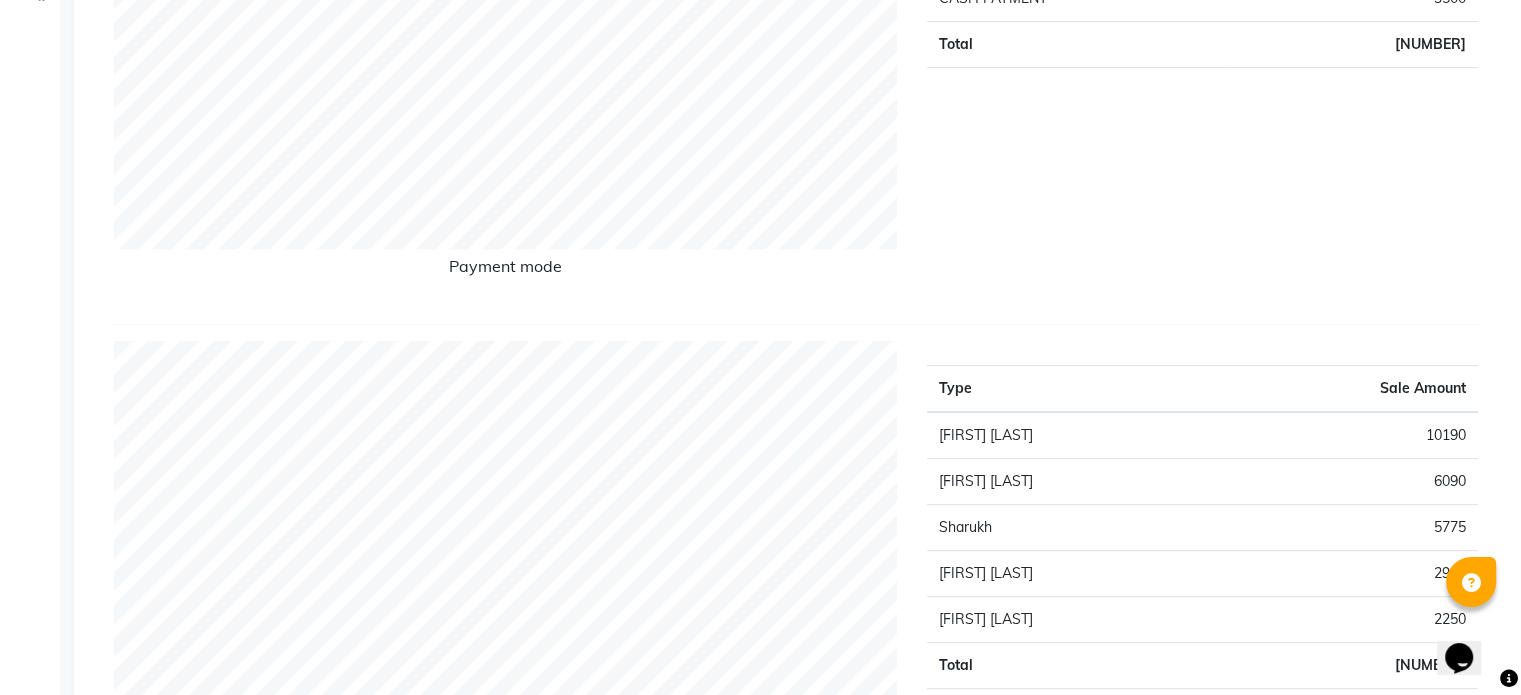scroll, scrollTop: 0, scrollLeft: 0, axis: both 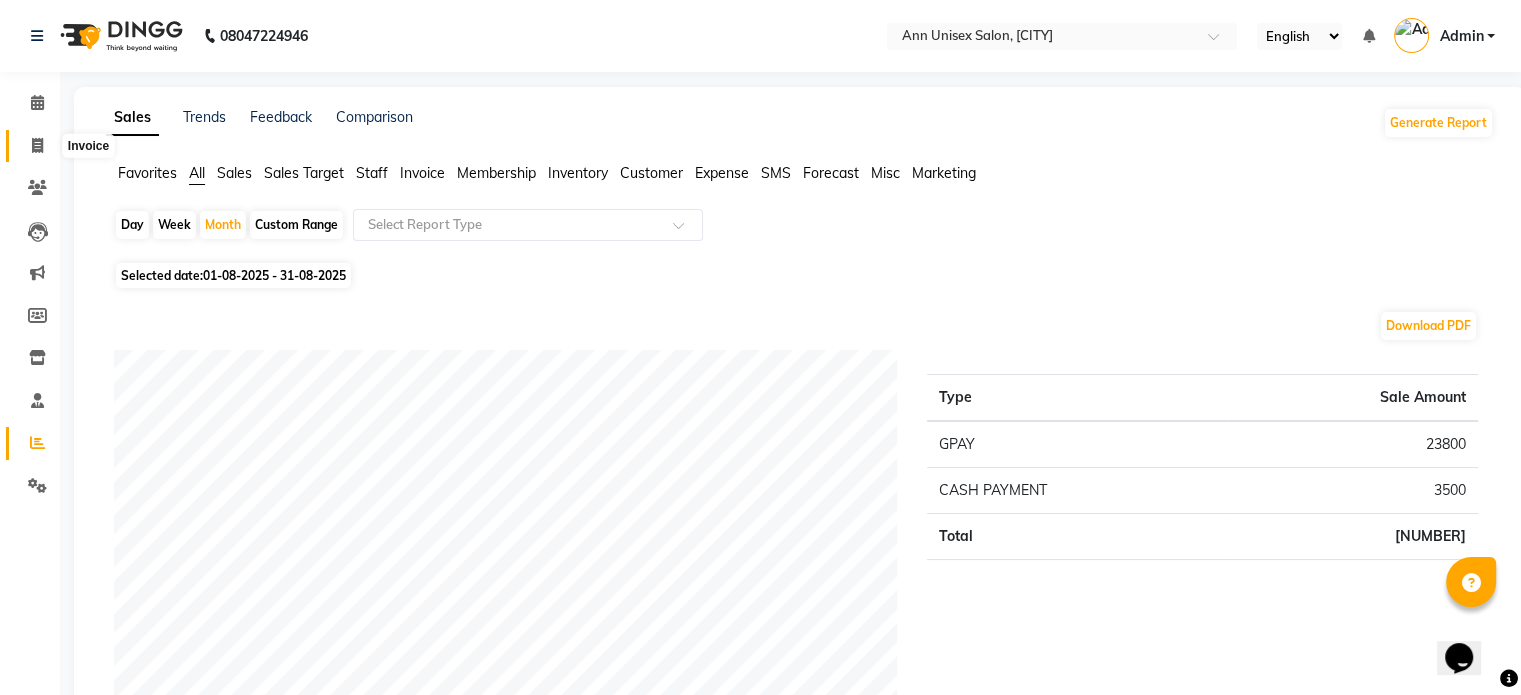 click 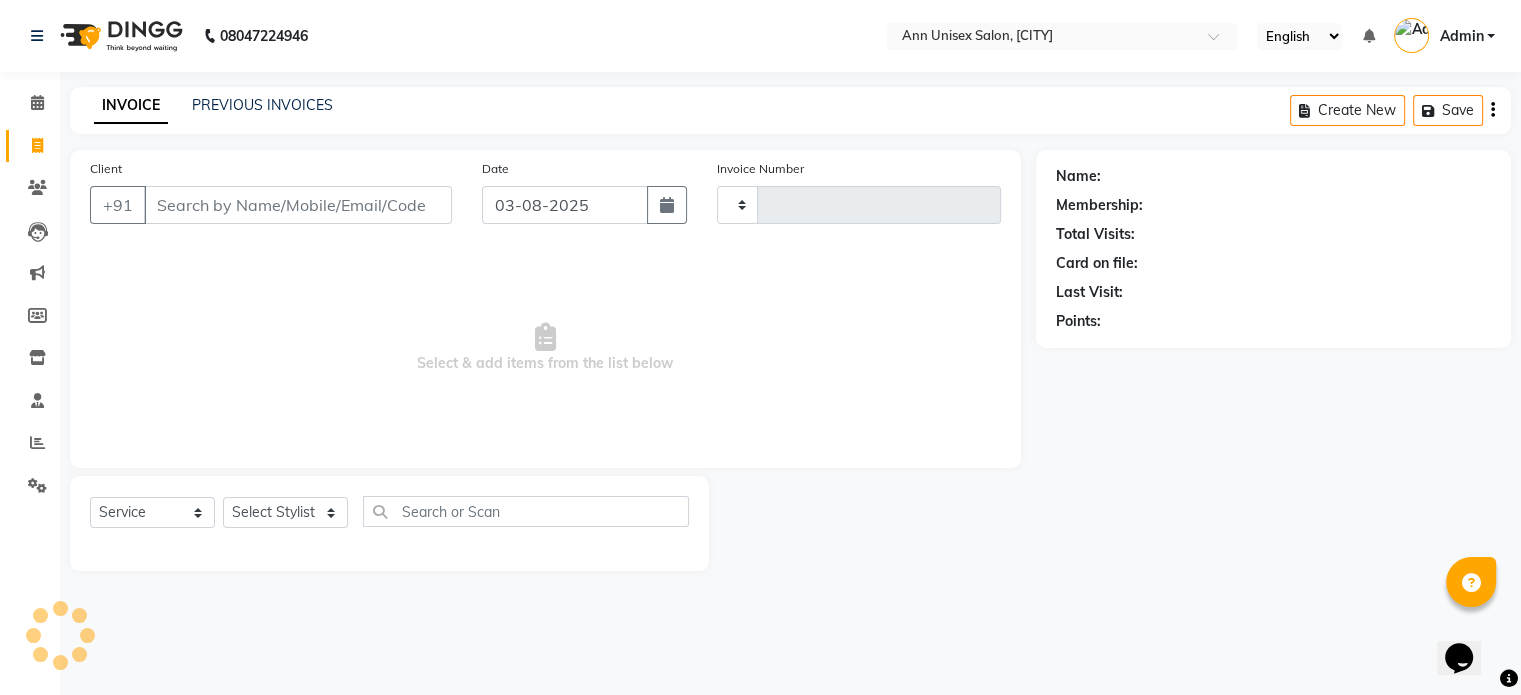 type on "1036" 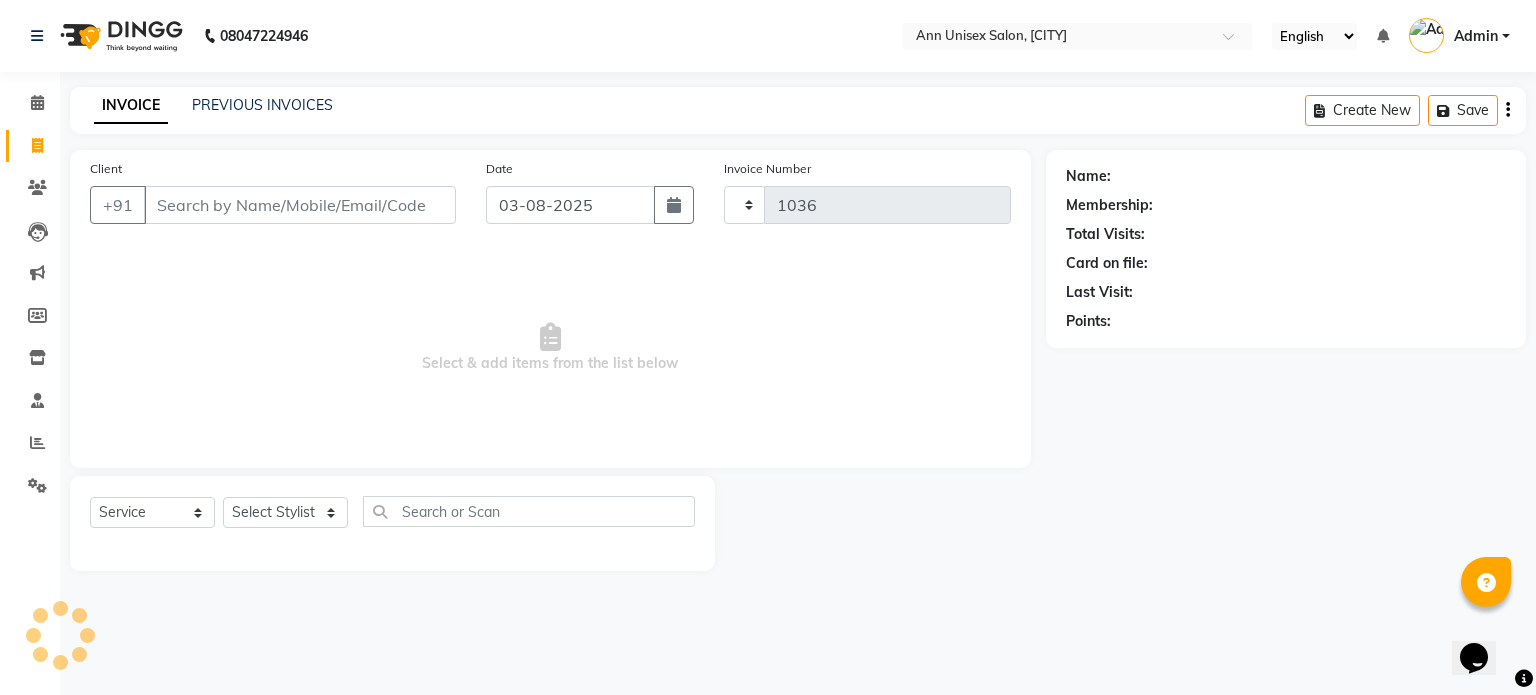 select on "7372" 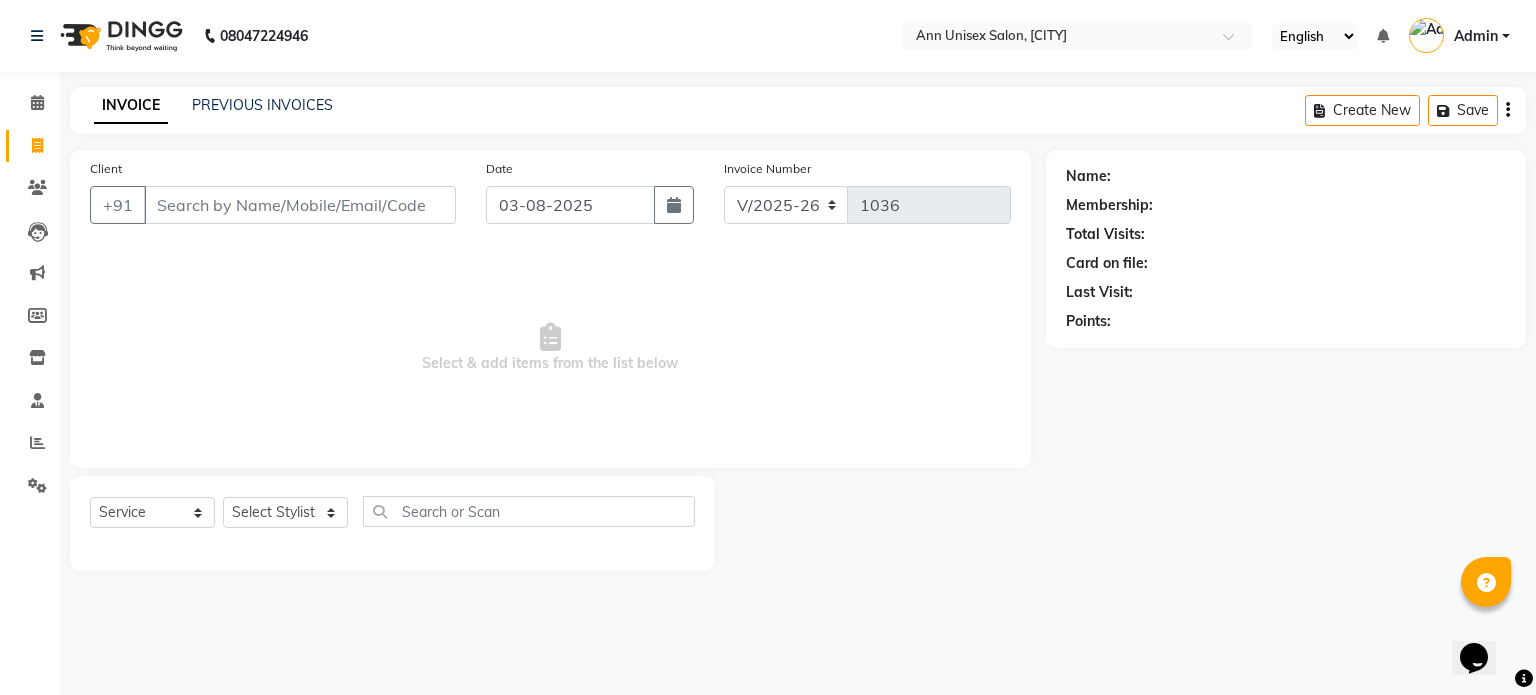 click on "Client" at bounding box center [300, 205] 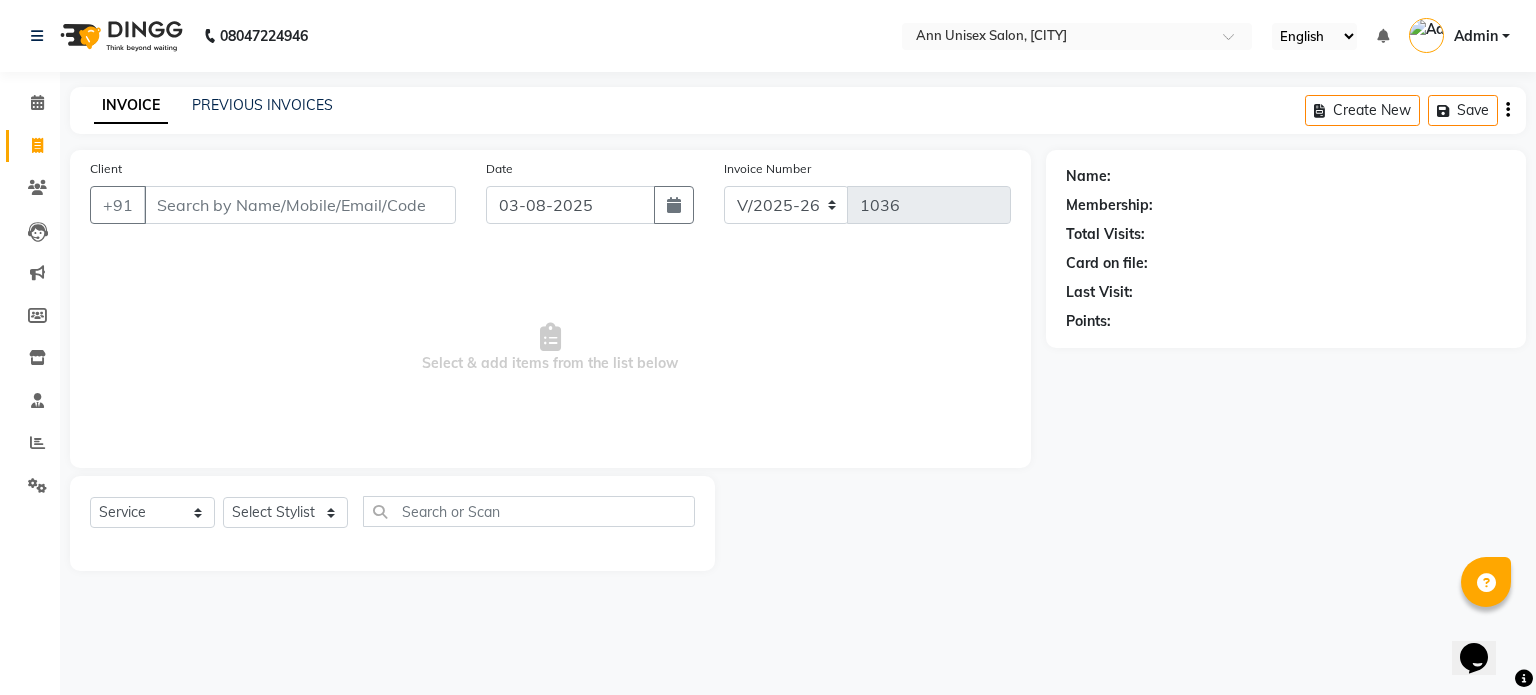 click on "Total Visits:" 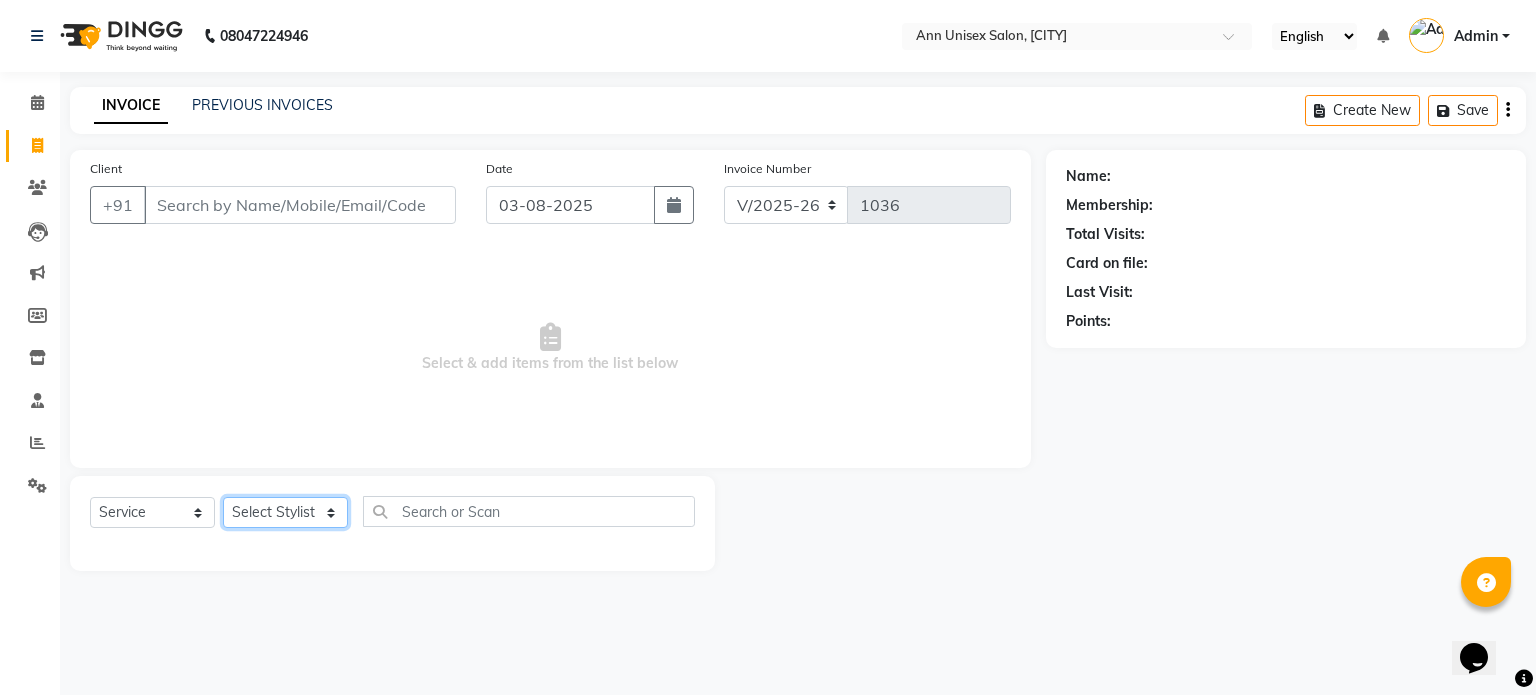 click on "Select Stylist Ankita Bagave Kasim salmani Manisha Doshi Pooja Jha RAHUL AHANKARE Rahul Thakur Sanju Sharma SHARUKH" 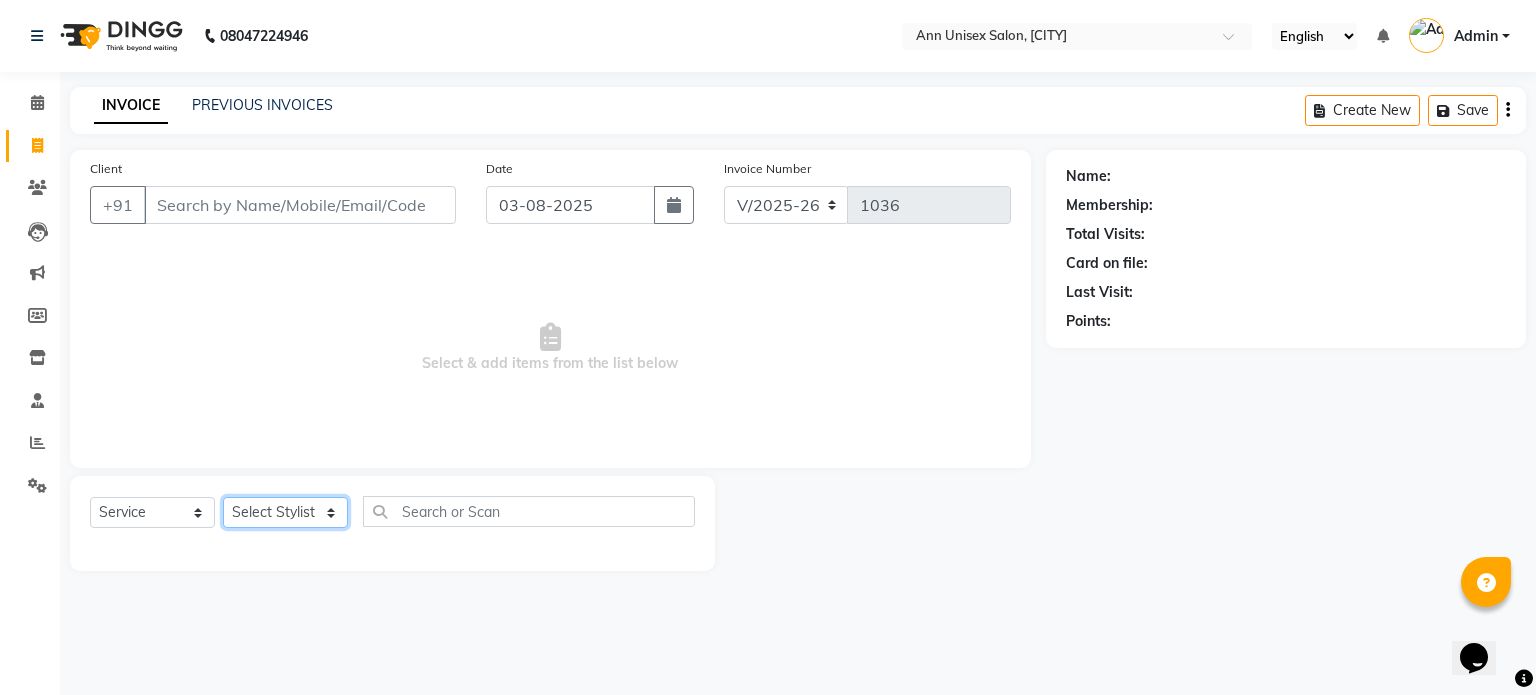 select on "87464" 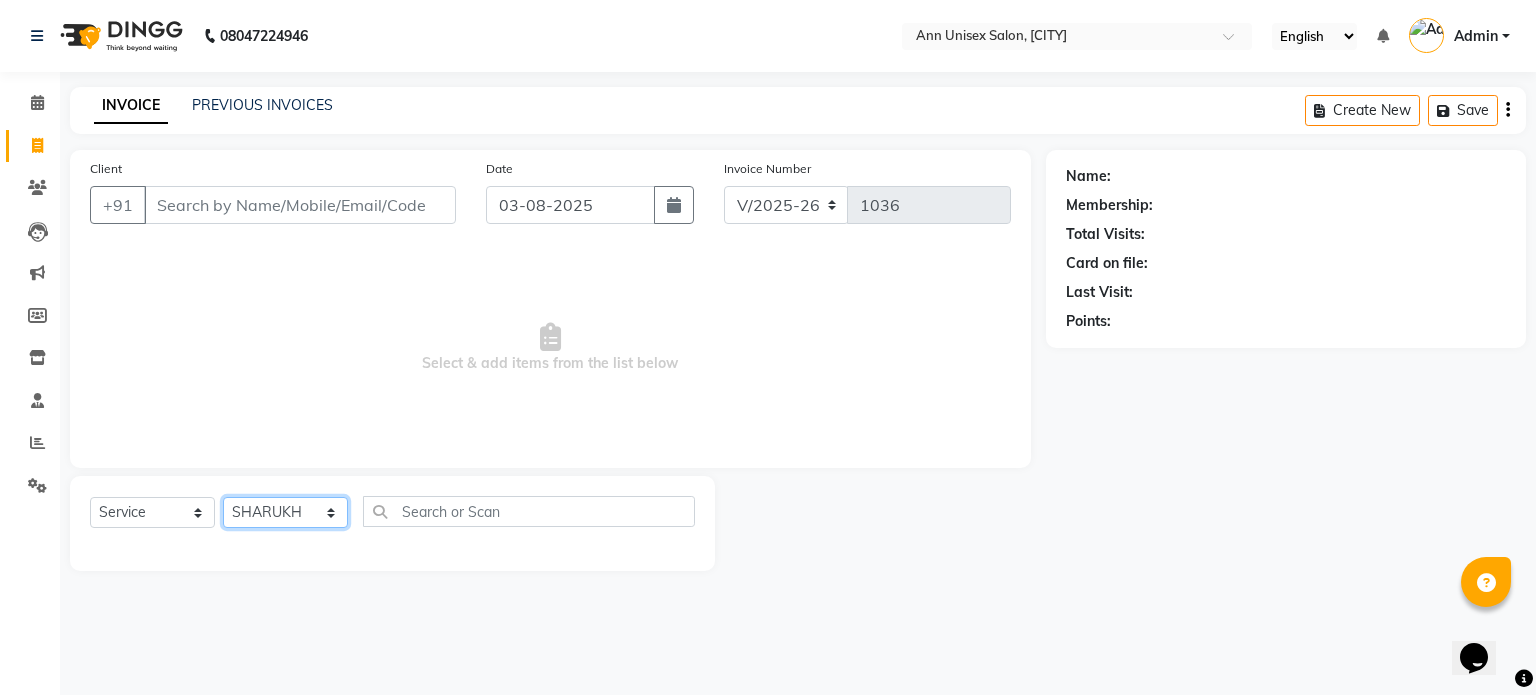 click on "Select Stylist Ankita Bagave Kasim salmani Manisha Doshi Pooja Jha RAHUL AHANKARE Rahul Thakur Sanju Sharma SHARUKH" 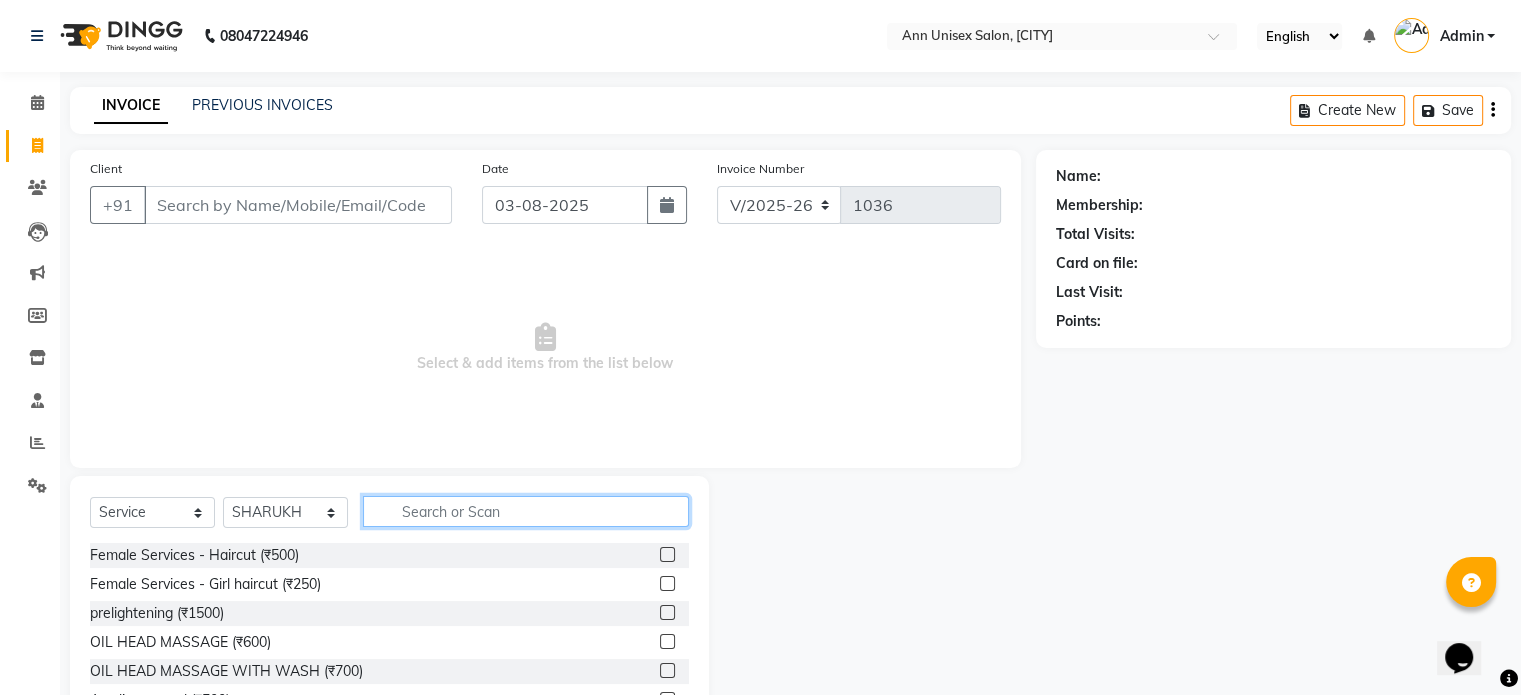 click 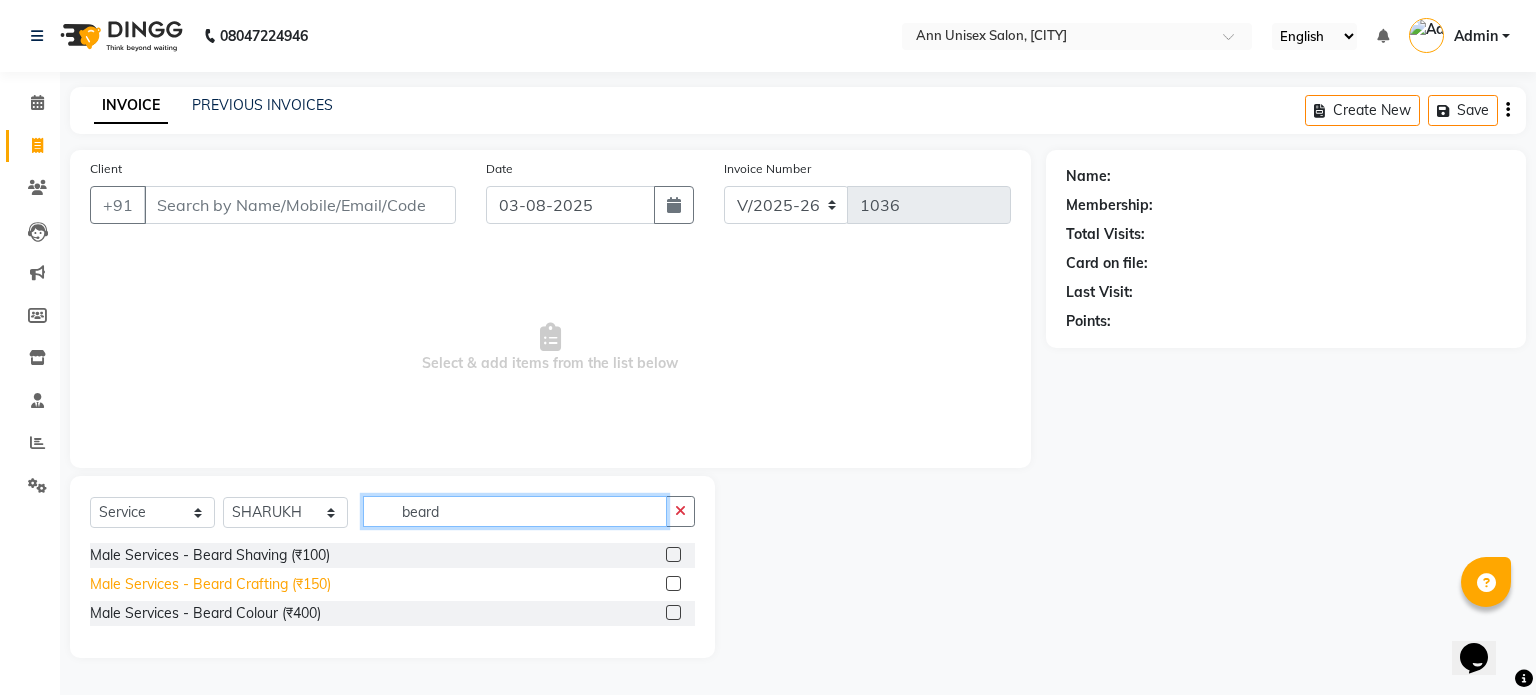 type on "beard" 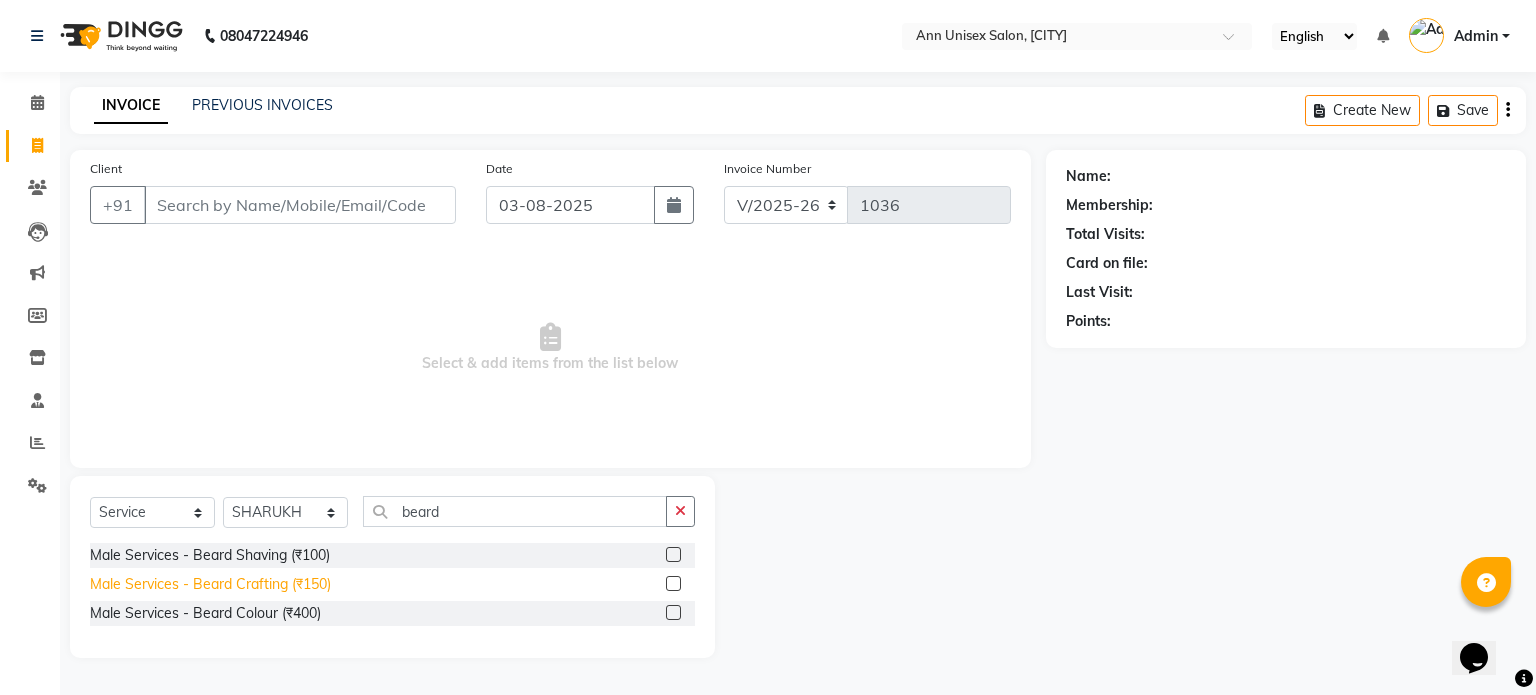 click on "Male Services - Beard Crafting (₹150)" 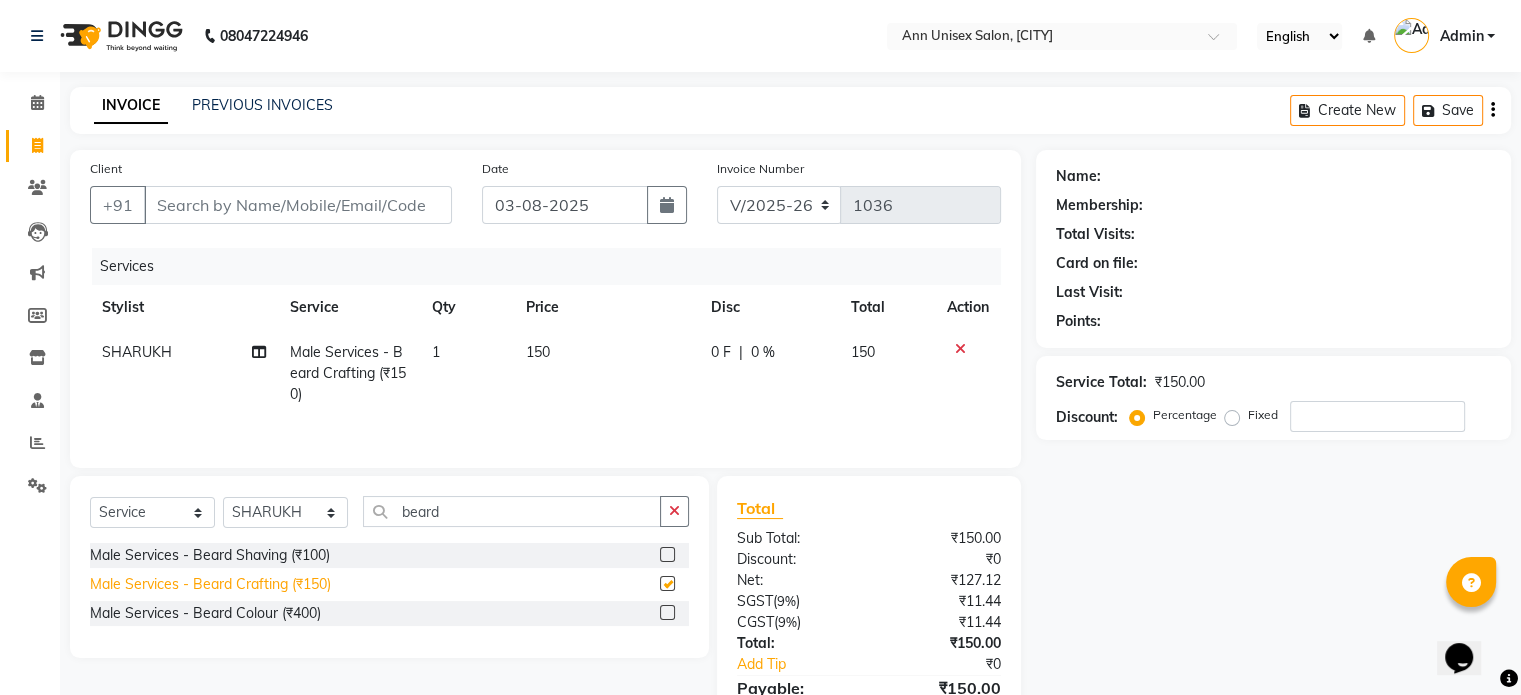 checkbox on "false" 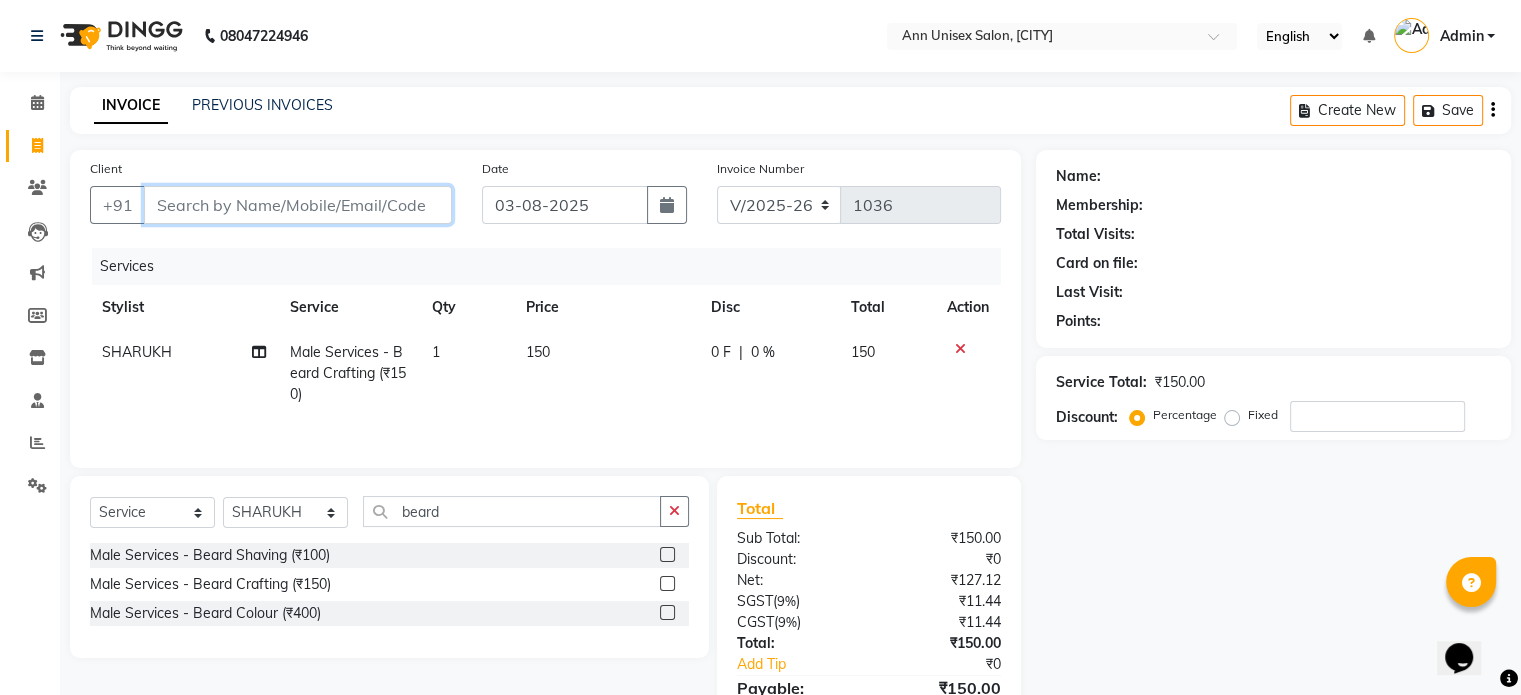 click on "Client" at bounding box center [298, 205] 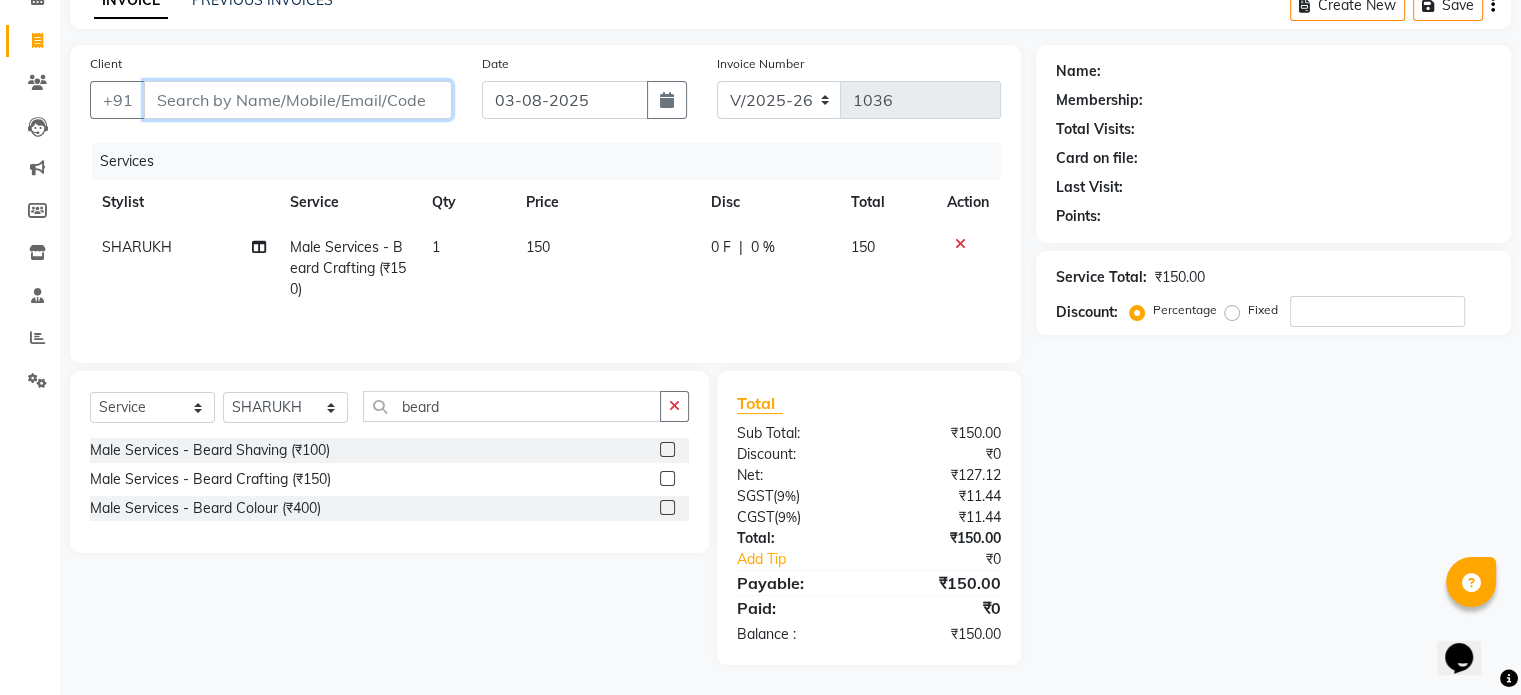 click on "Client" at bounding box center (298, 100) 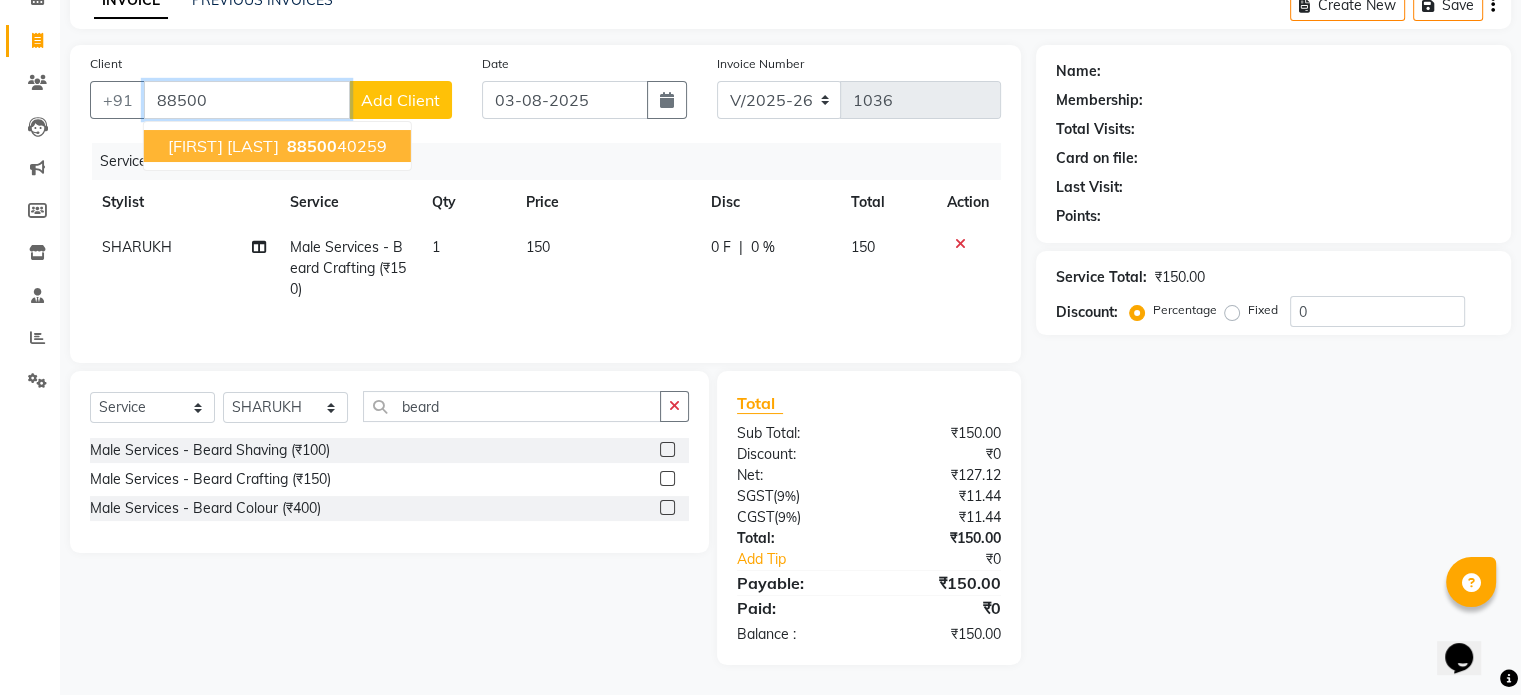 click on "88500" at bounding box center [312, 146] 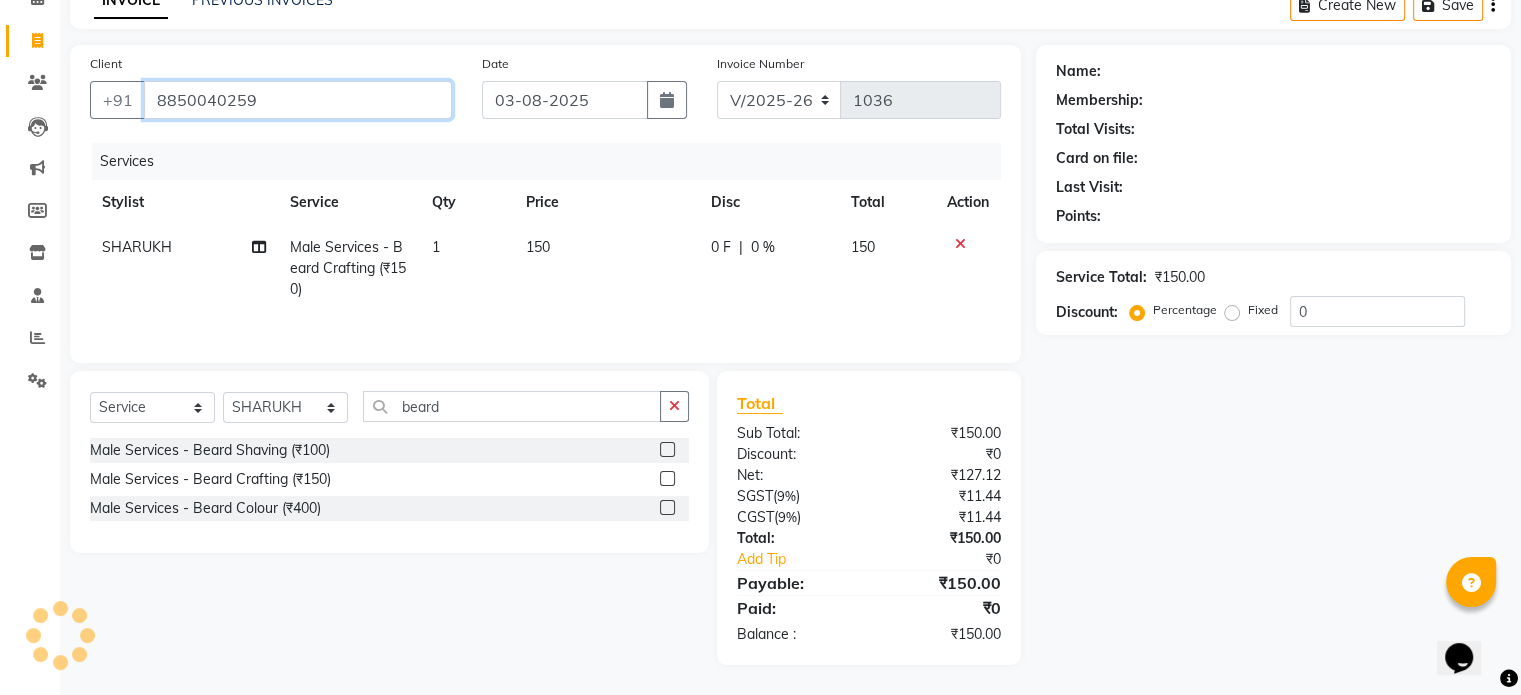 type on "8850040259" 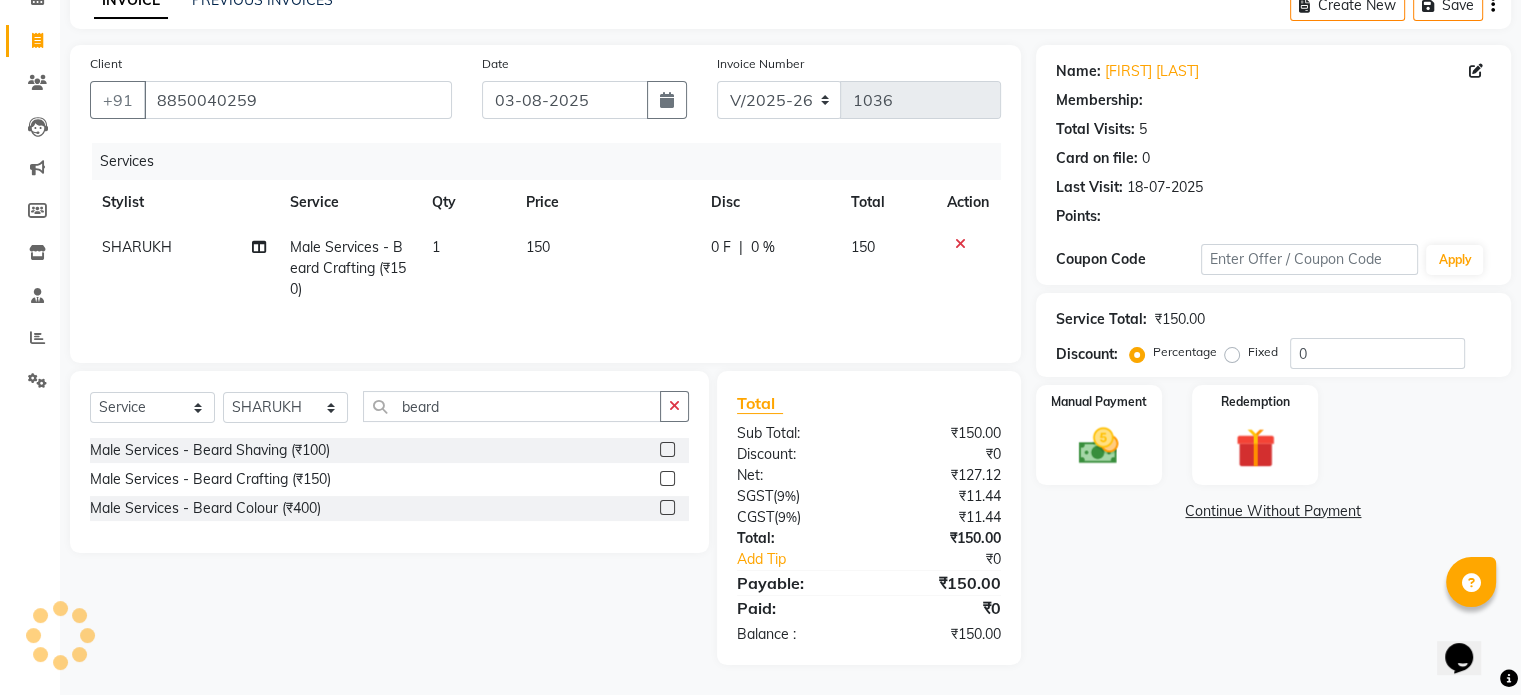 select on "1: Object" 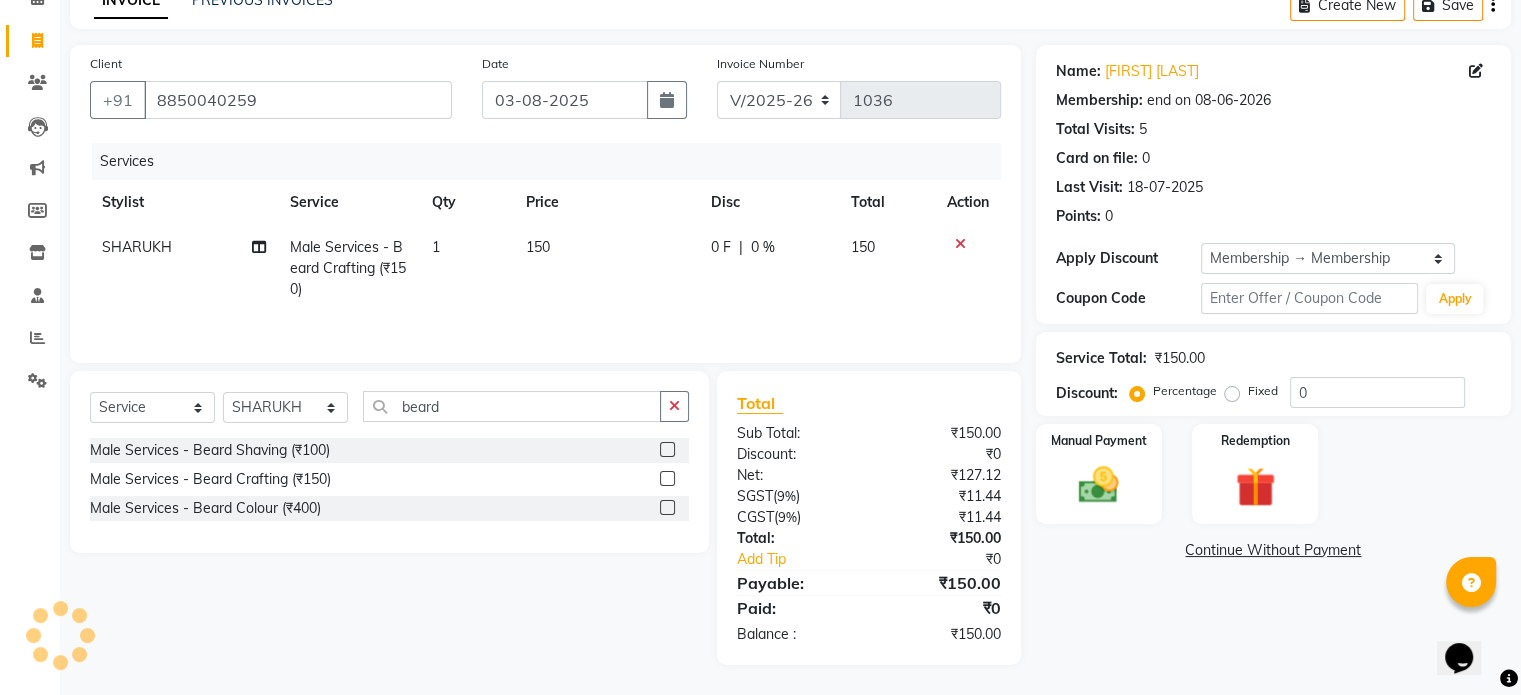 type on "20" 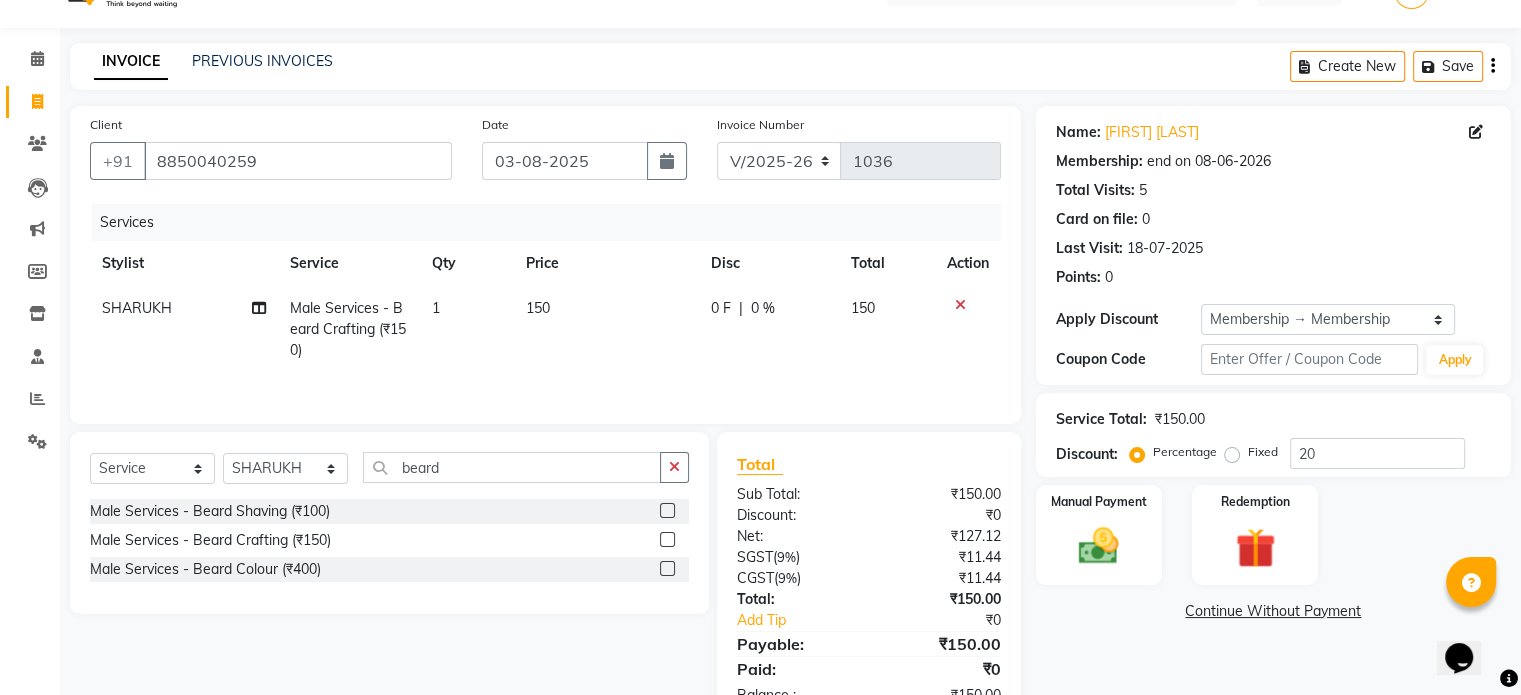 scroll, scrollTop: 105, scrollLeft: 0, axis: vertical 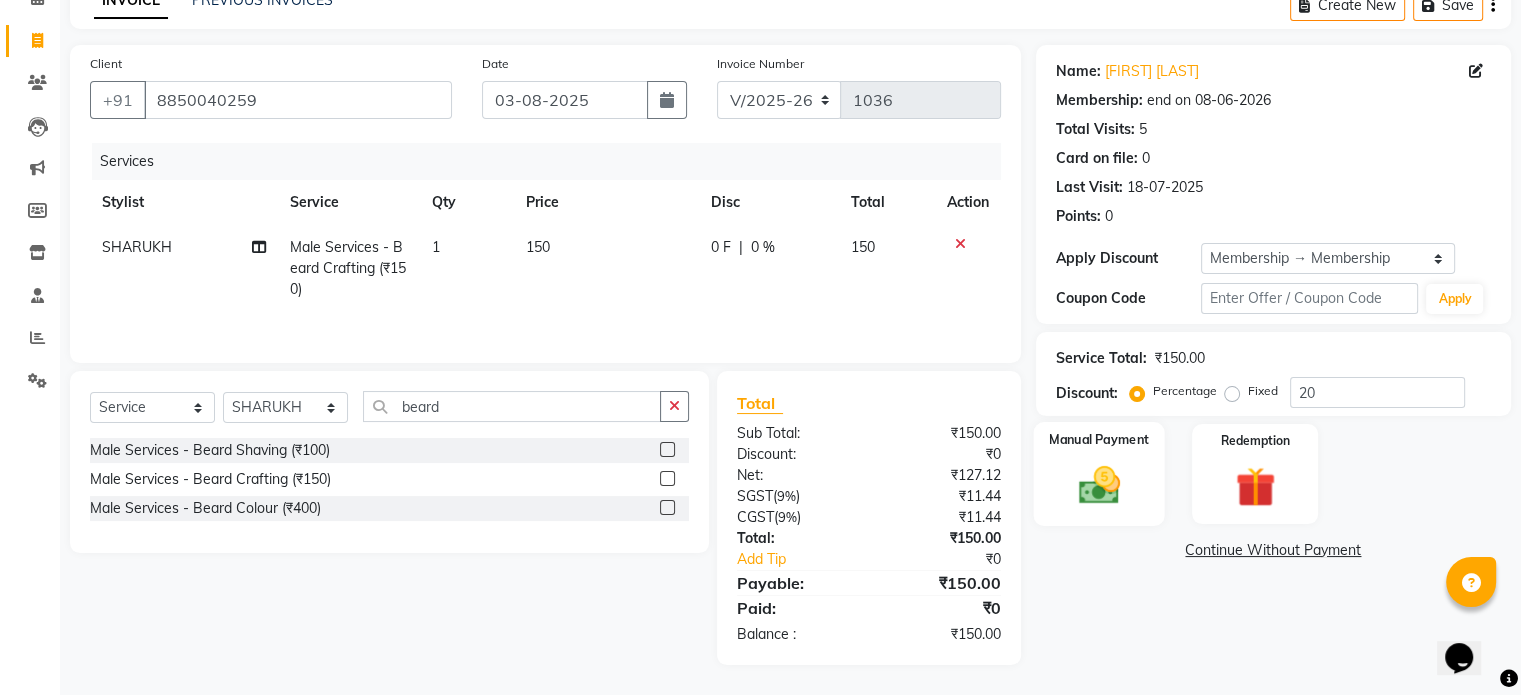 click on "Manual Payment" 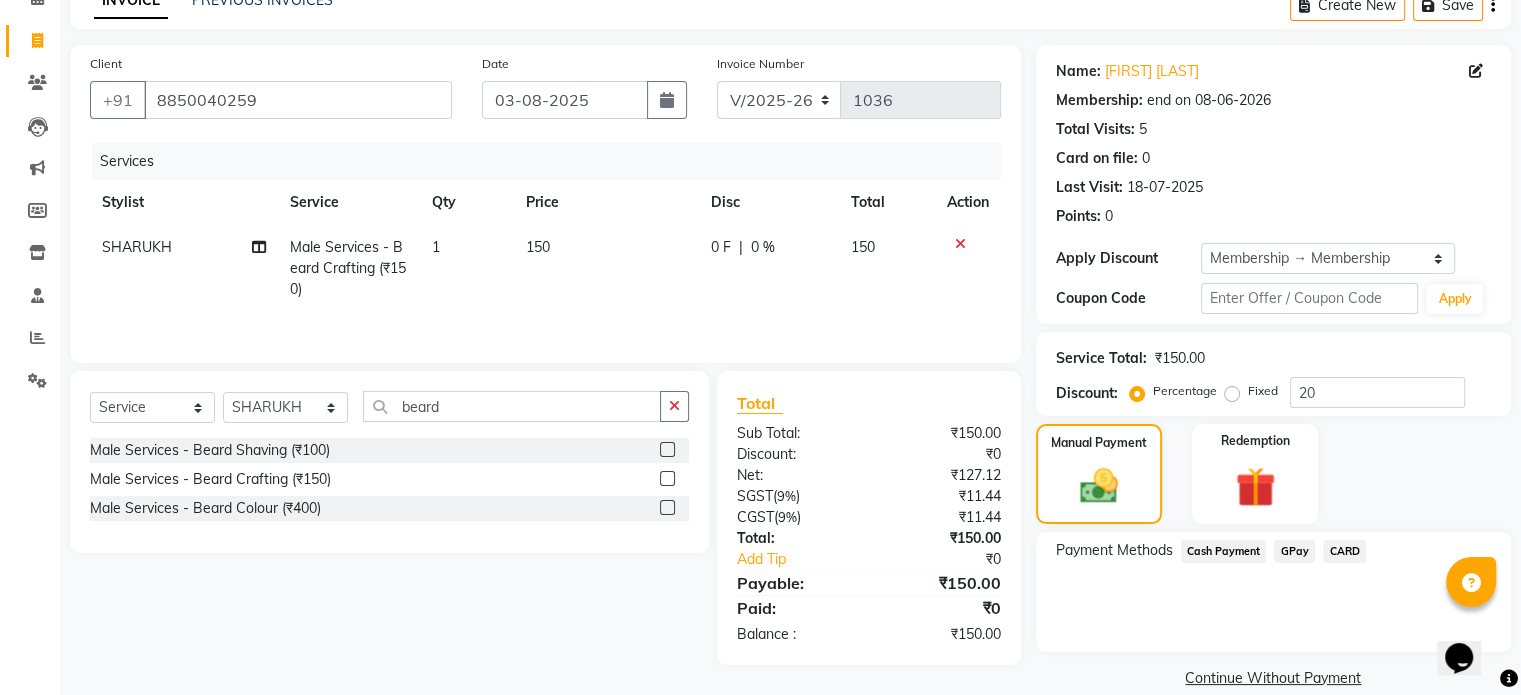 click on "Fixed" 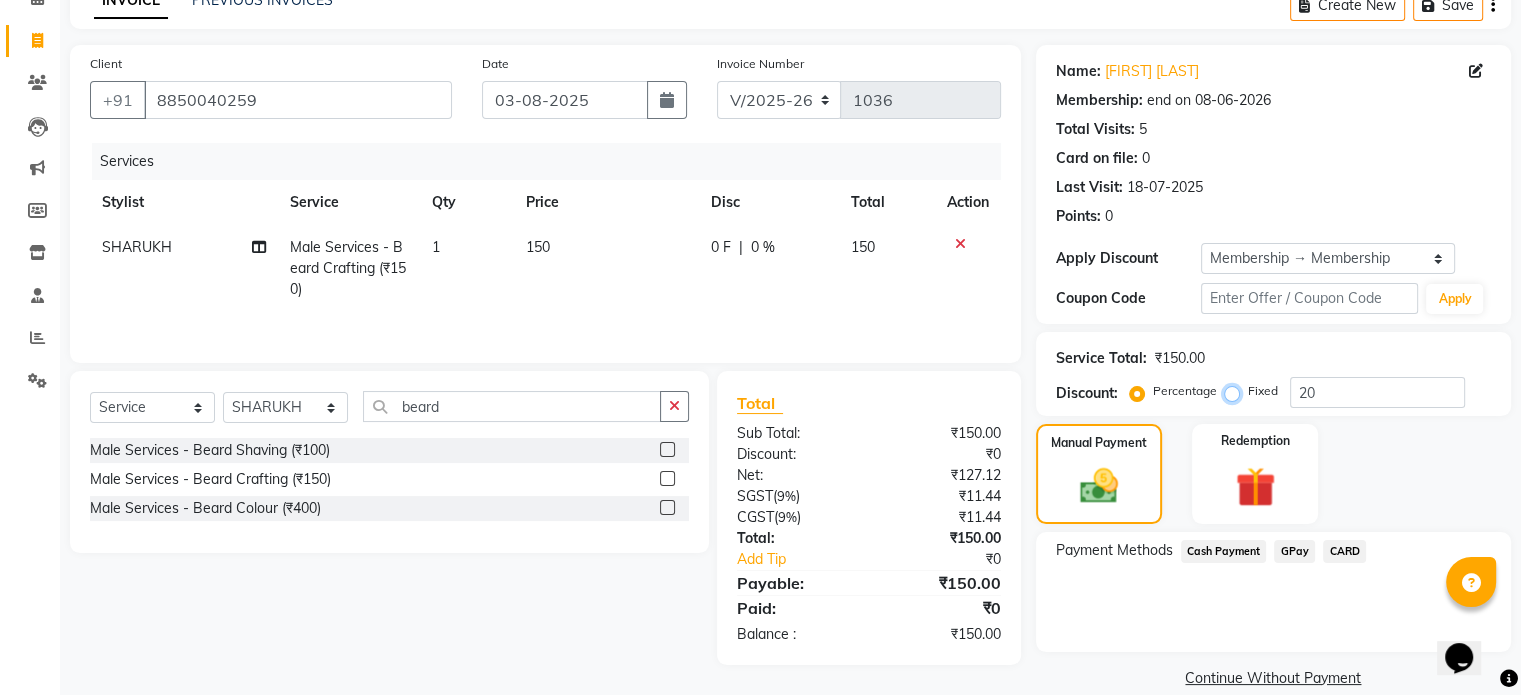 click on "Fixed" at bounding box center (1236, 391) 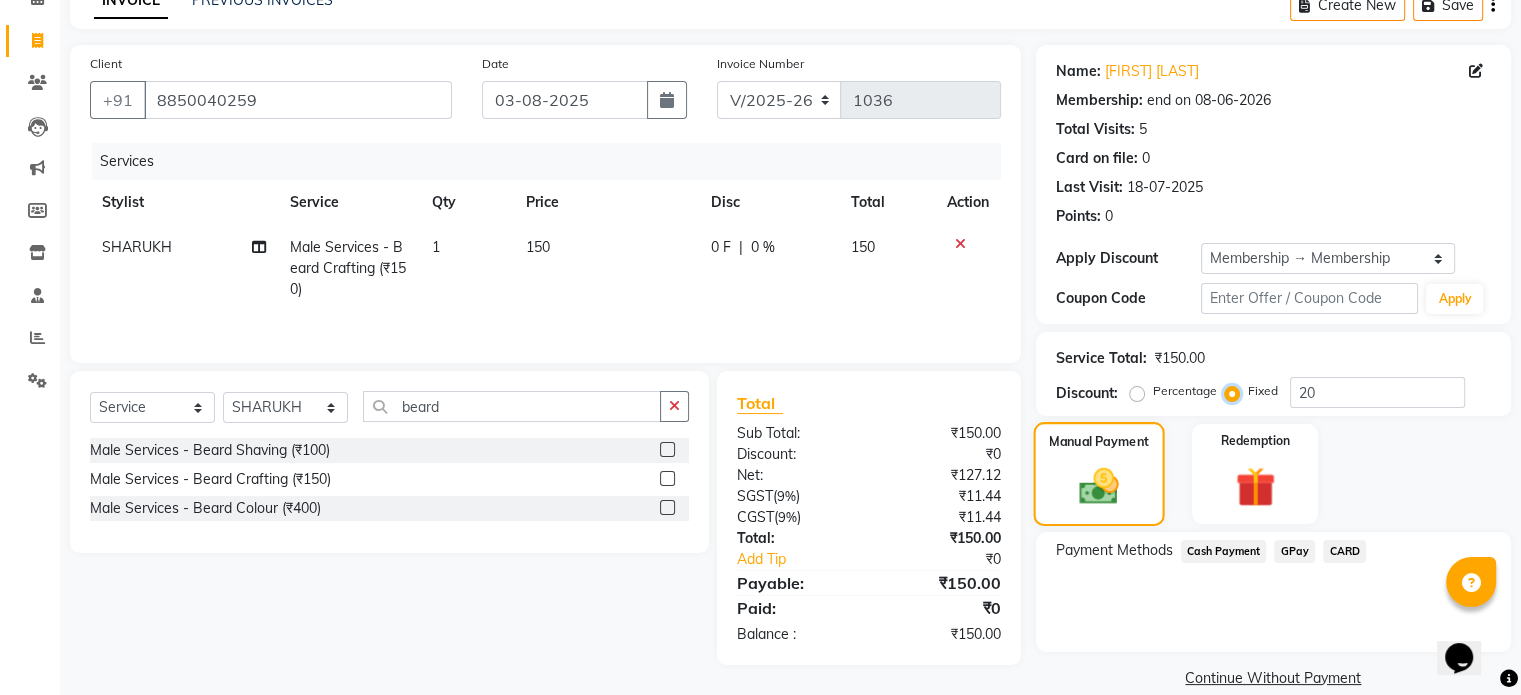 scroll, scrollTop: 132, scrollLeft: 0, axis: vertical 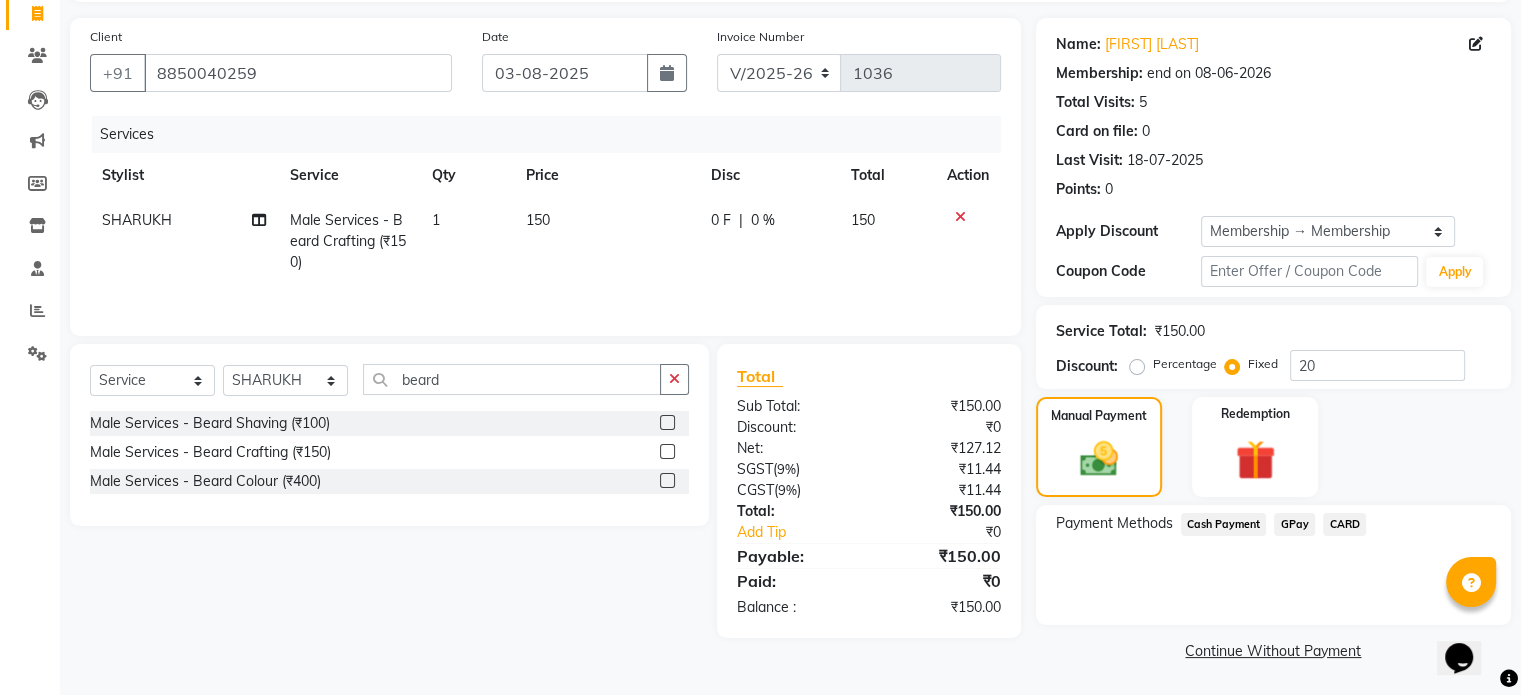 click on "GPay" 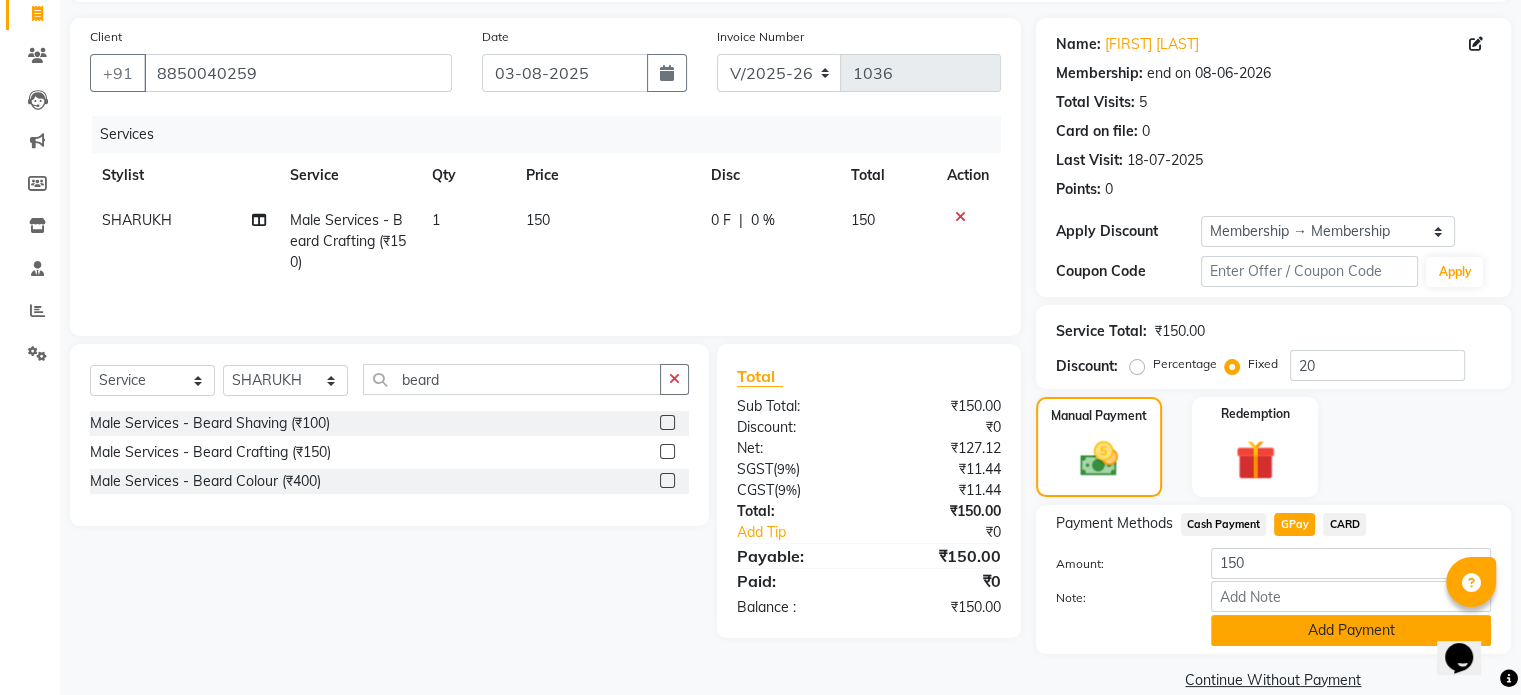 click on "Add Payment" 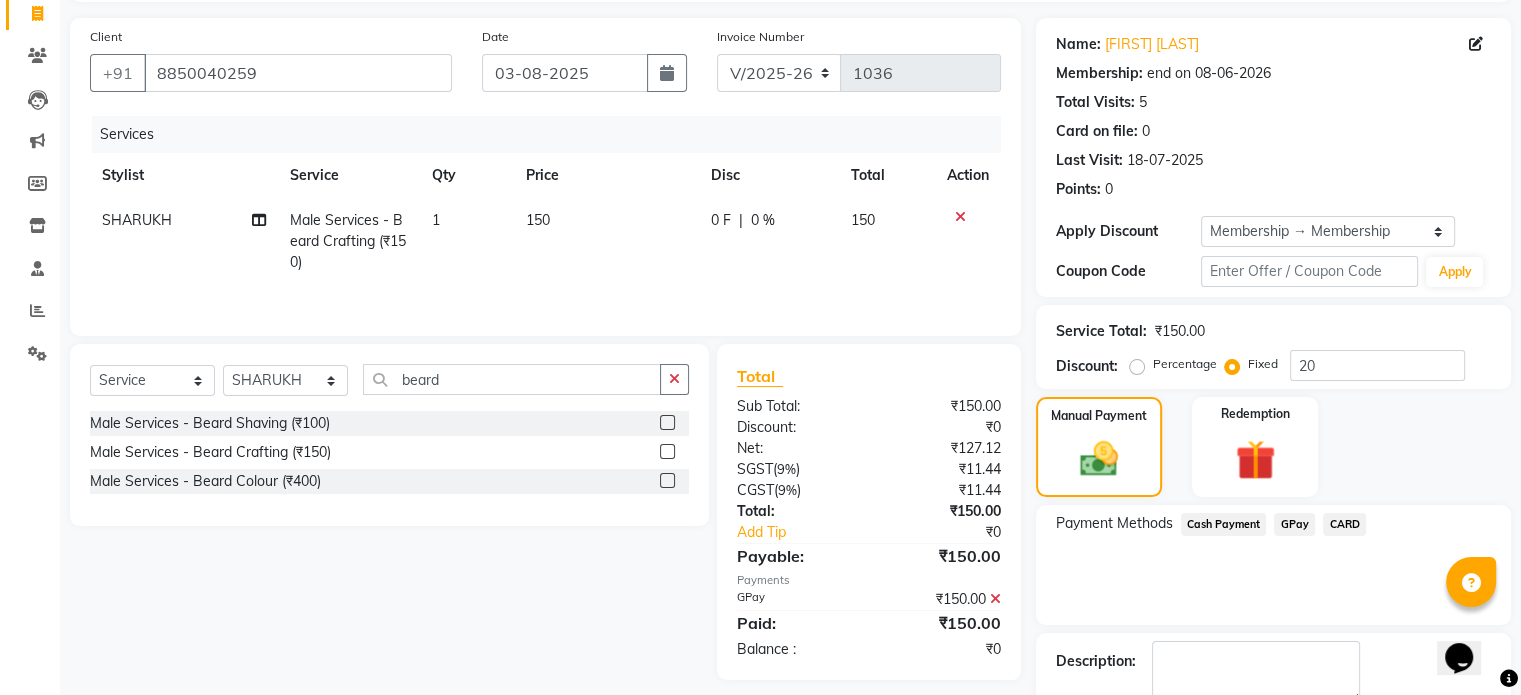 scroll, scrollTop: 244, scrollLeft: 0, axis: vertical 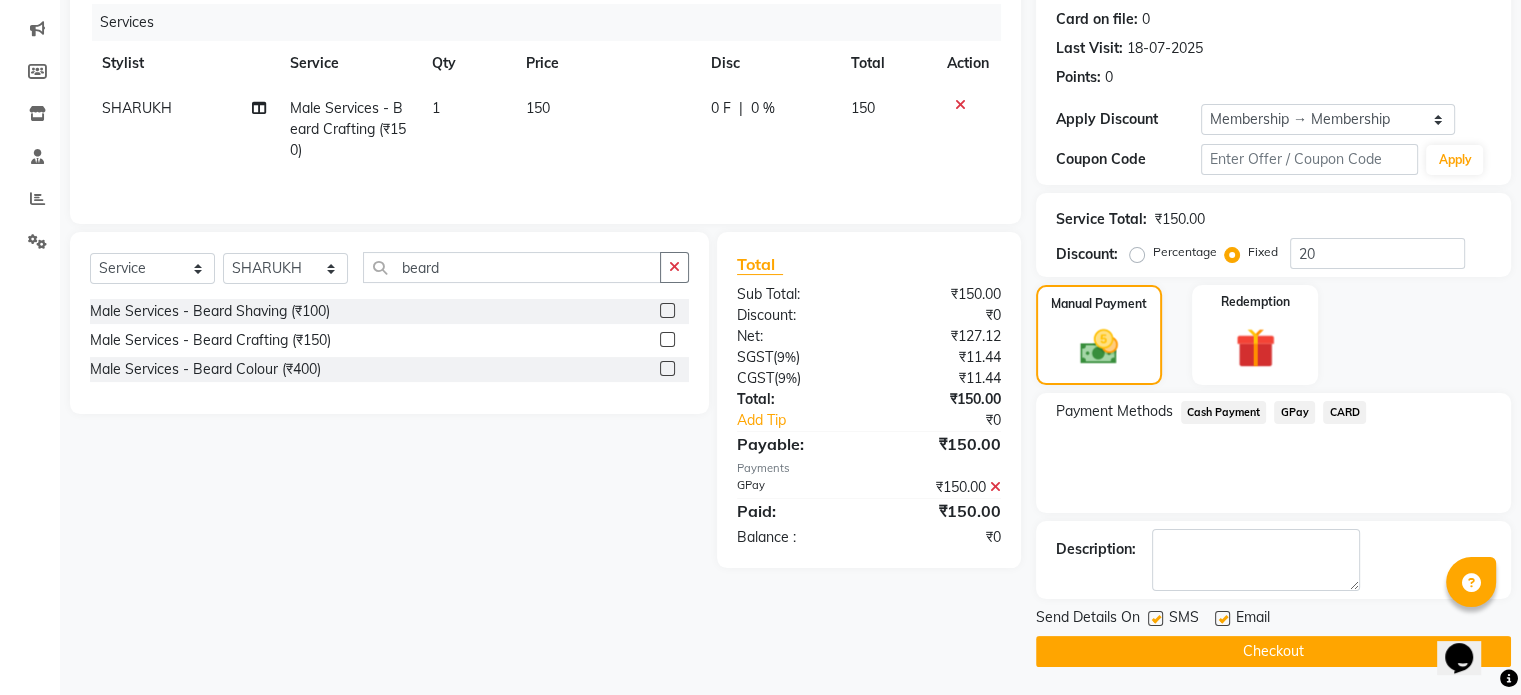 click on "Checkout" 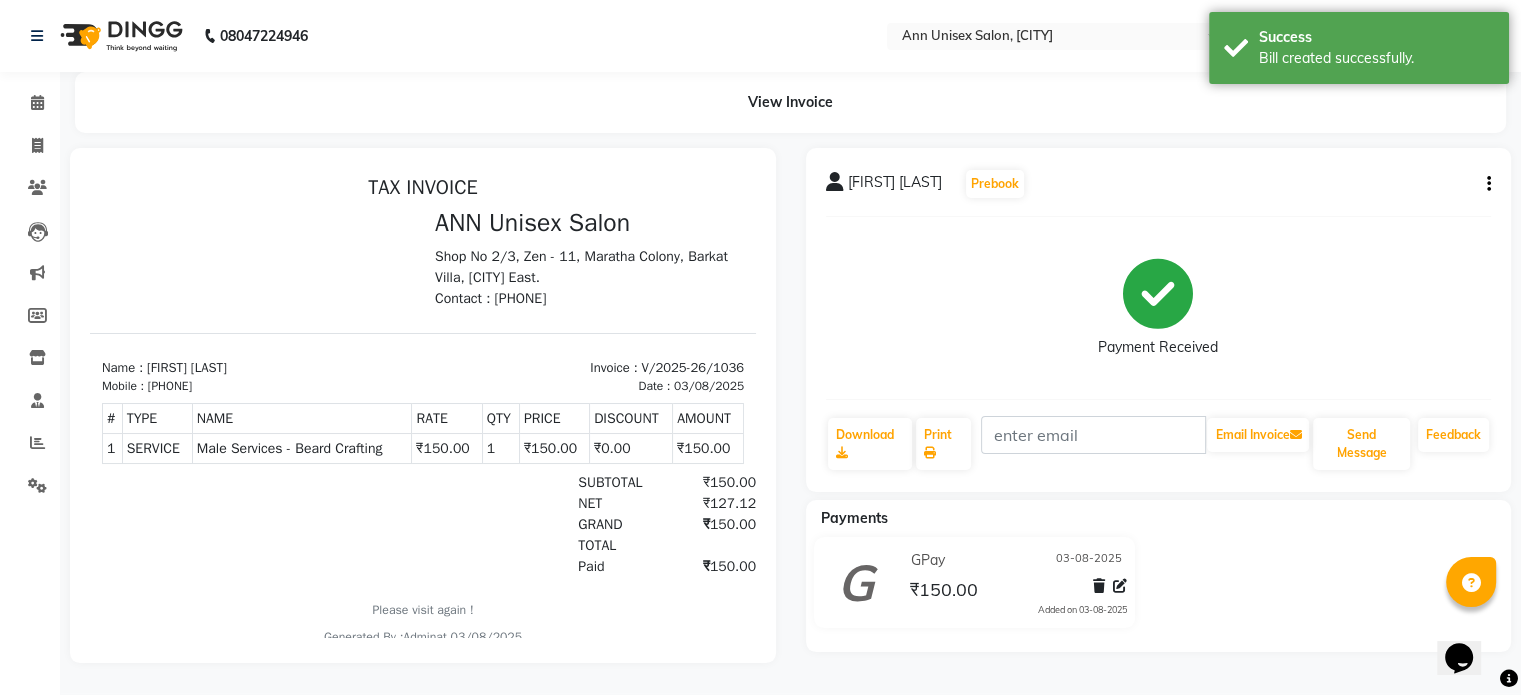scroll, scrollTop: 0, scrollLeft: 0, axis: both 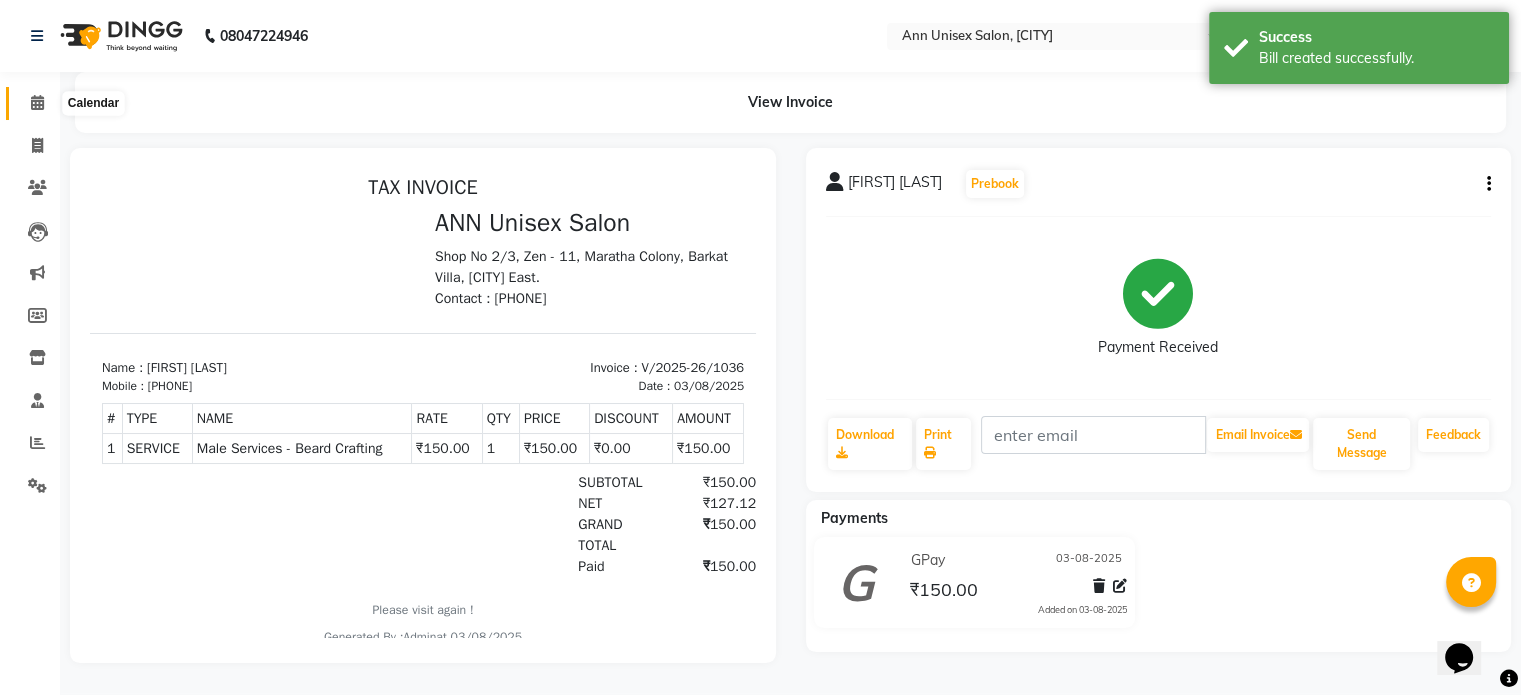 click 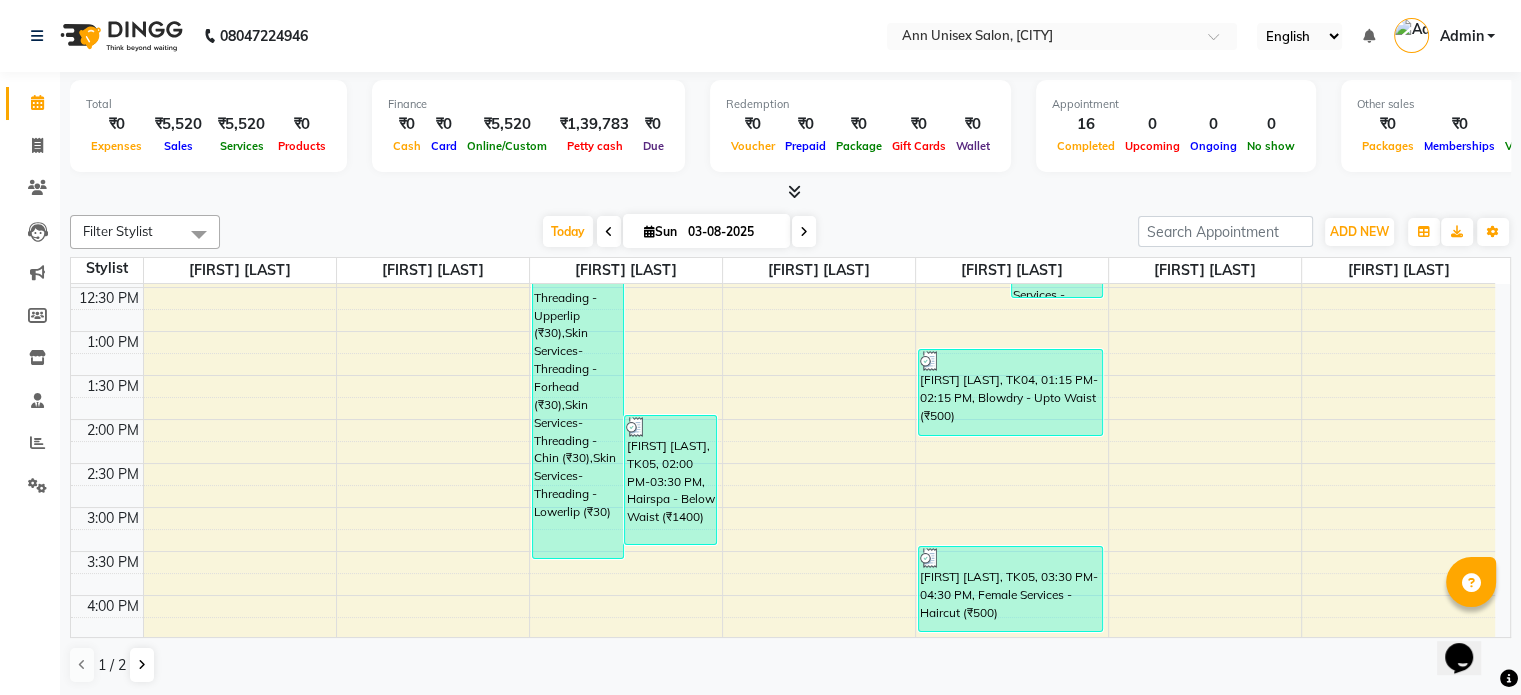 scroll, scrollTop: 0, scrollLeft: 0, axis: both 